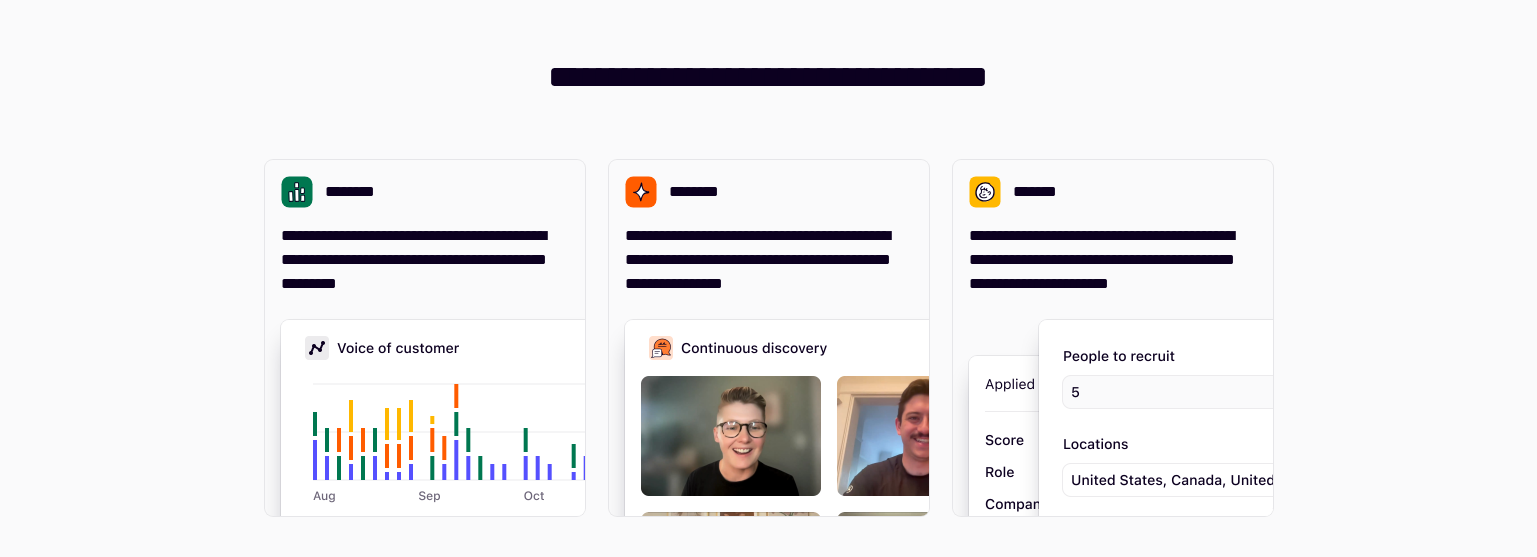 scroll, scrollTop: 0, scrollLeft: 0, axis: both 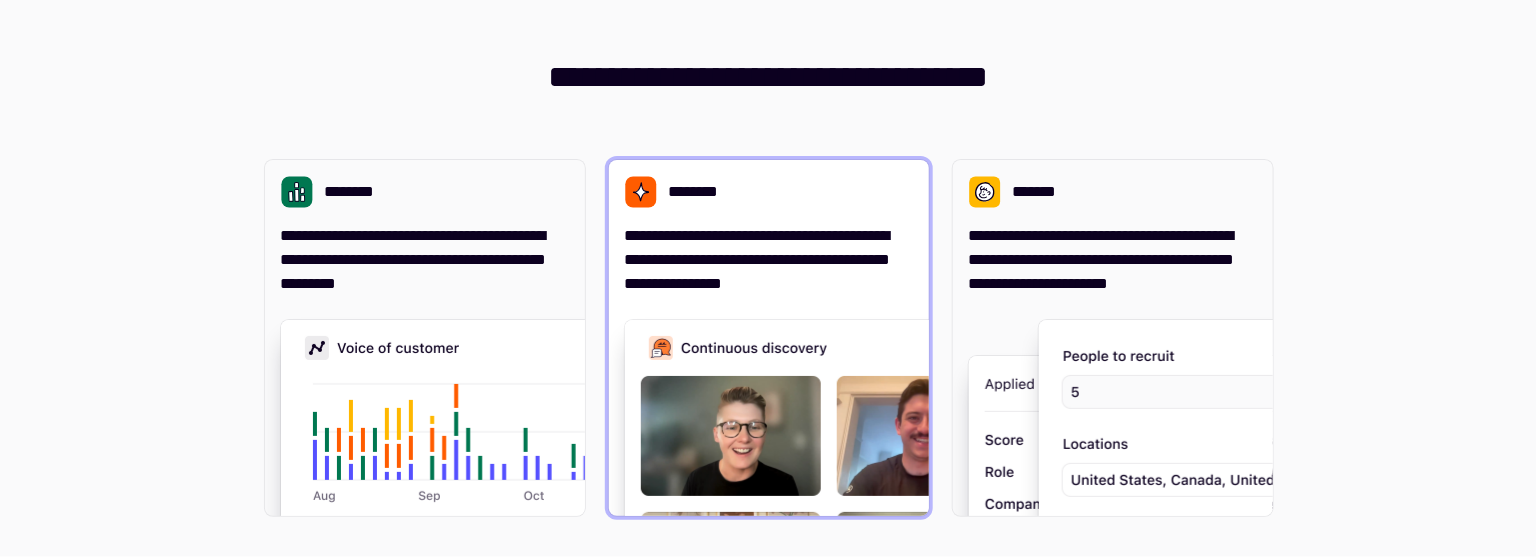 click on "**********" at bounding box center [769, 260] 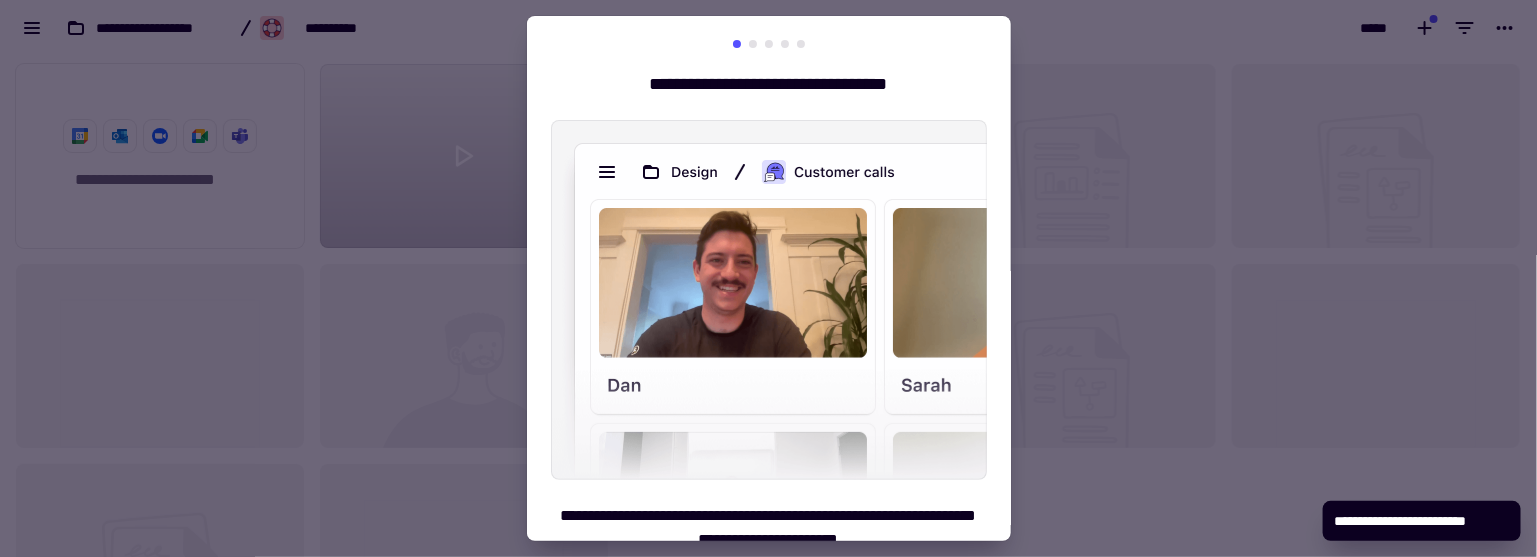 scroll, scrollTop: 0, scrollLeft: 1, axis: horizontal 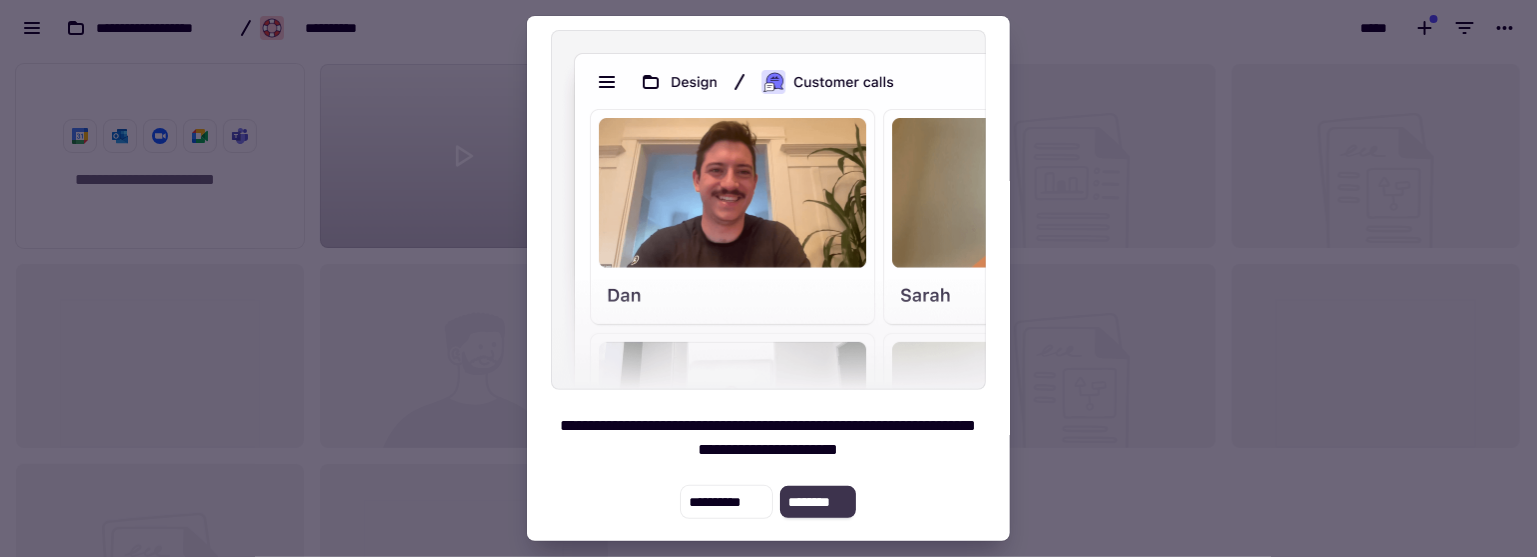 click on "********" 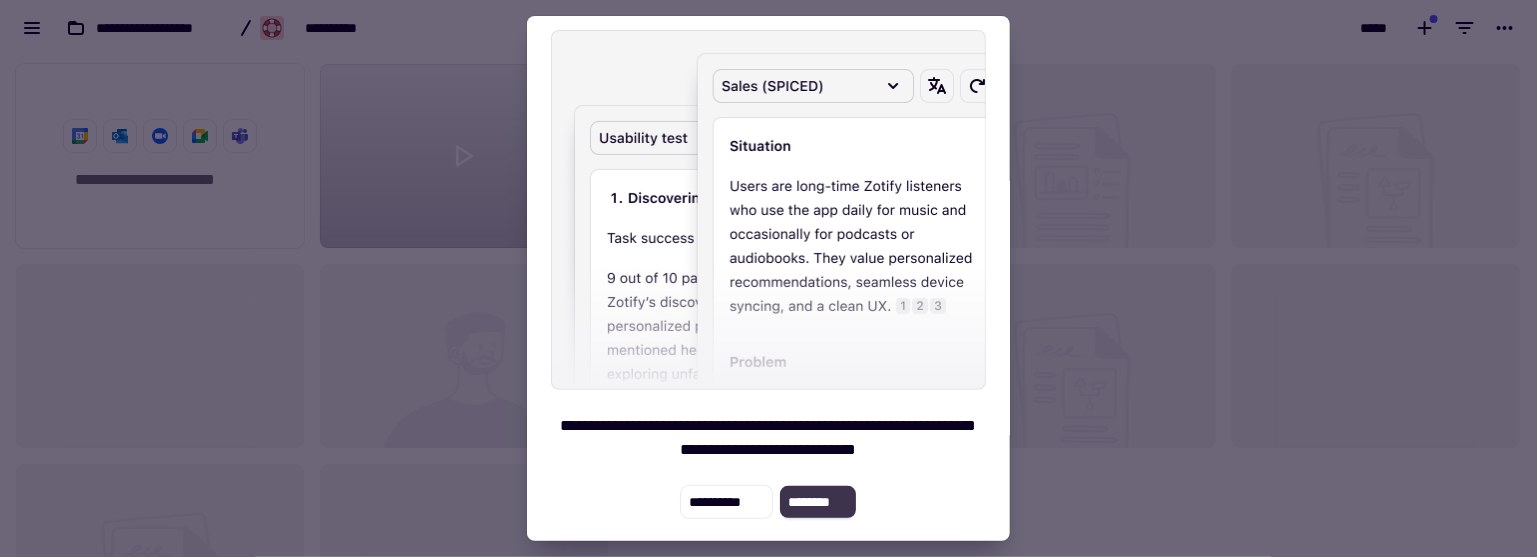 click on "********" 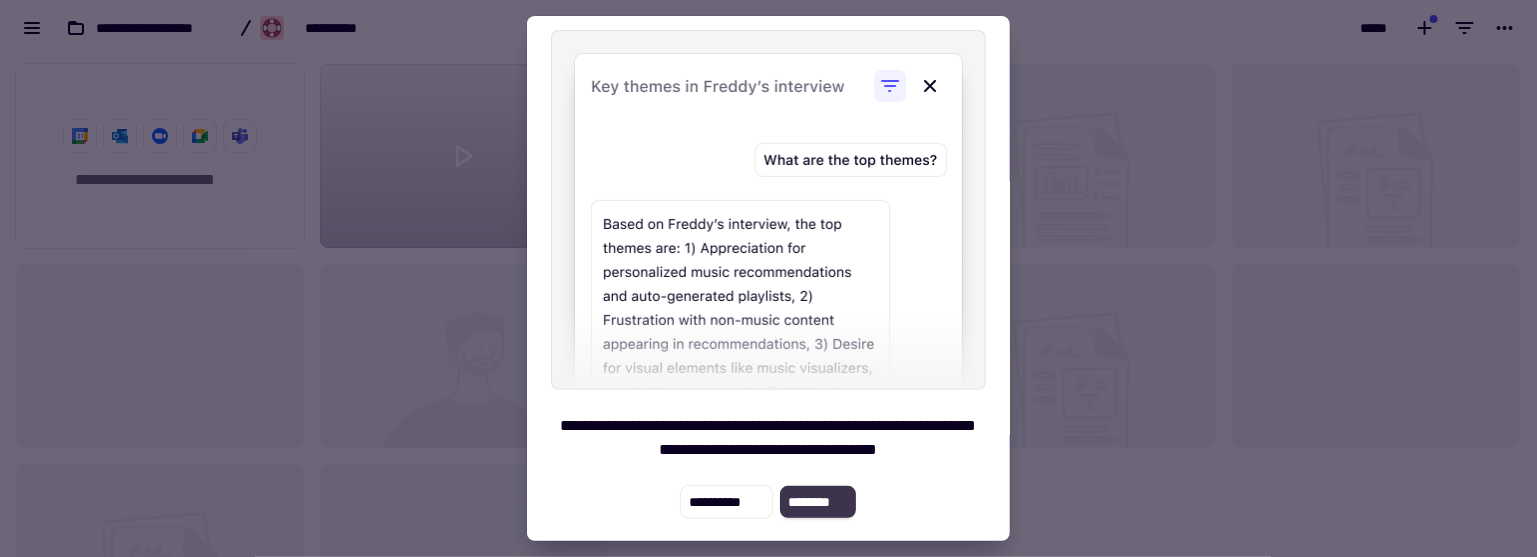 click on "********" 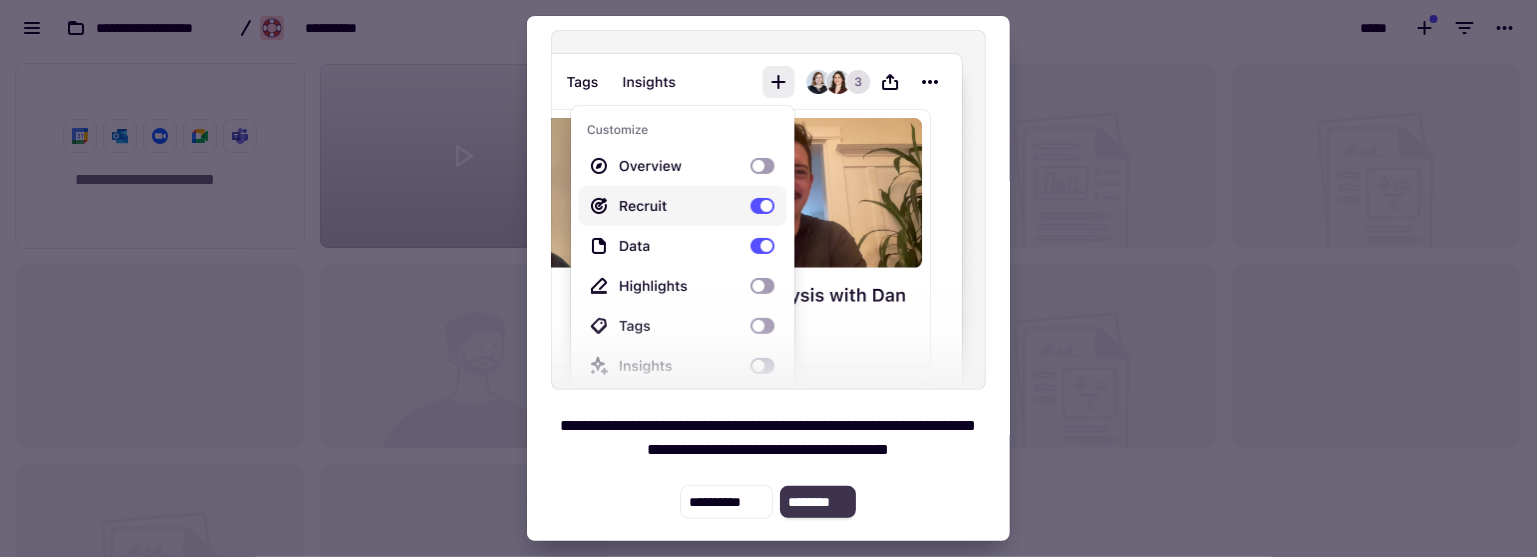 click on "********" 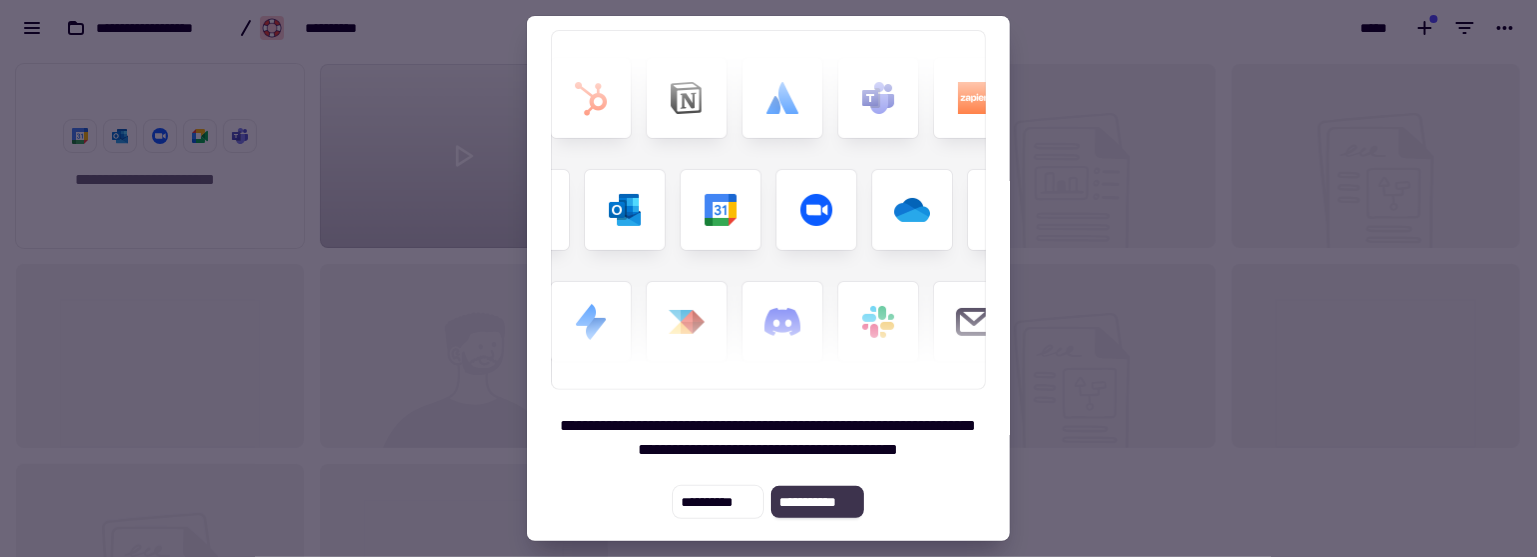 click on "**********" 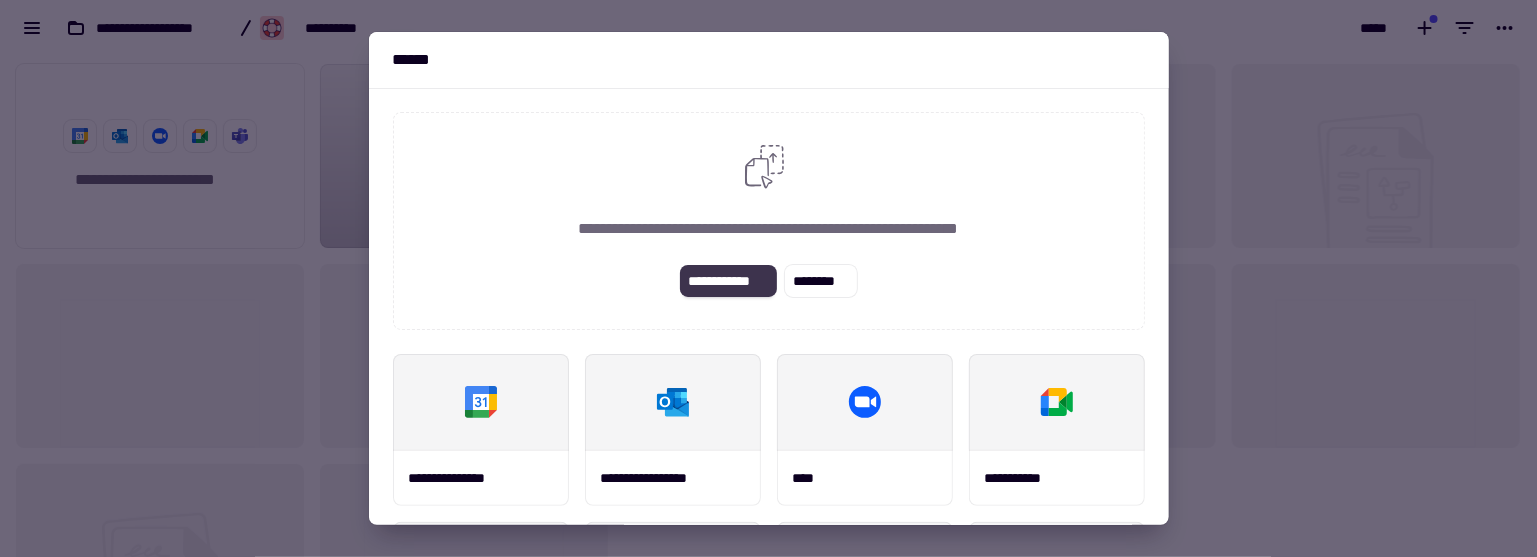 click on "**********" 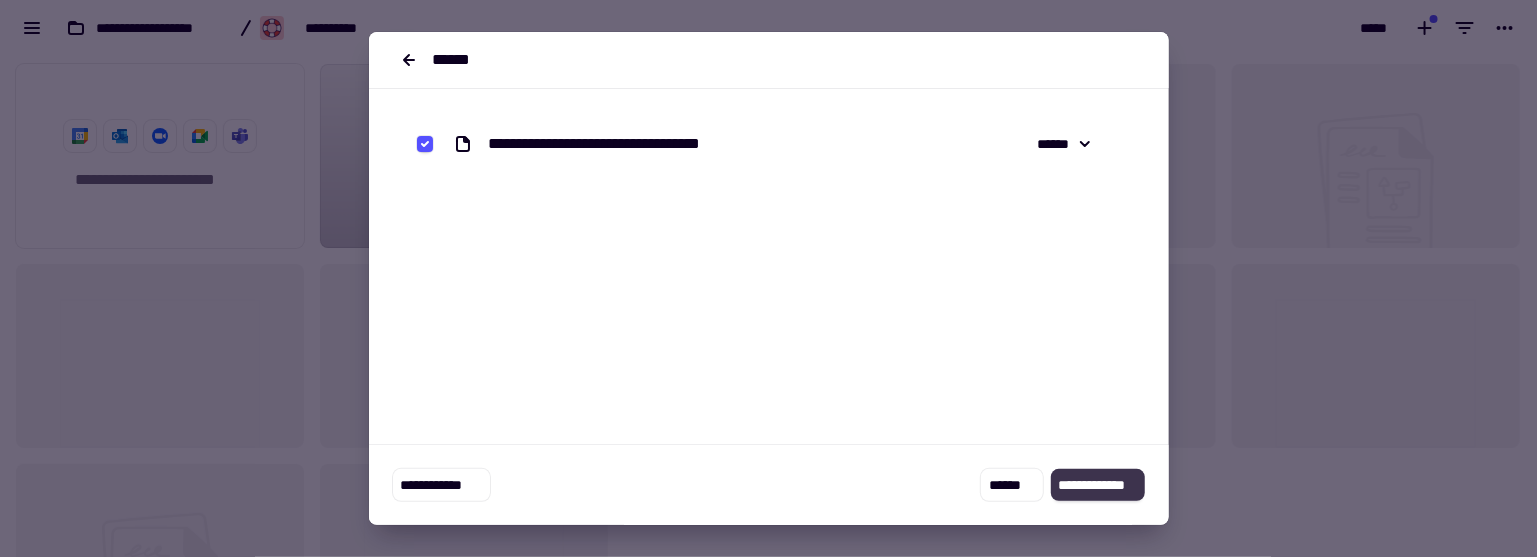 click on "**********" 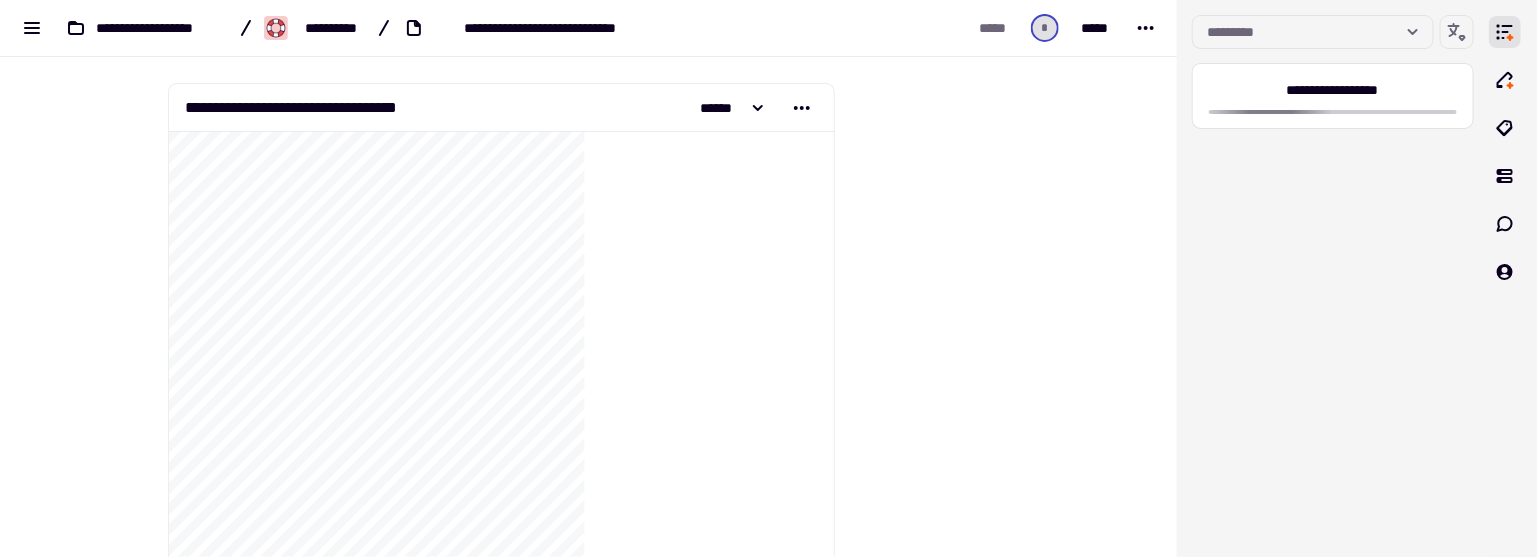scroll, scrollTop: 0, scrollLeft: 0, axis: both 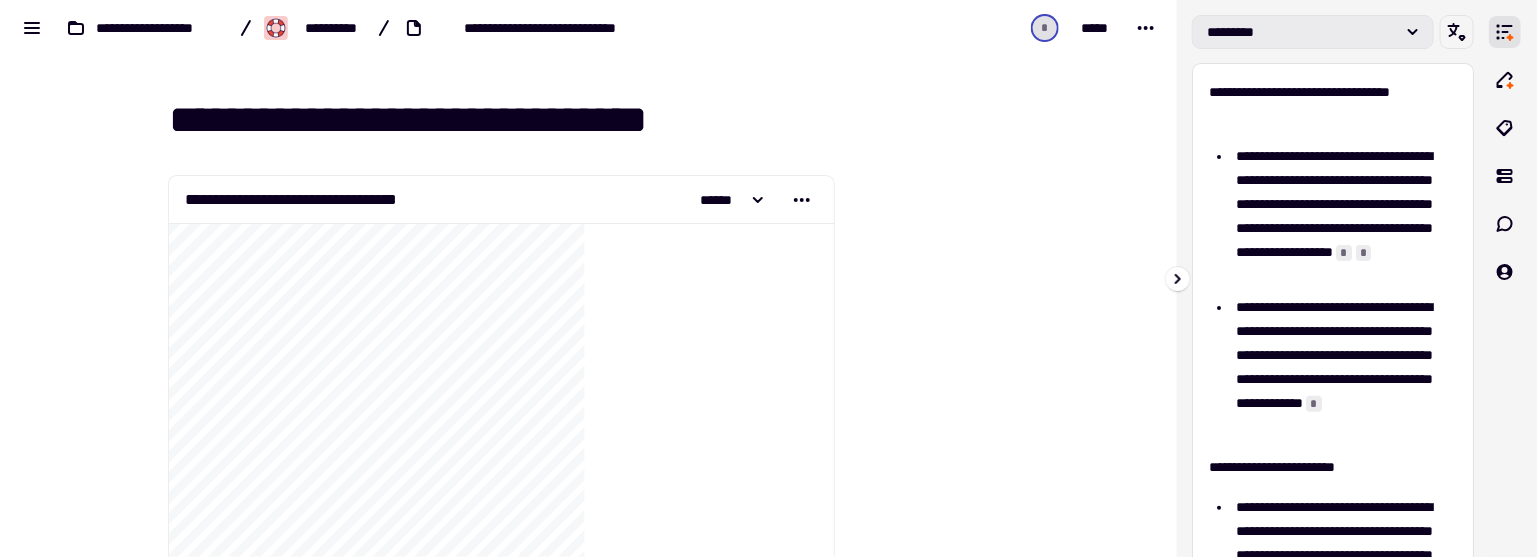 click on "*********" 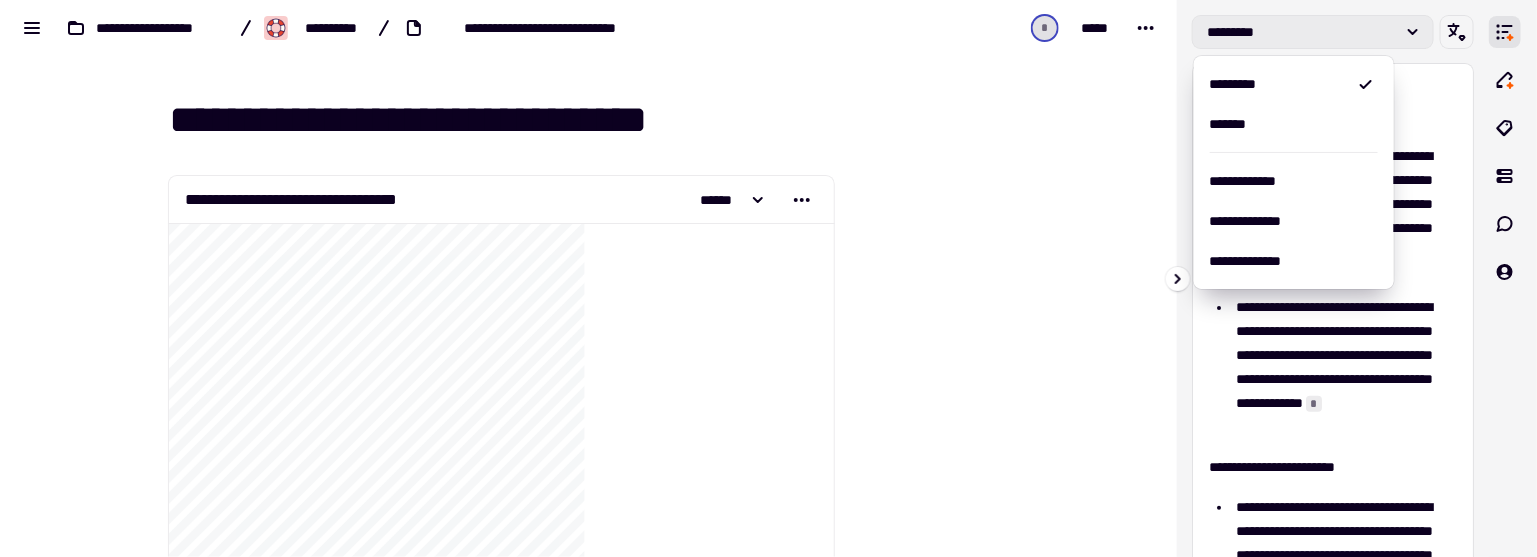 click on "*********" 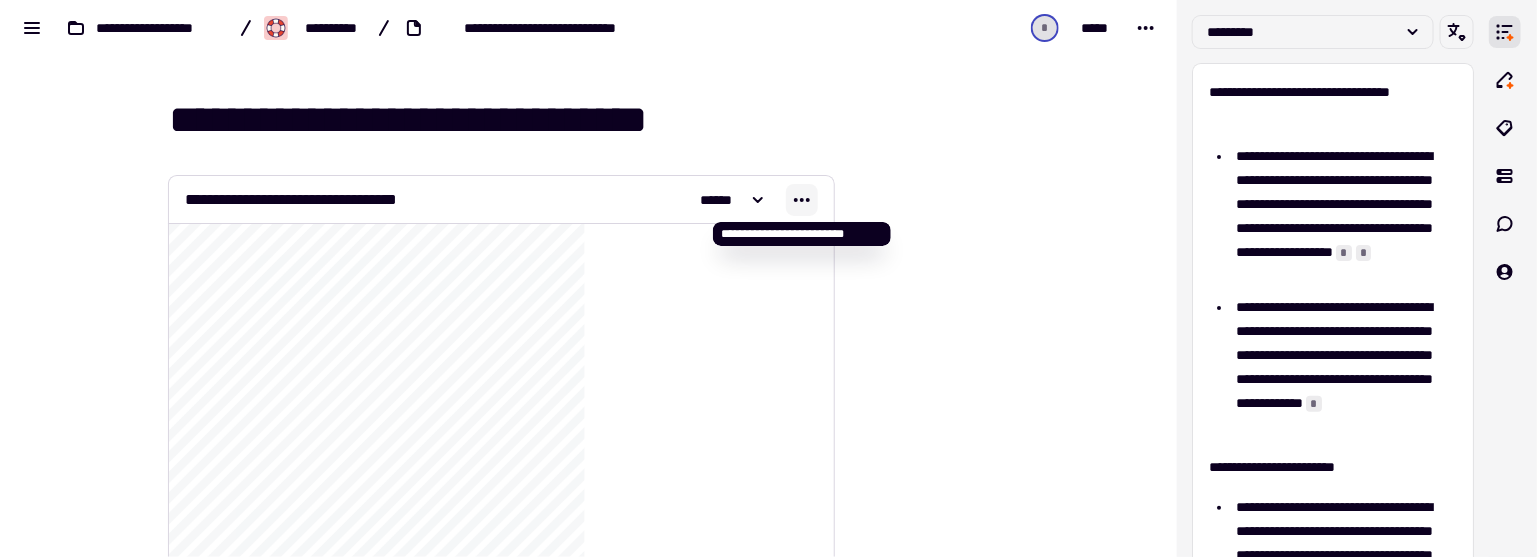 click 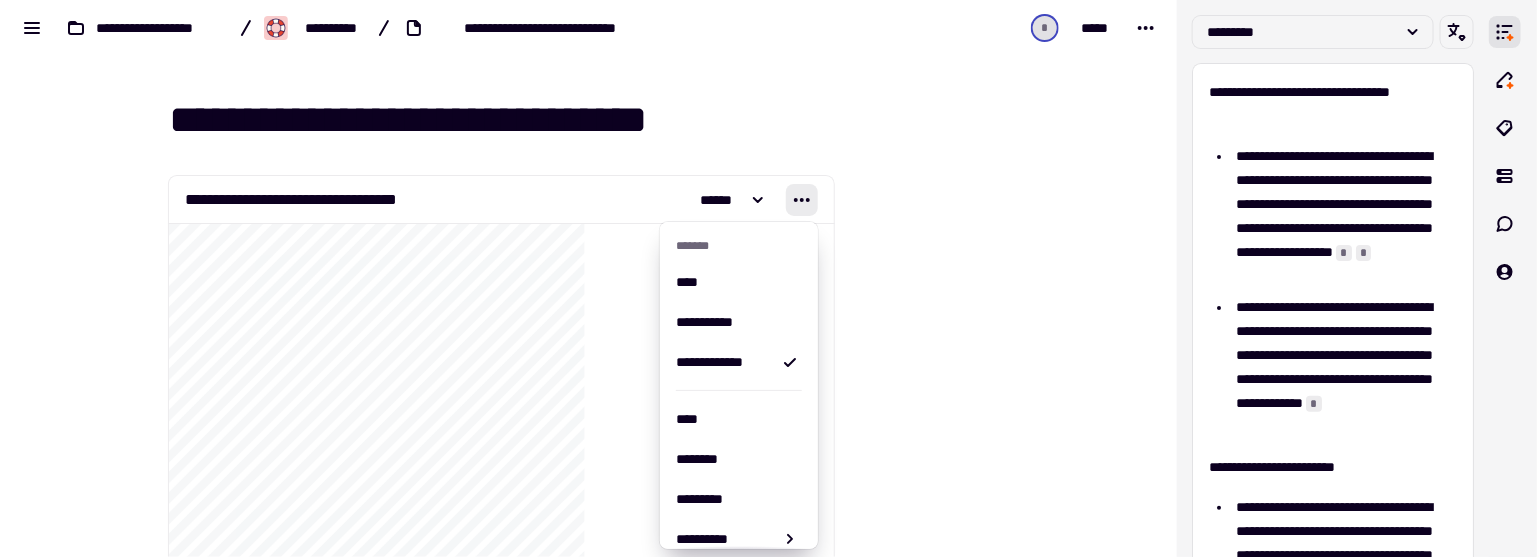 click at bounding box center (935, 5527) 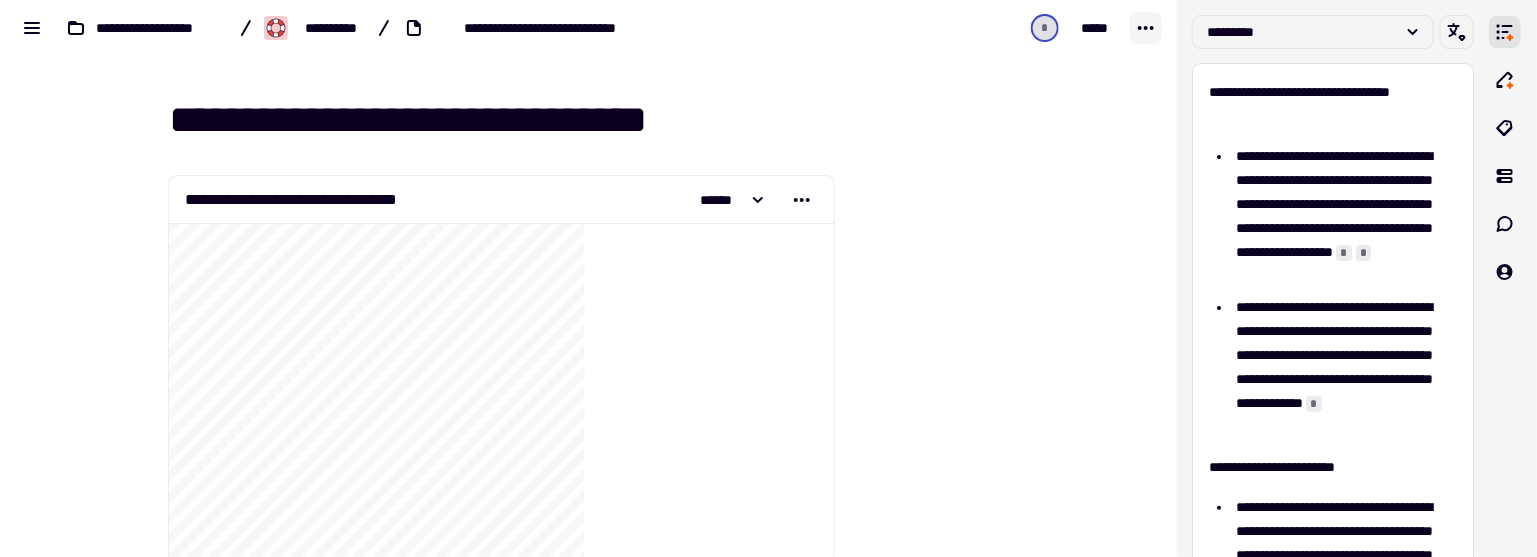 click 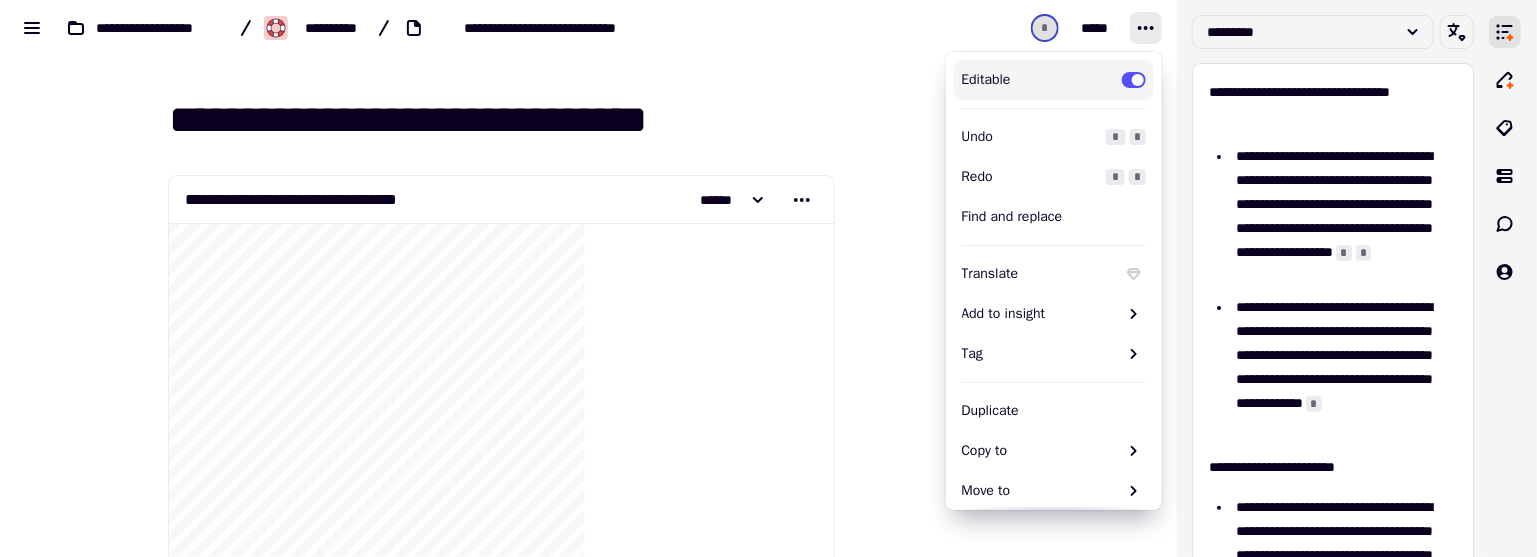 click at bounding box center (935, 5527) 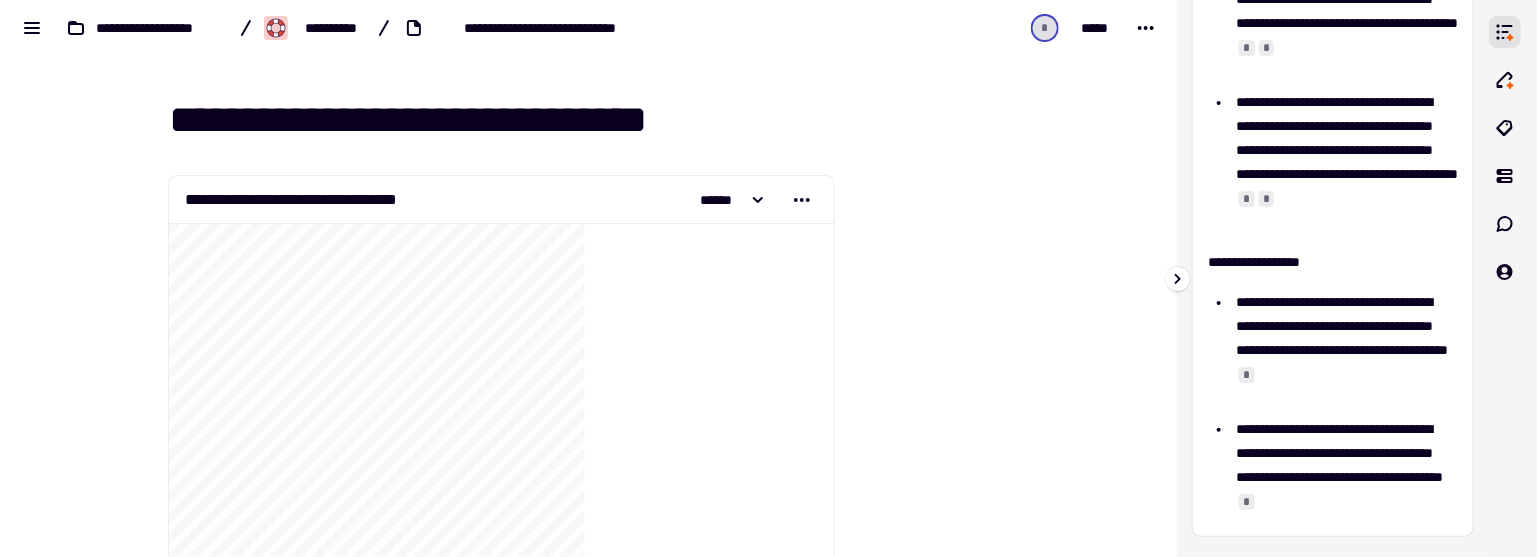 scroll, scrollTop: 0, scrollLeft: 0, axis: both 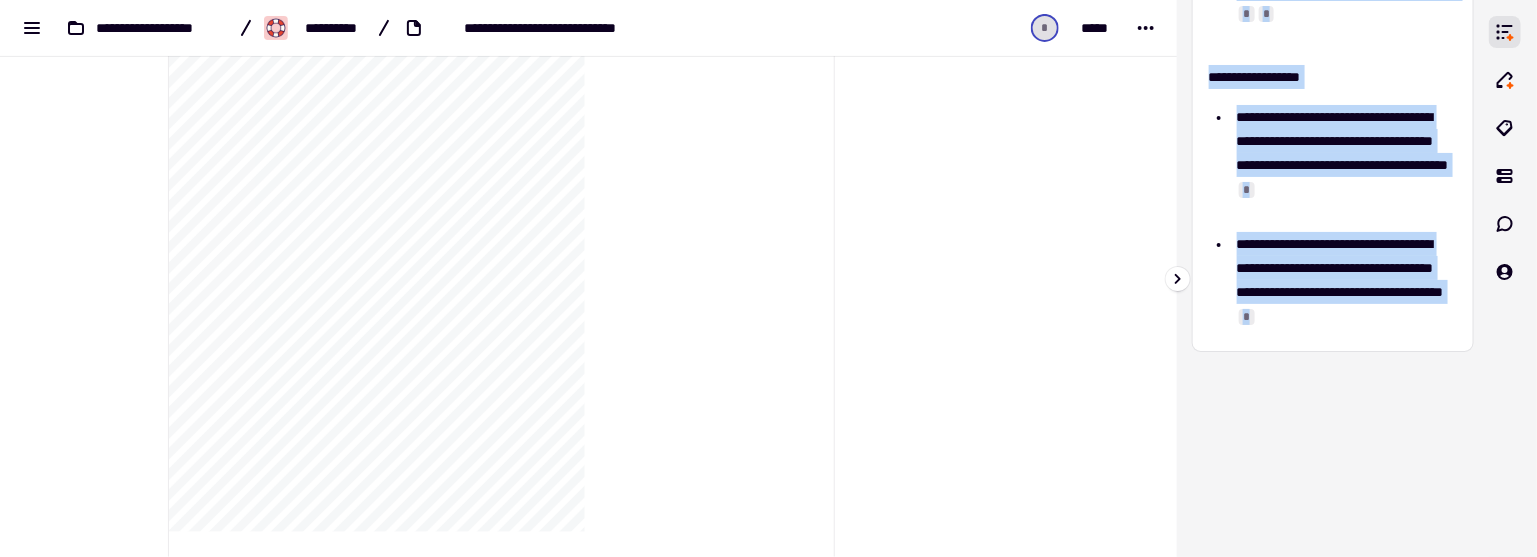 drag, startPoint x: 1205, startPoint y: 88, endPoint x: 1431, endPoint y: 320, distance: 323.8827 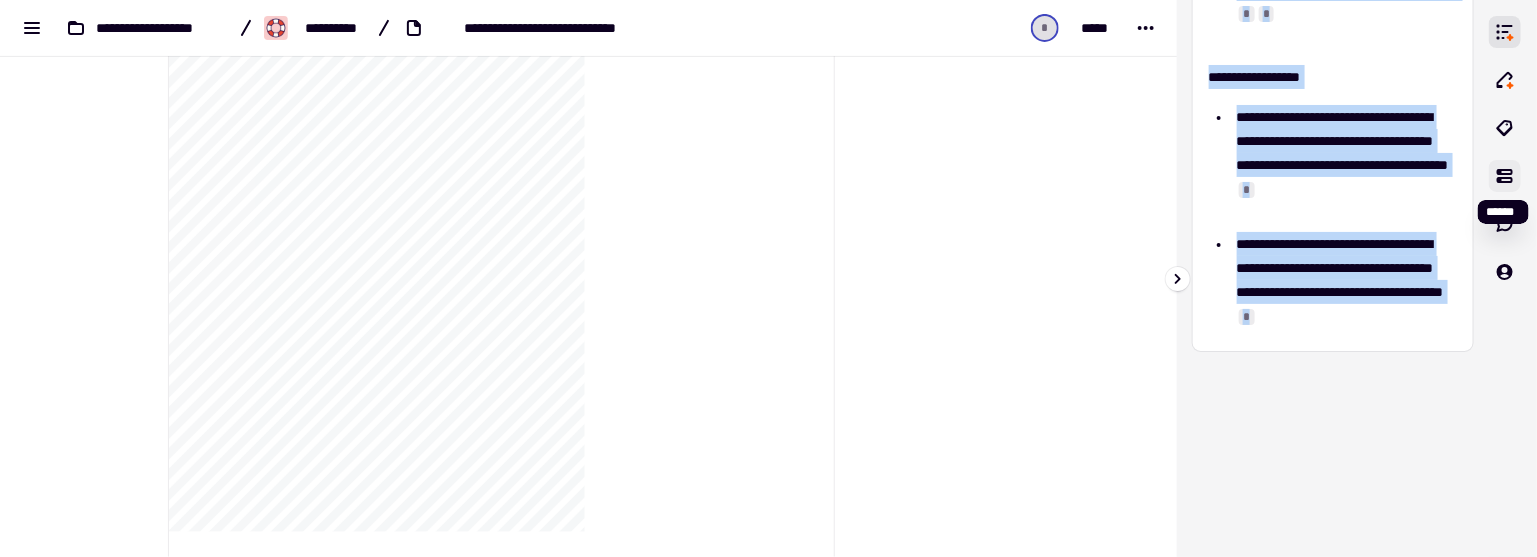 click 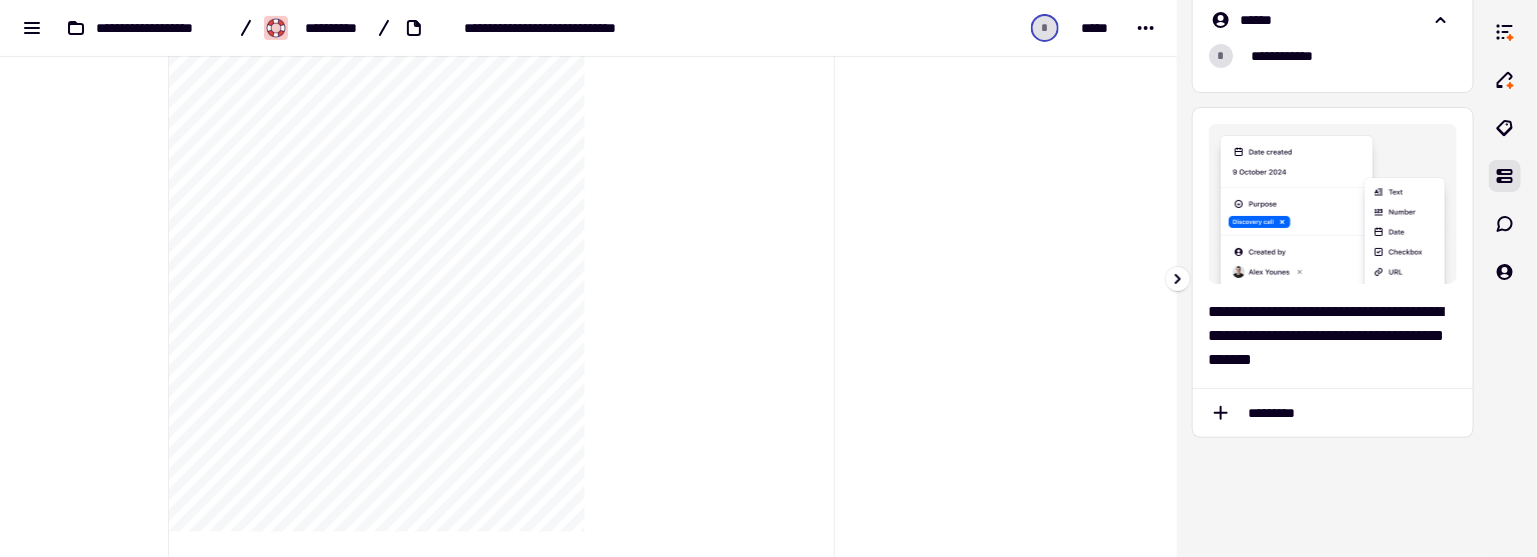scroll, scrollTop: 0, scrollLeft: 0, axis: both 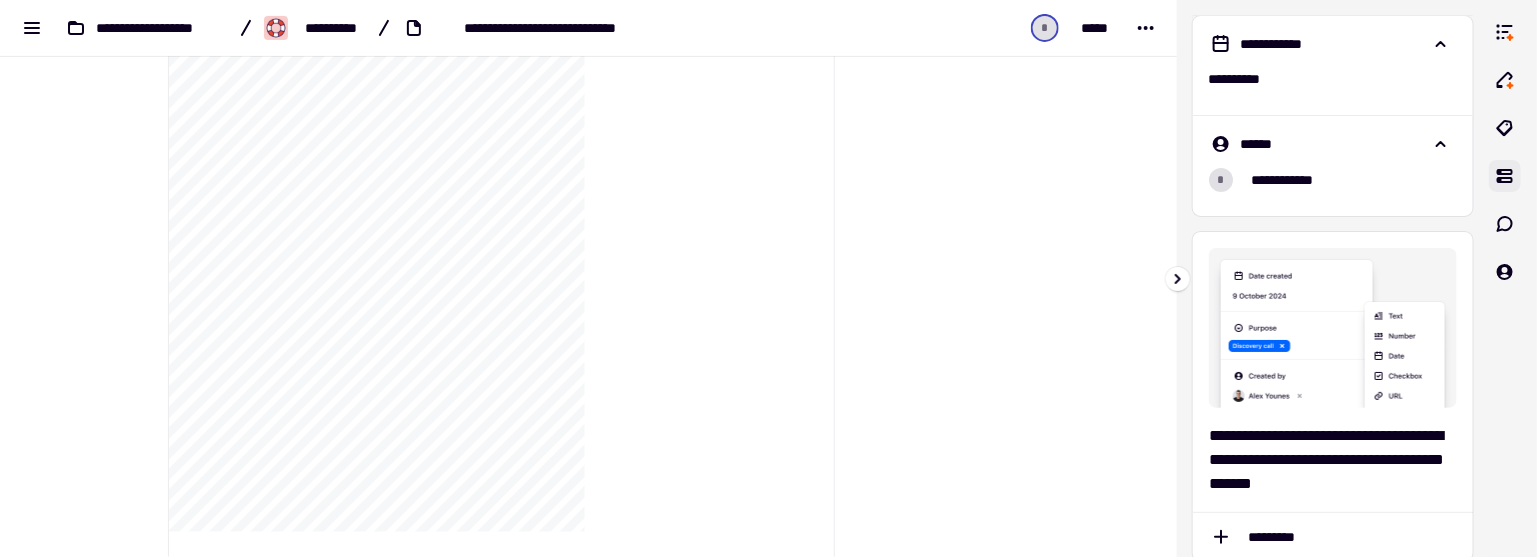 click 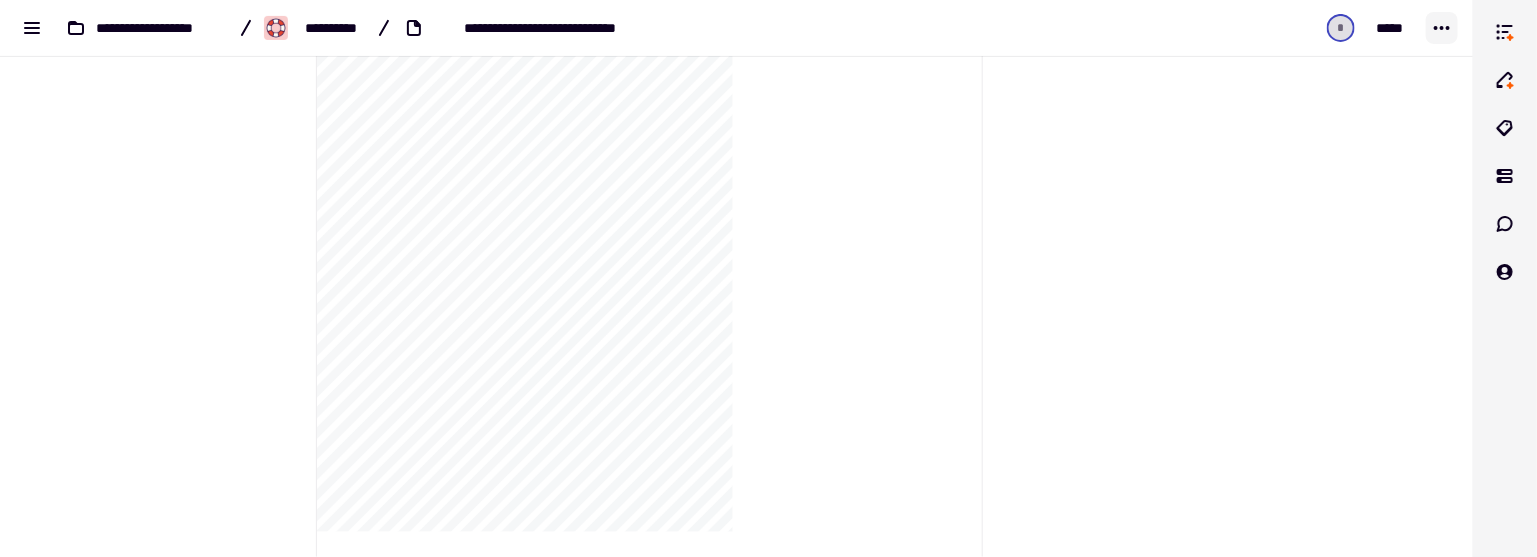 click 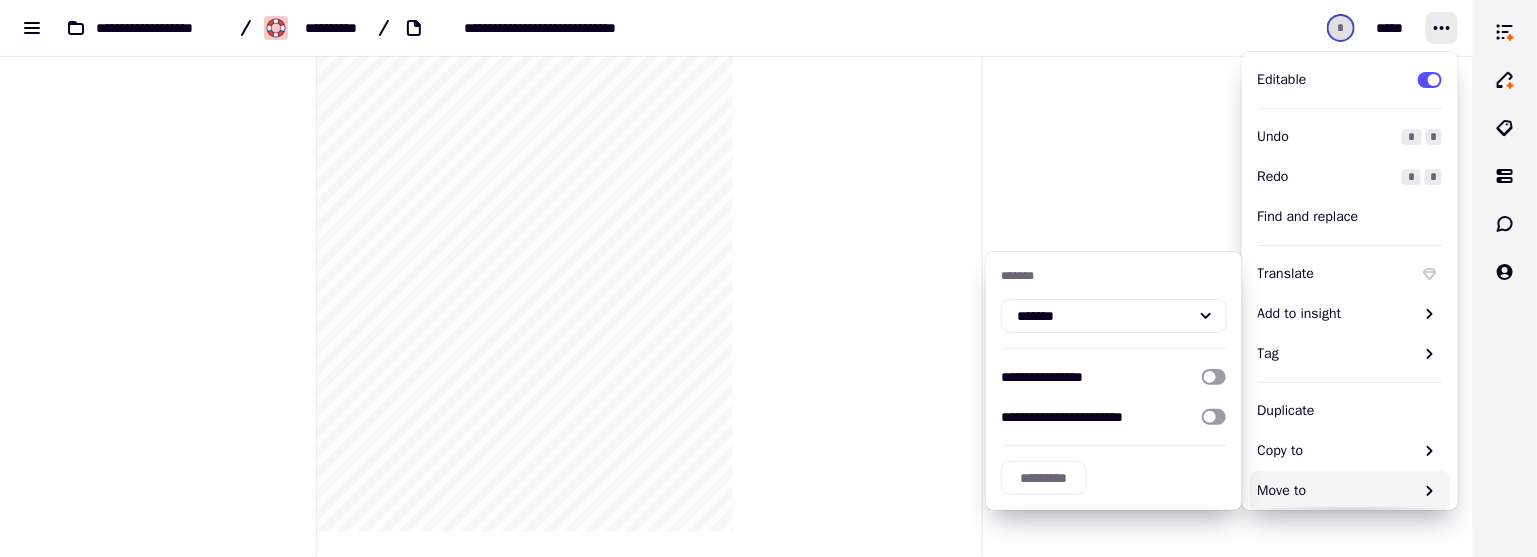 click at bounding box center [1083, 5297] 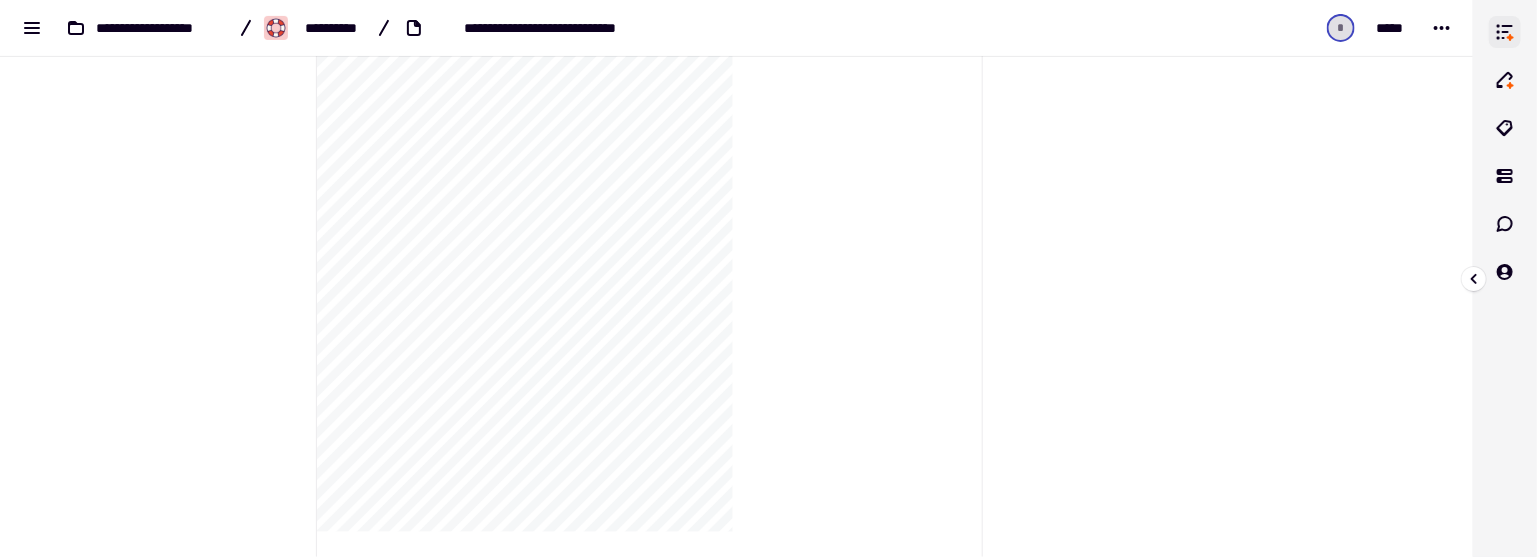 click 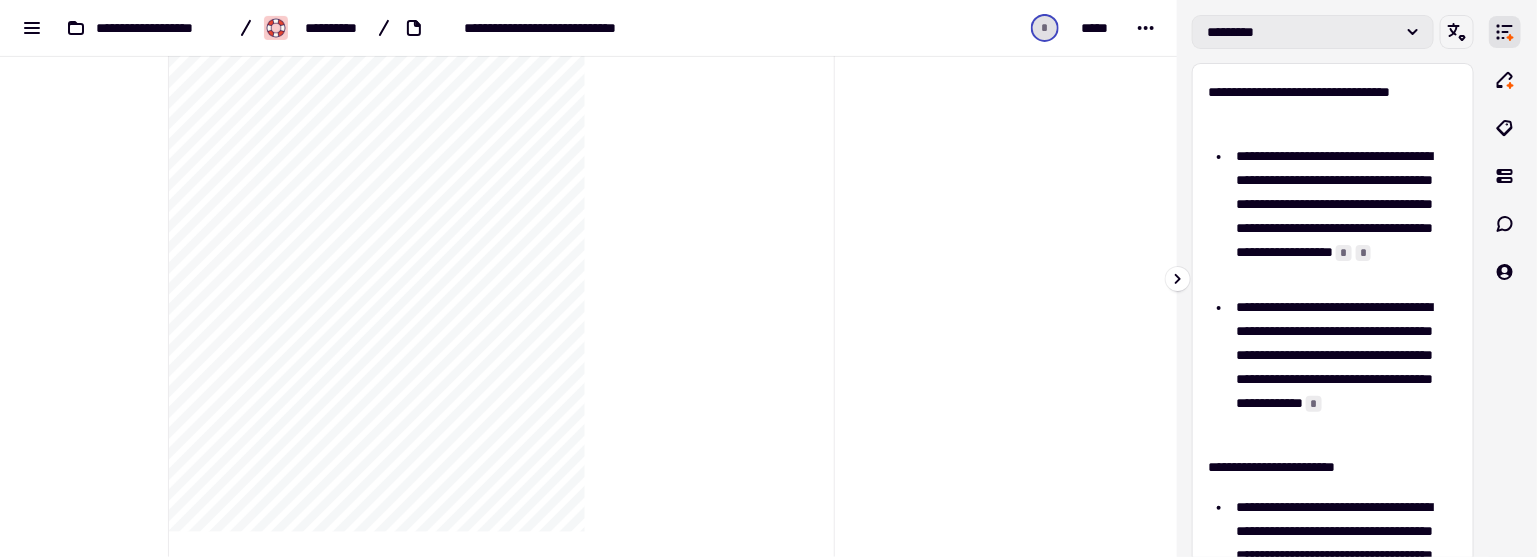 click on "*********" 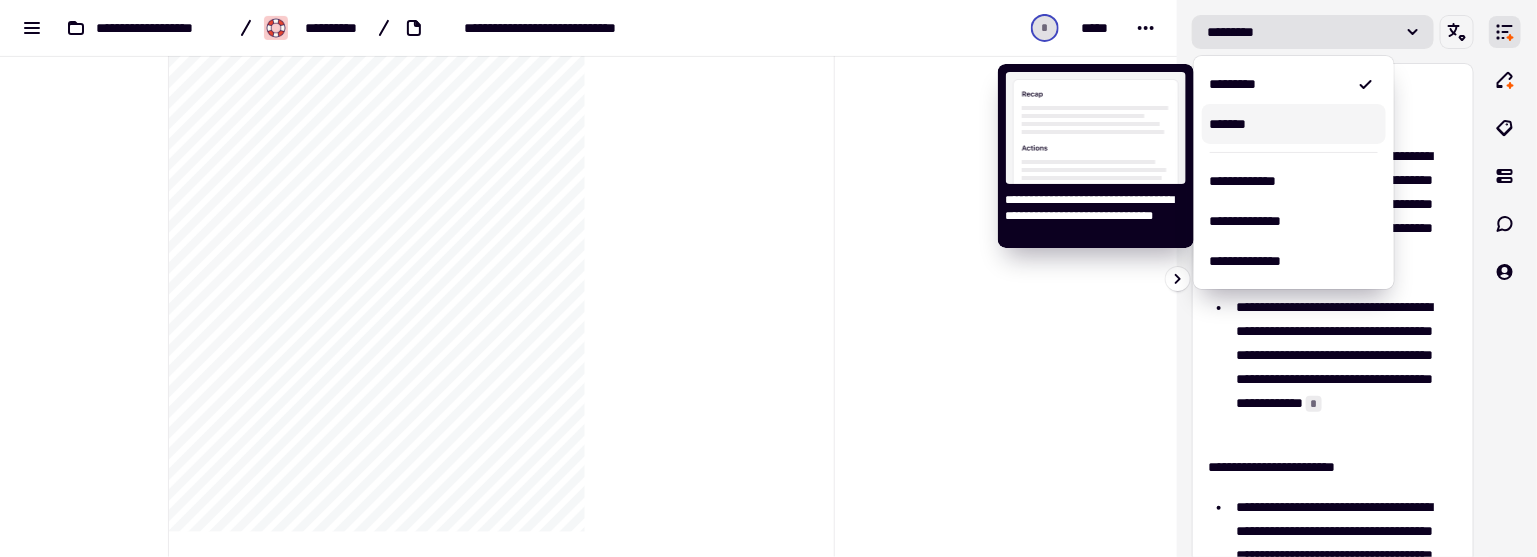 click on "*******" at bounding box center (1294, 124) 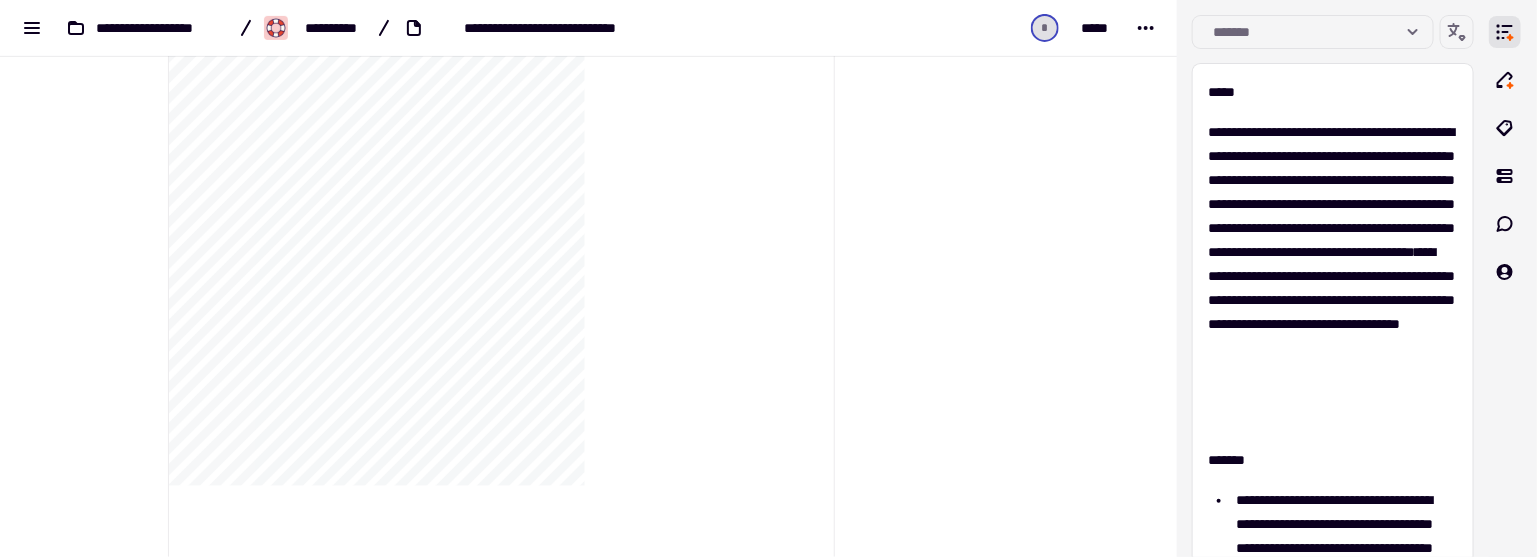 scroll, scrollTop: 307, scrollLeft: 0, axis: vertical 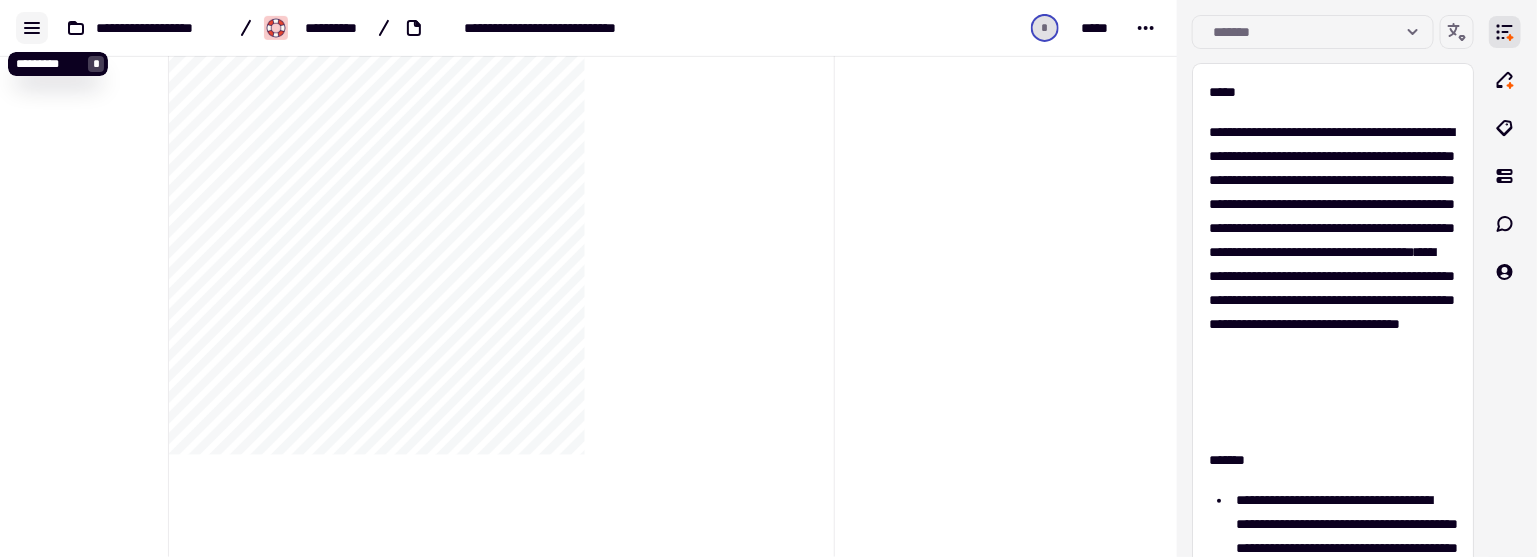 click 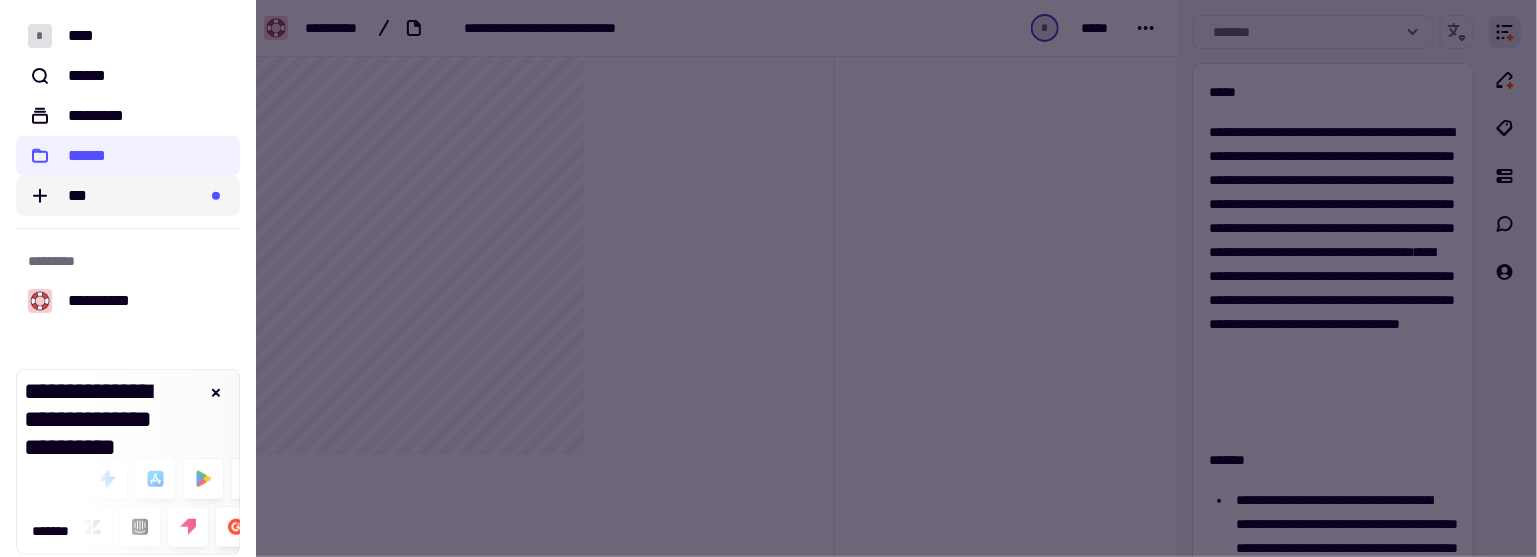 click on "***" 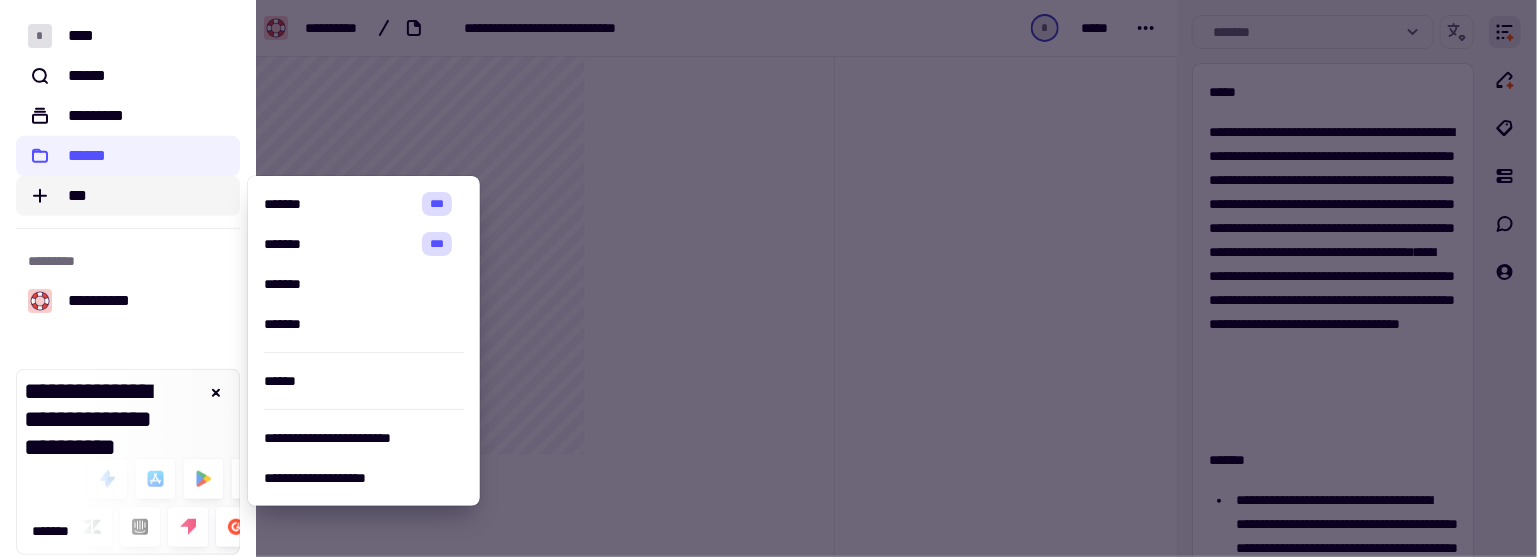 click on "***" 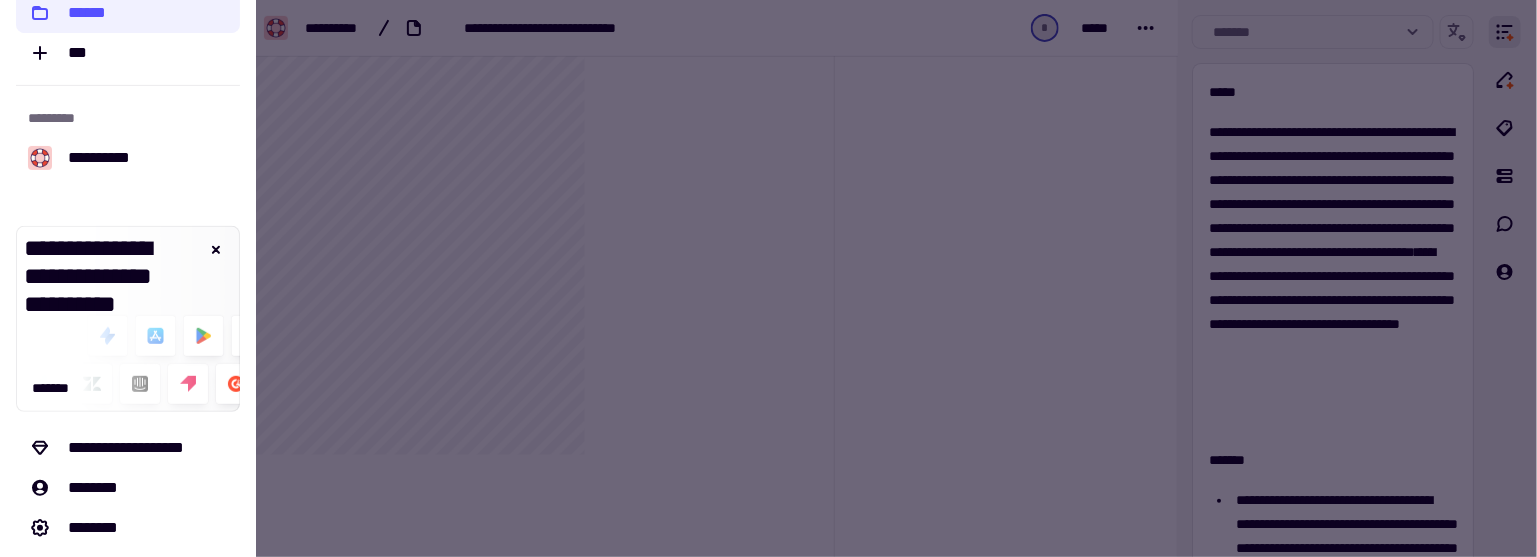 scroll, scrollTop: 189, scrollLeft: 0, axis: vertical 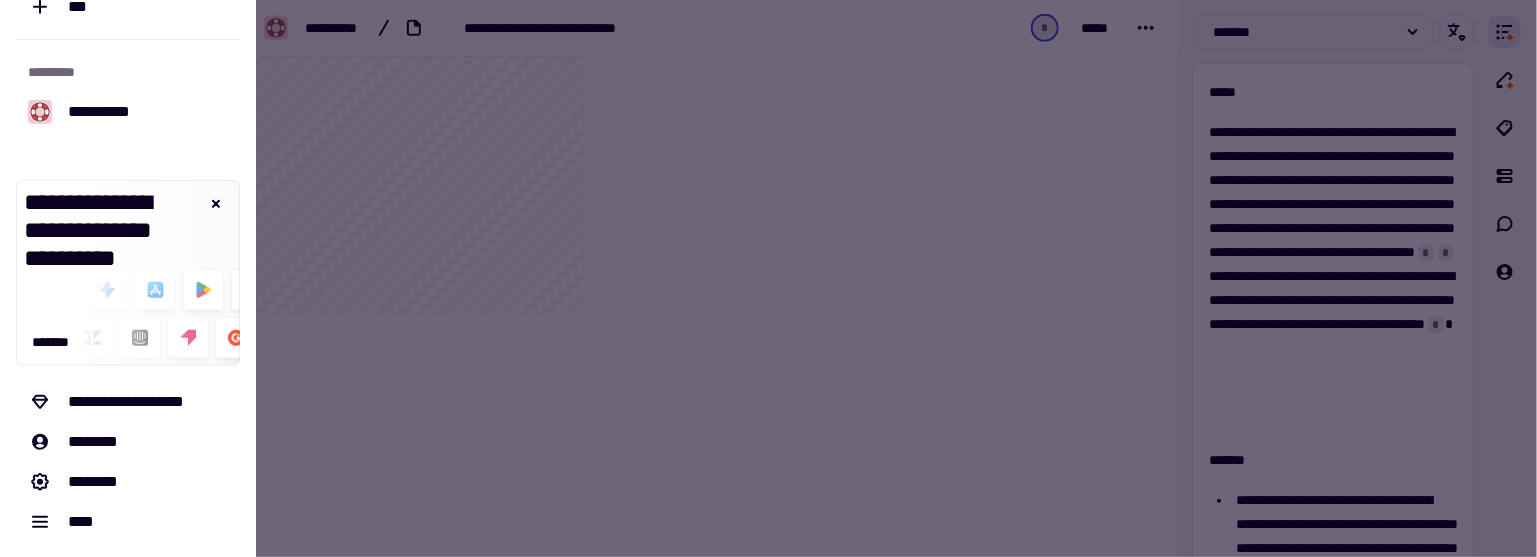 click at bounding box center [768, 278] 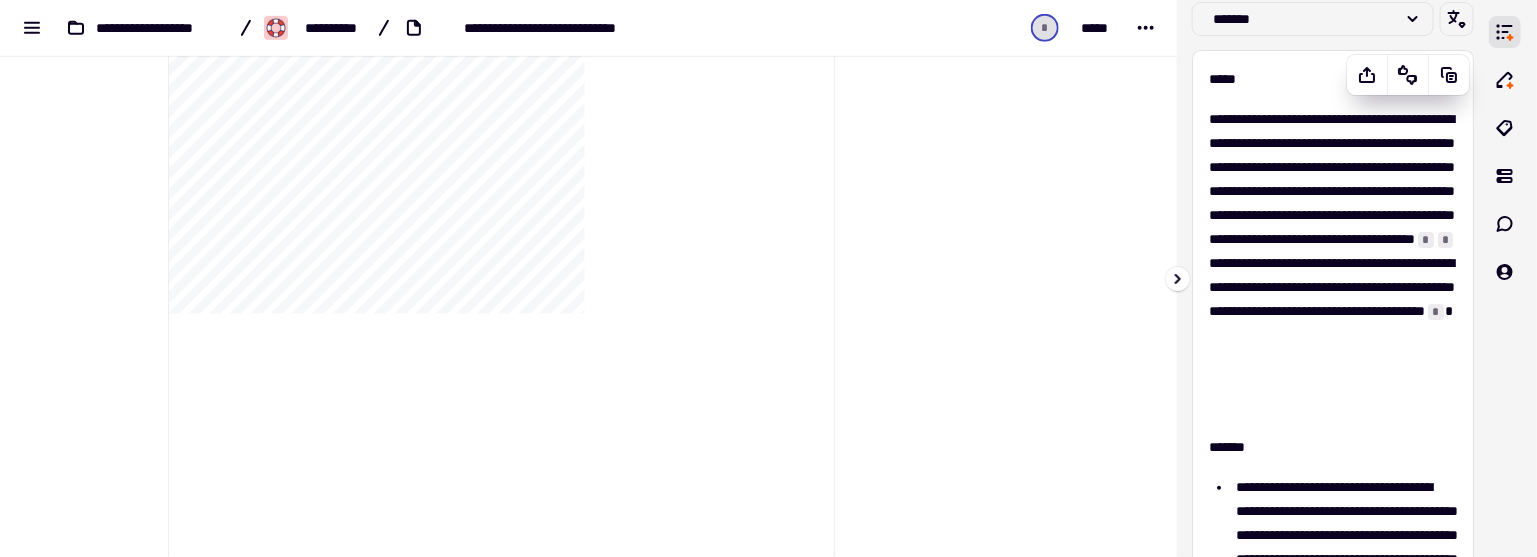 scroll, scrollTop: 0, scrollLeft: 0, axis: both 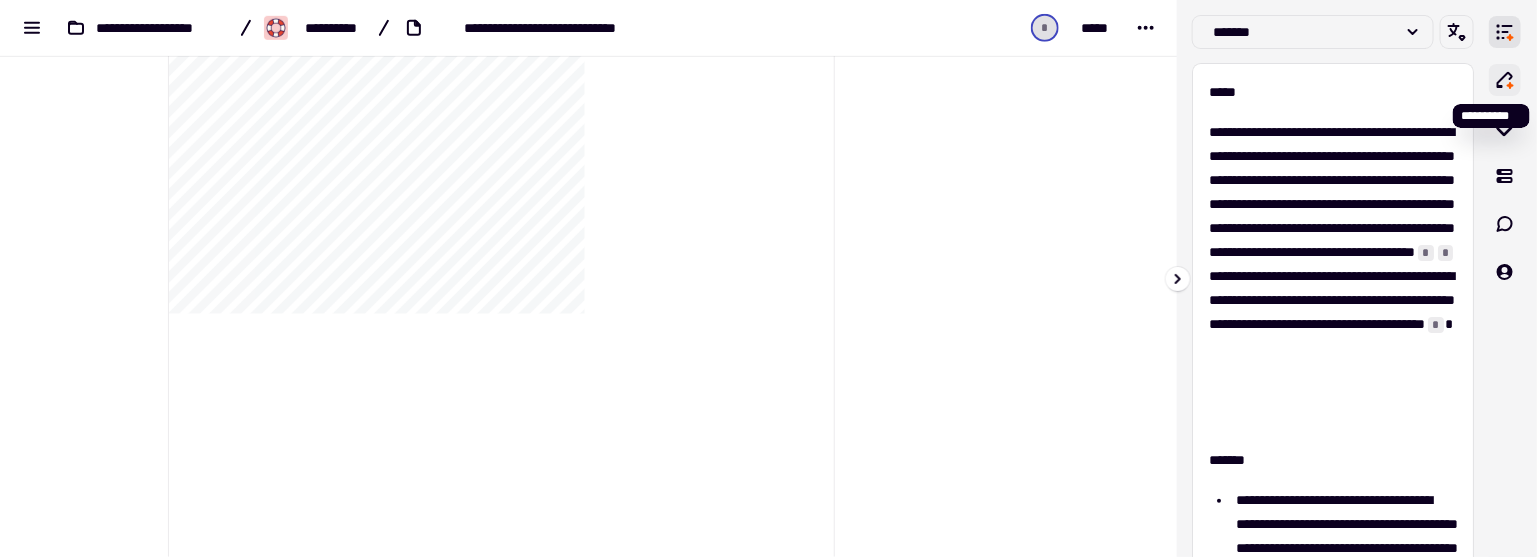 click 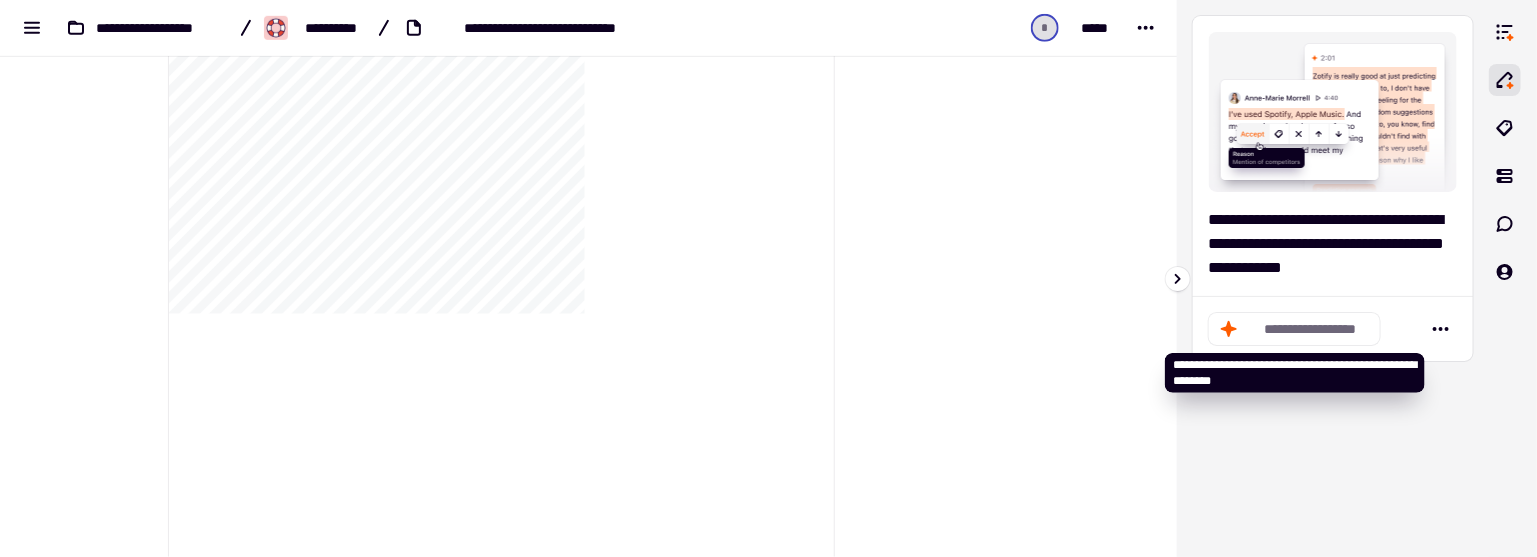 click on "**********" 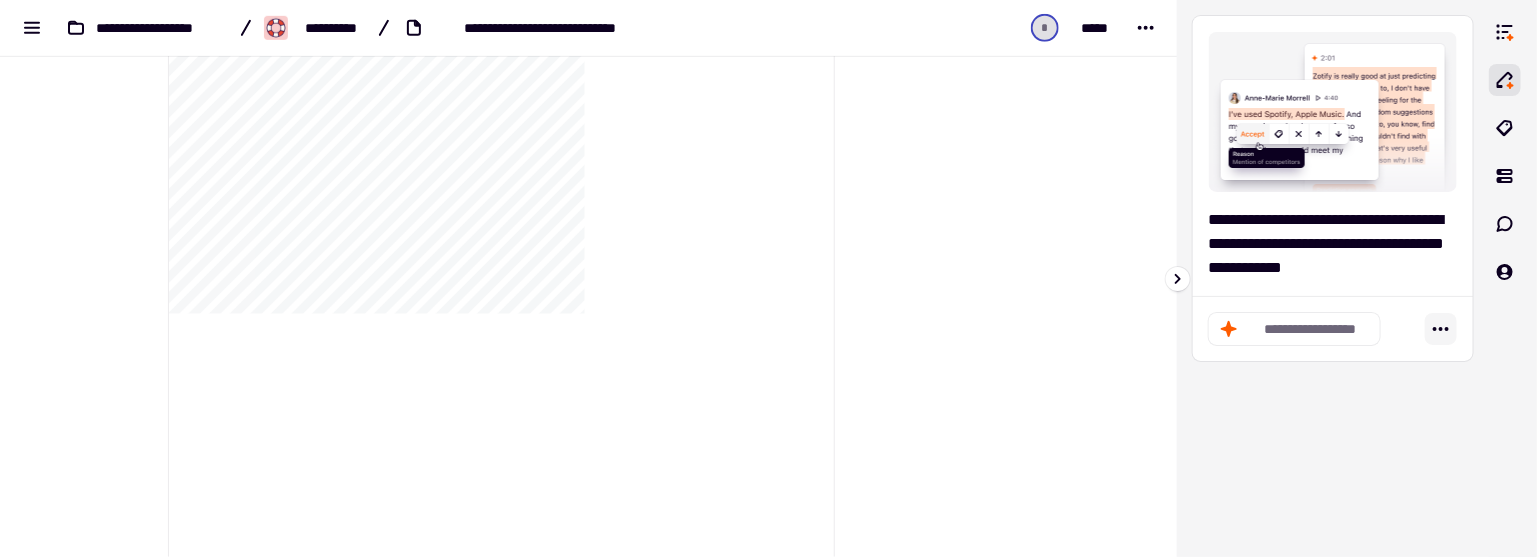click 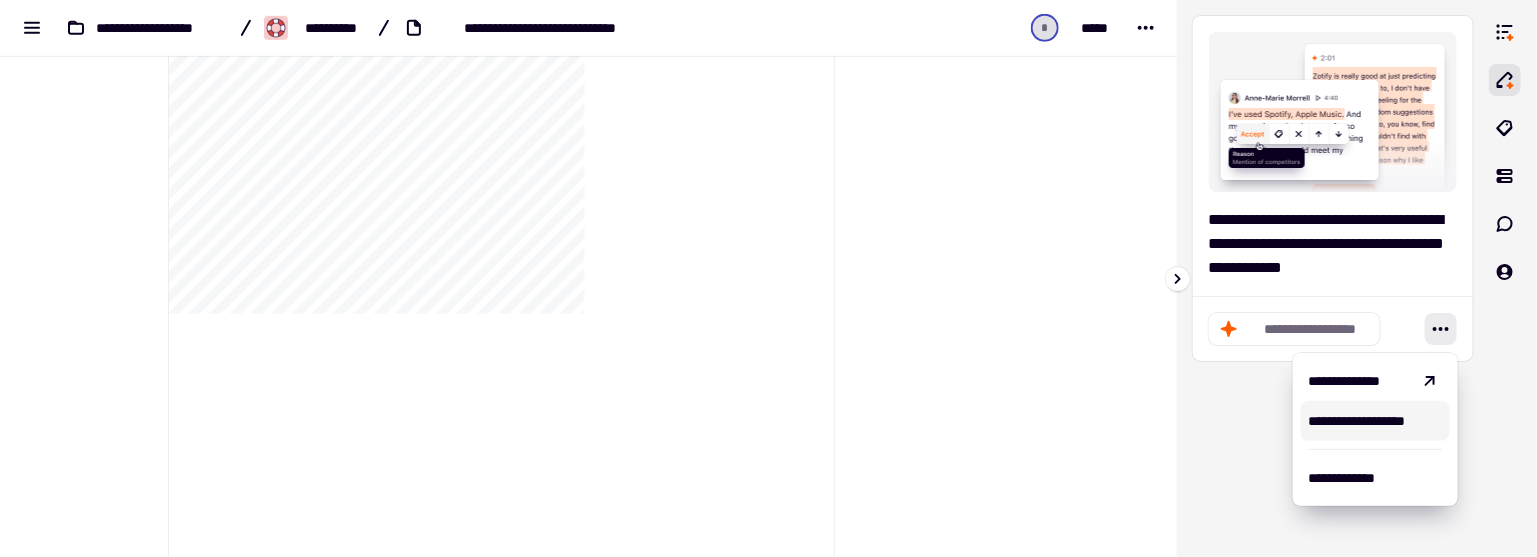 click on "**********" at bounding box center (1375, 421) 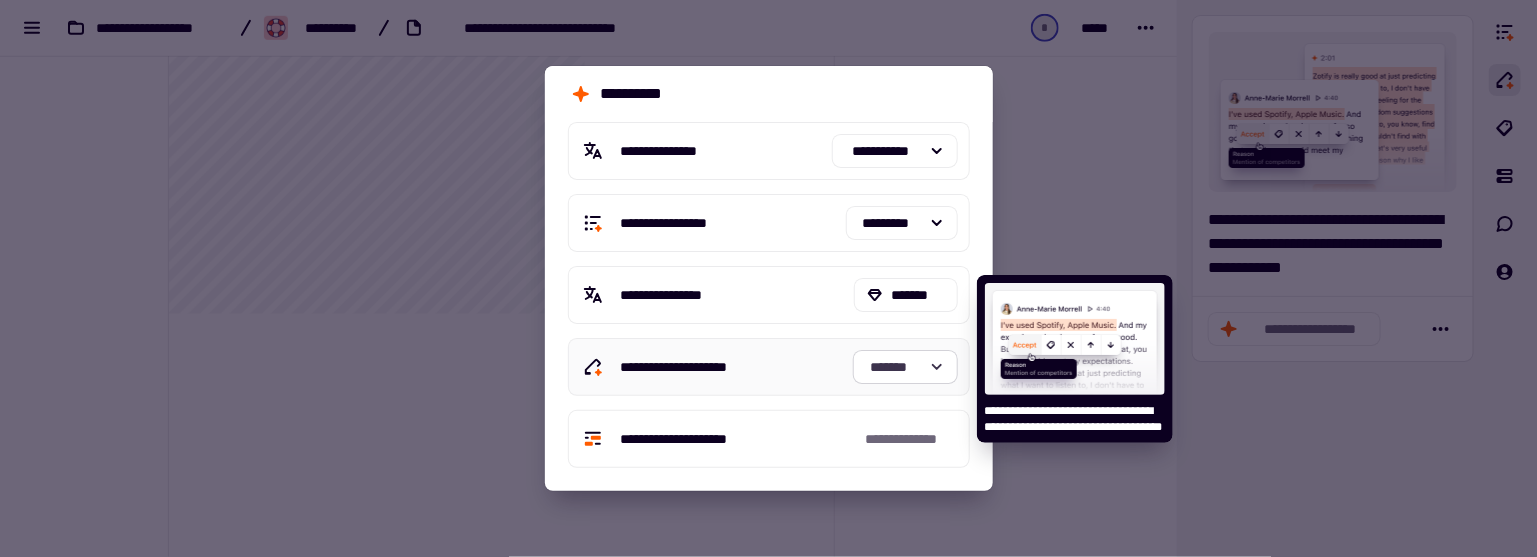 click on "*******" 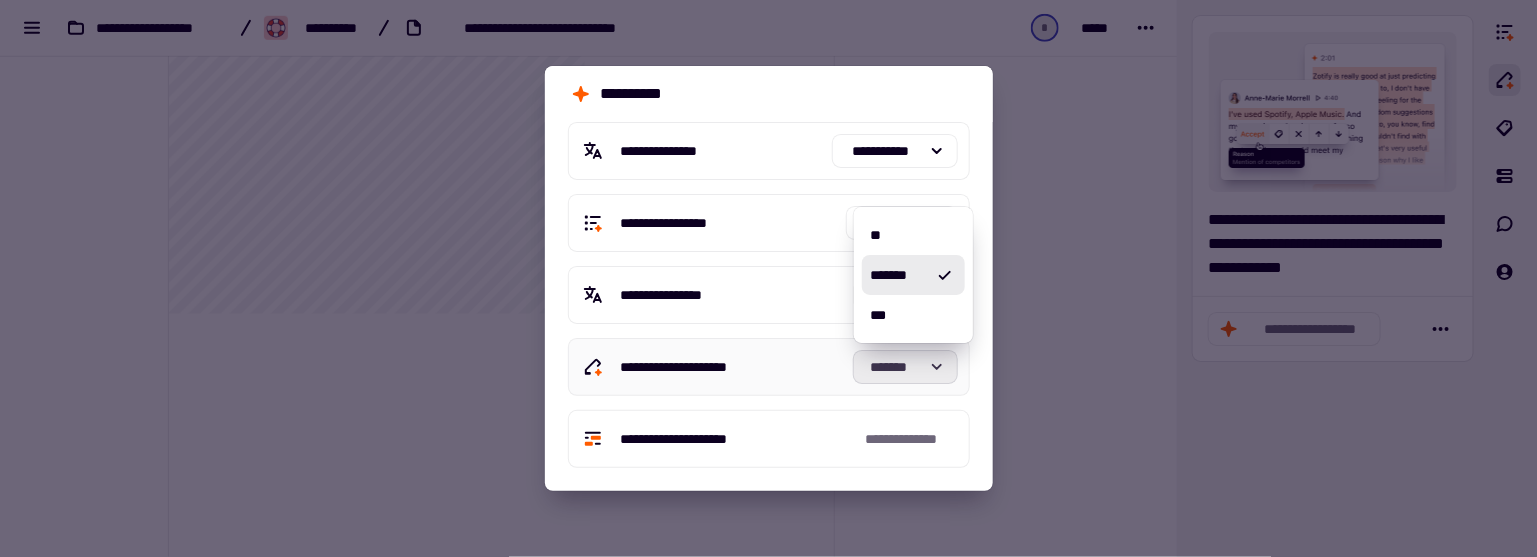 click on "*******" 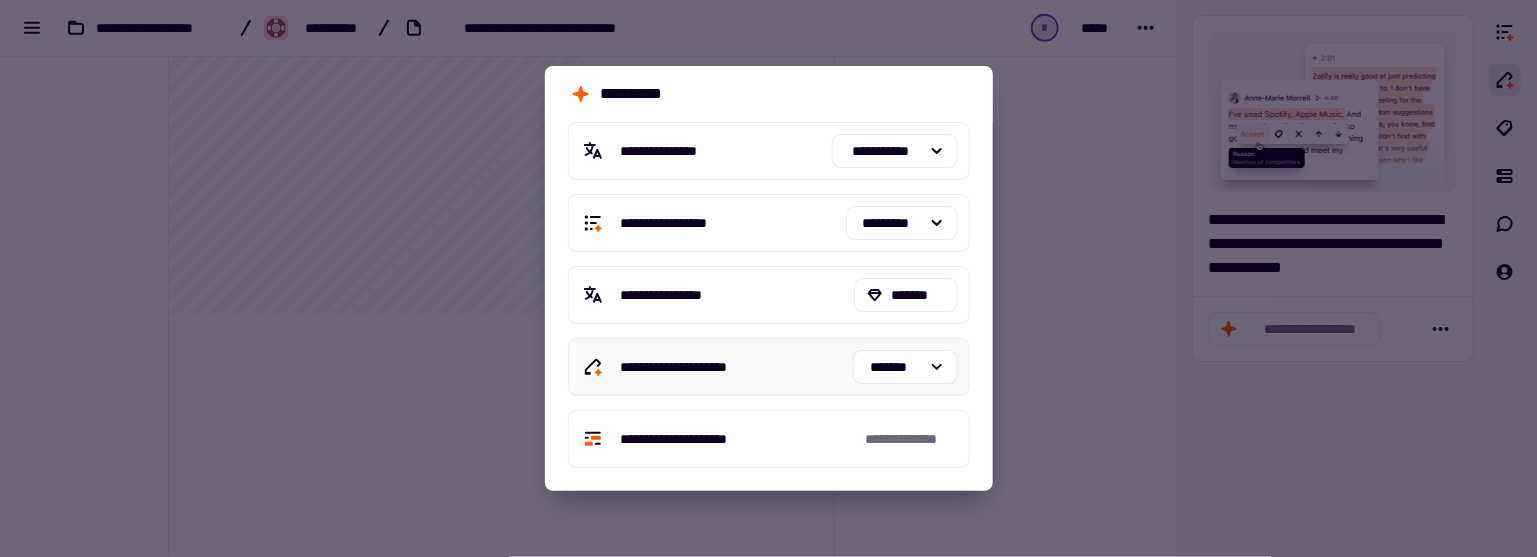 click on "**********" at bounding box center (729, 367) 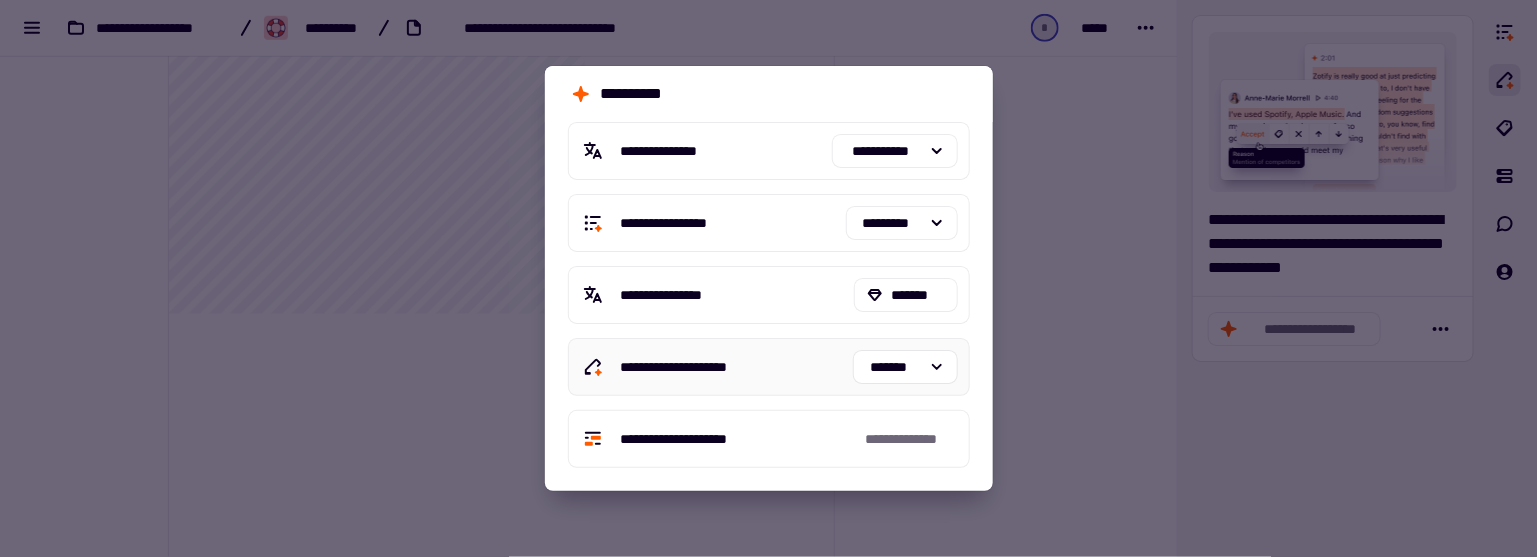 click on "**********" at bounding box center (729, 367) 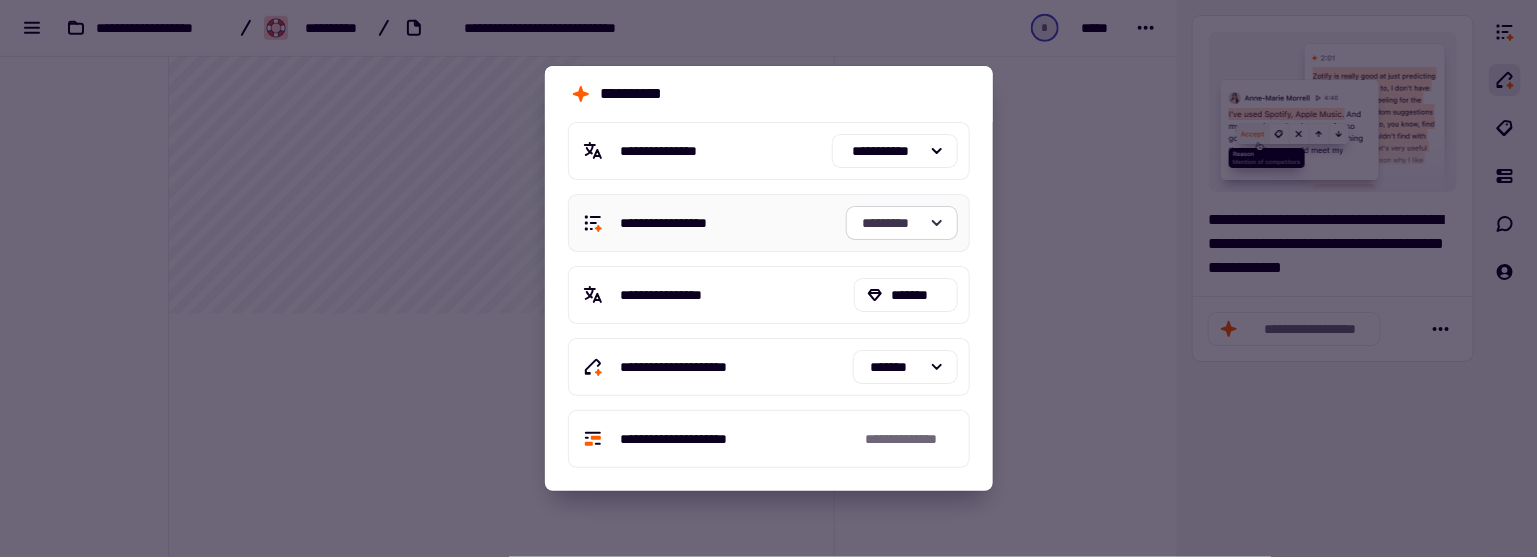 click on "*********" 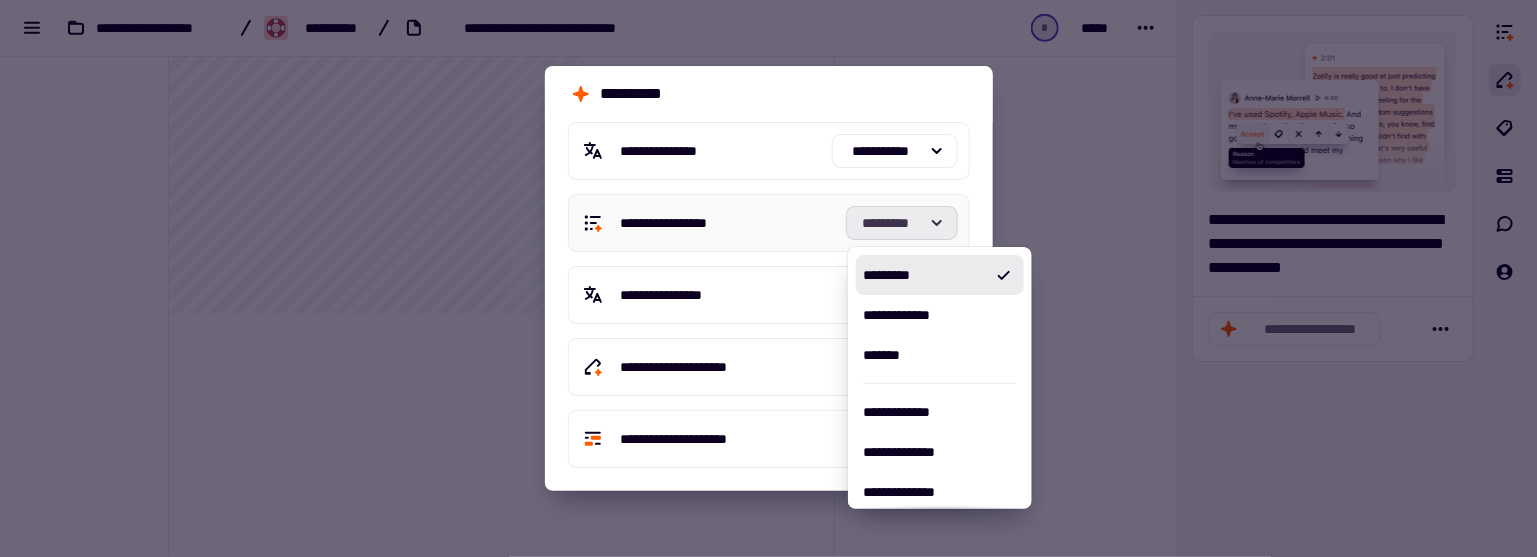 click on "*********" 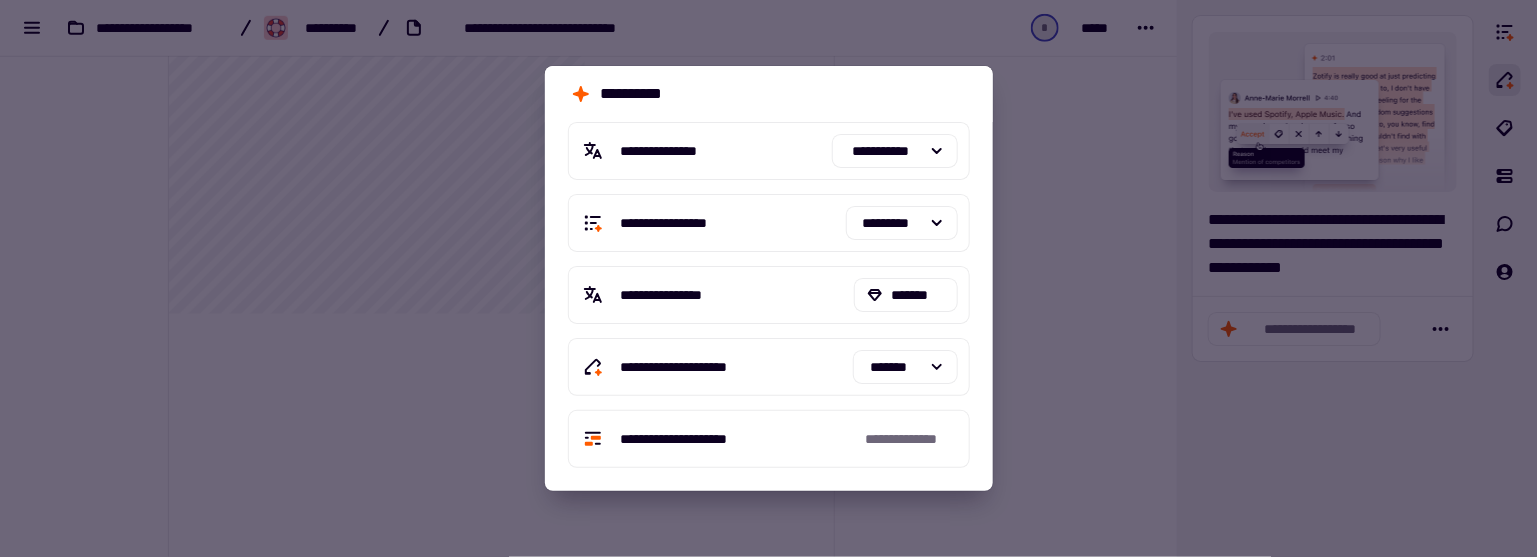 click at bounding box center [768, 278] 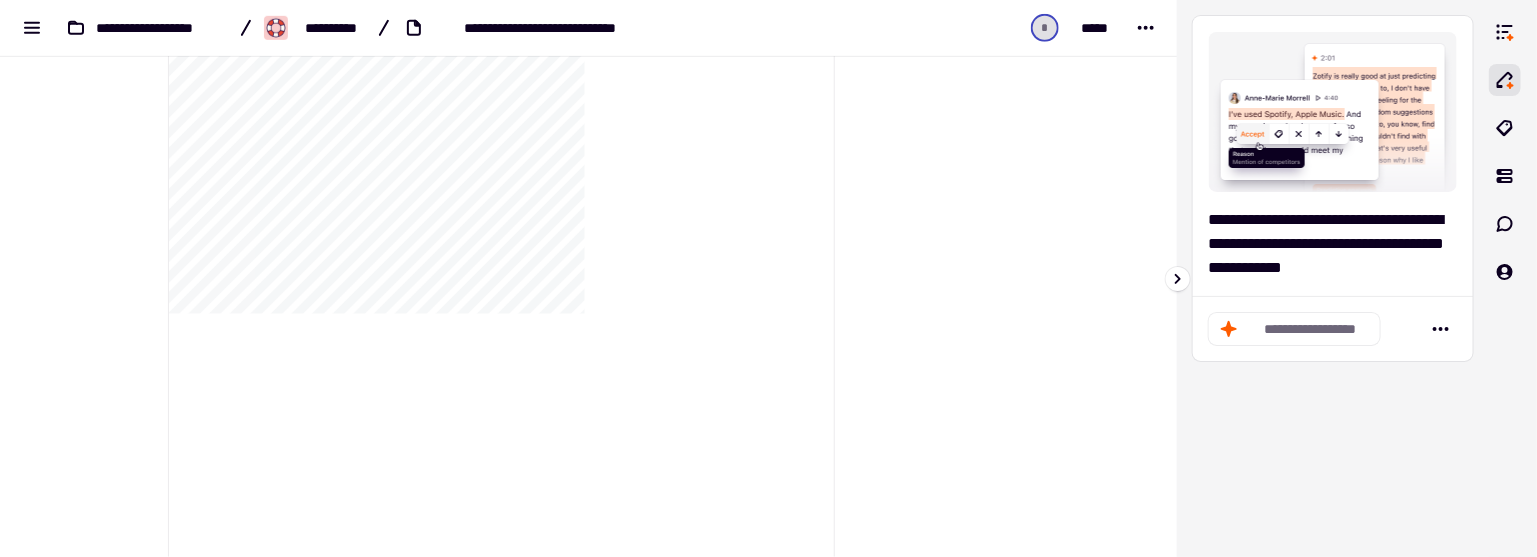 click on "**********" 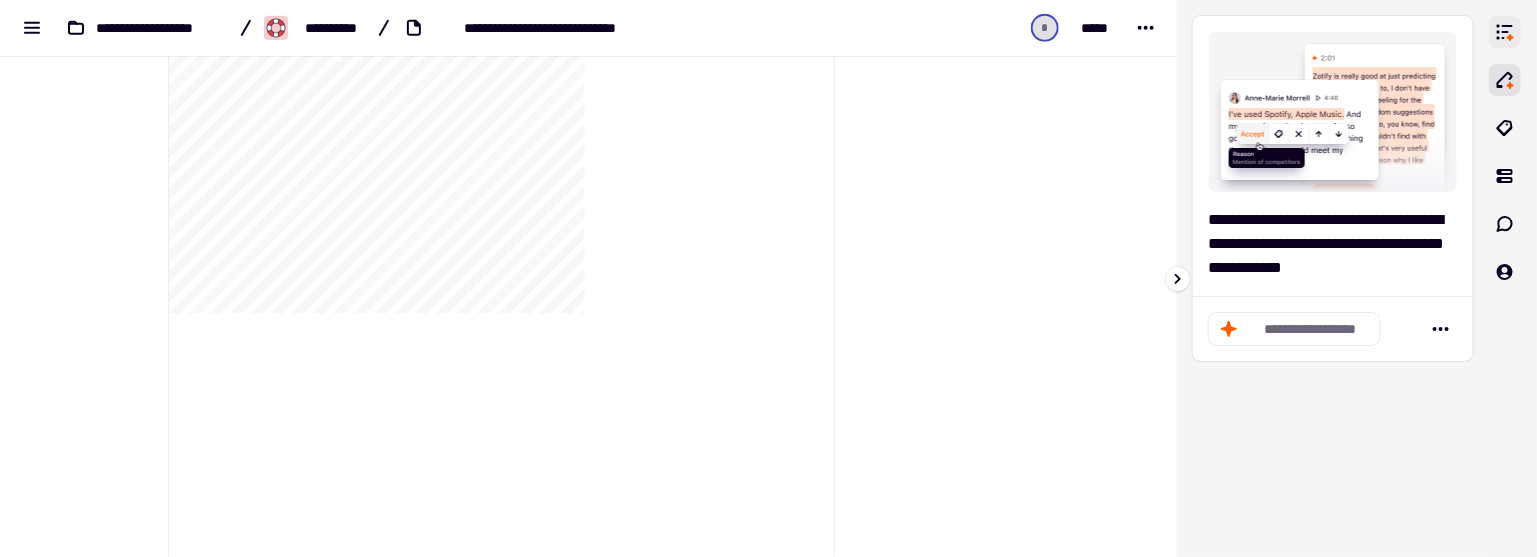 click 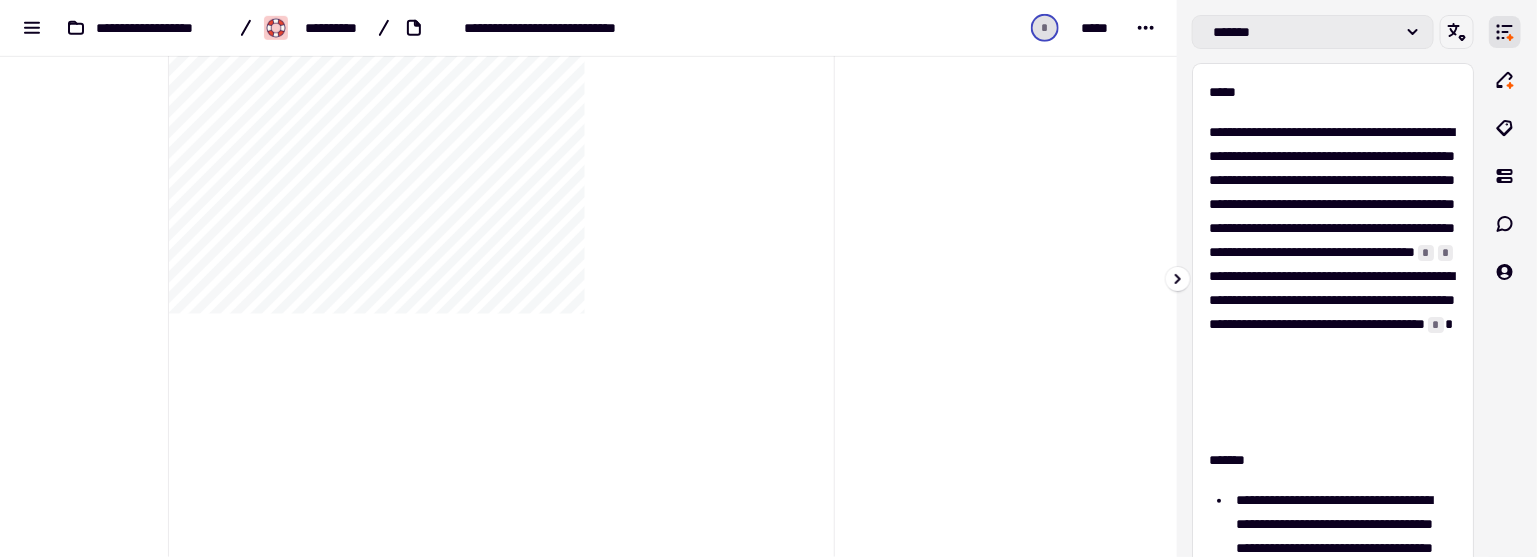 click on "*******" 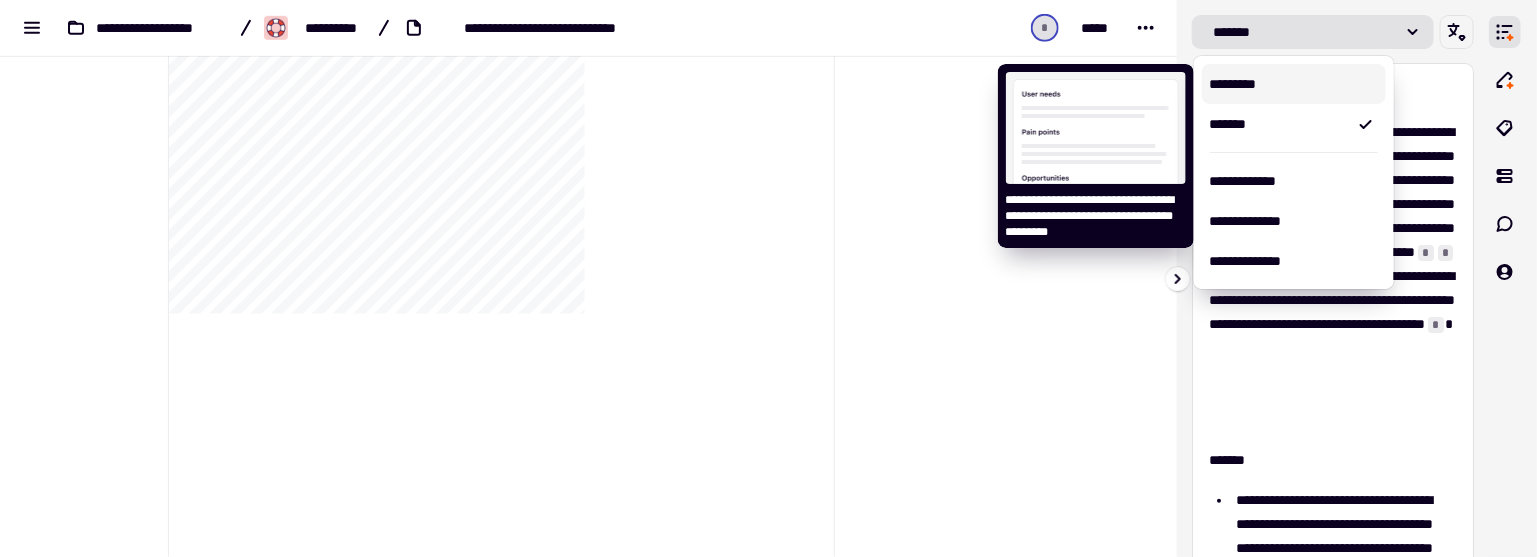 click on "*********" at bounding box center (1294, 84) 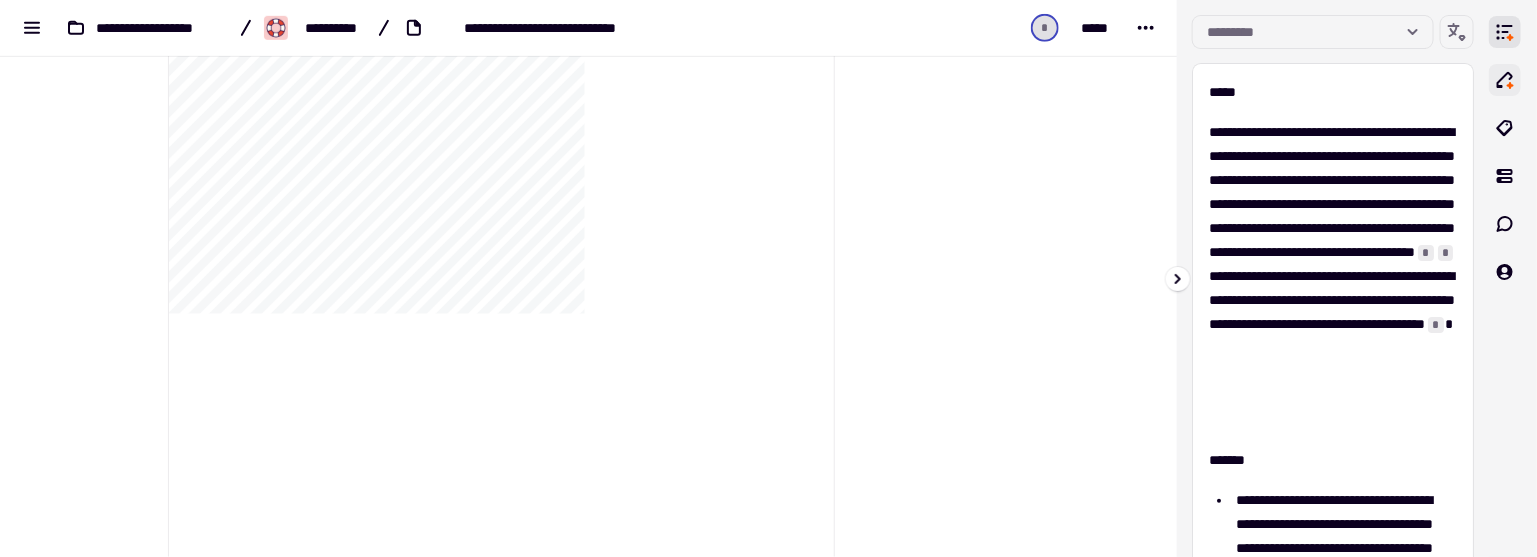 click 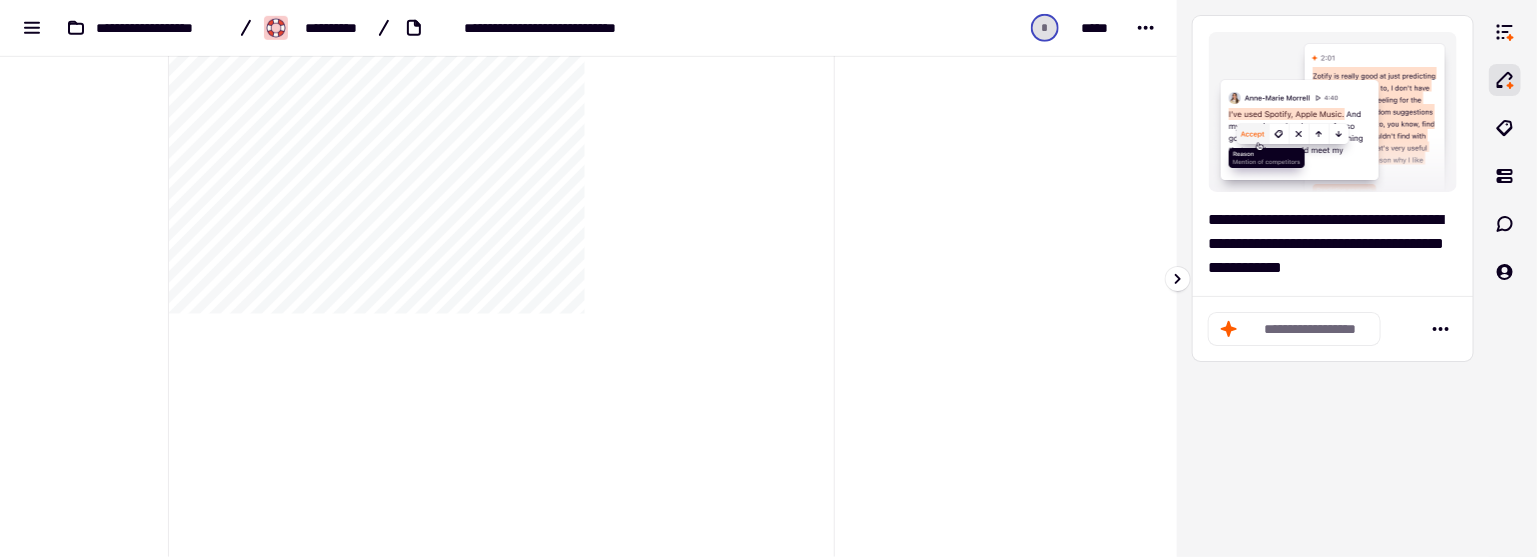 click on "**********" 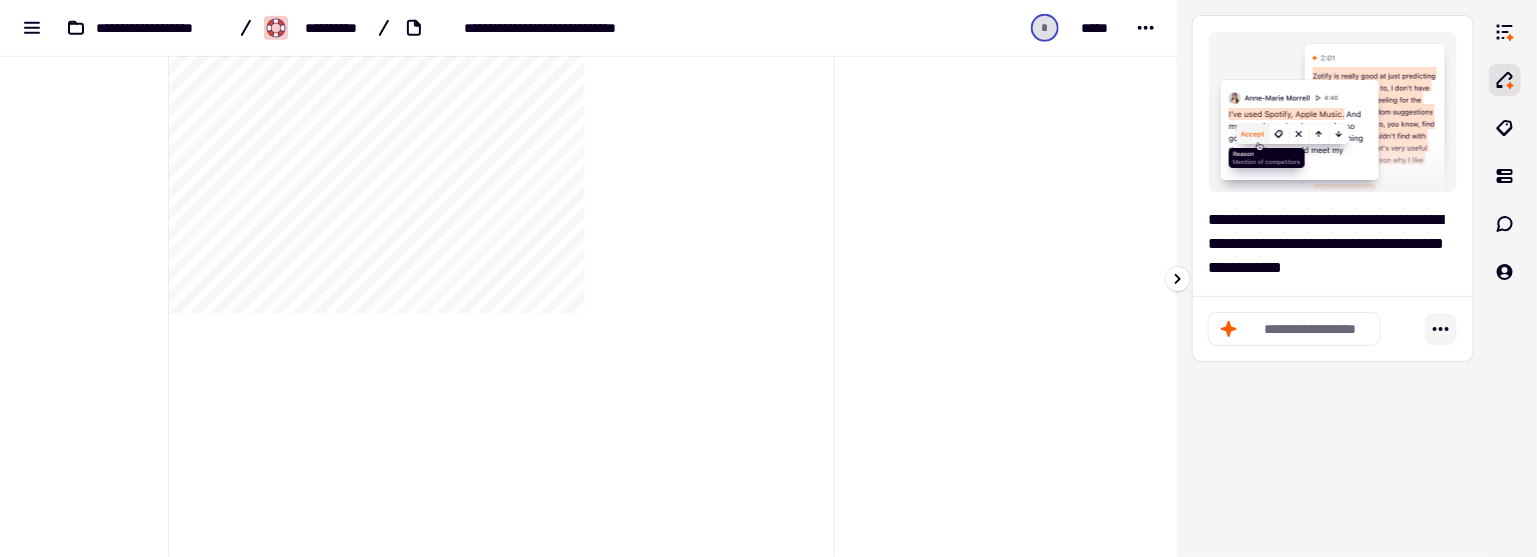 click 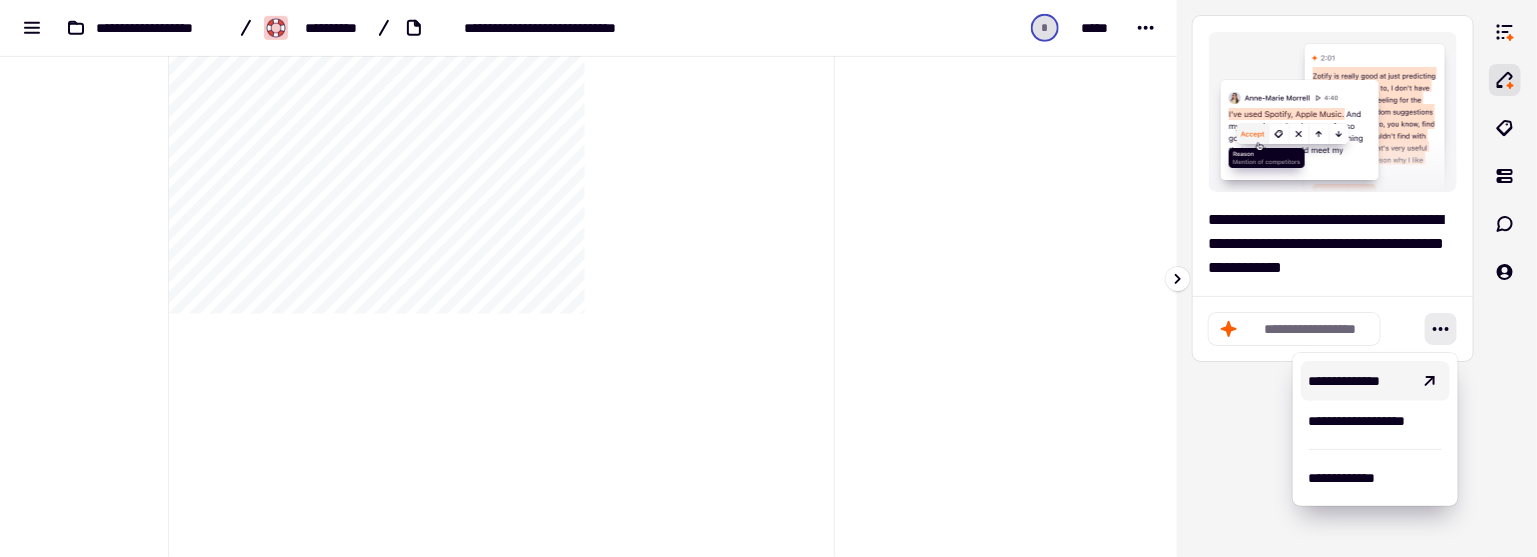 click on "**********" at bounding box center [1359, 381] 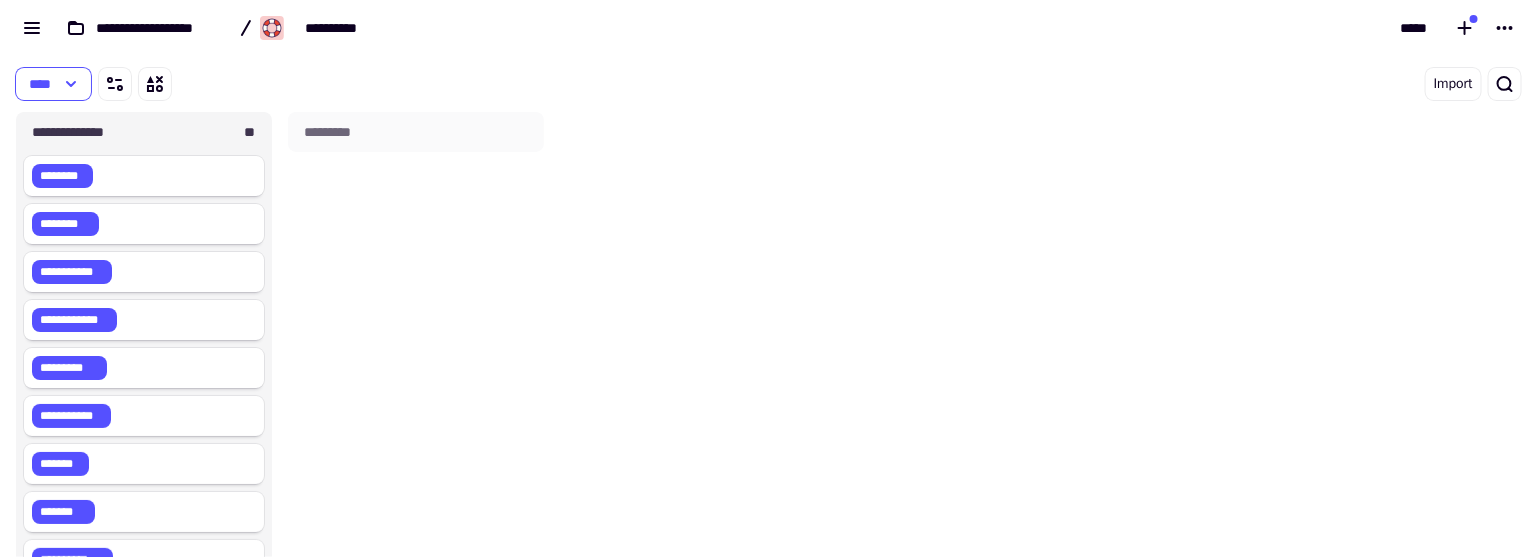 scroll, scrollTop: 1, scrollLeft: 0, axis: vertical 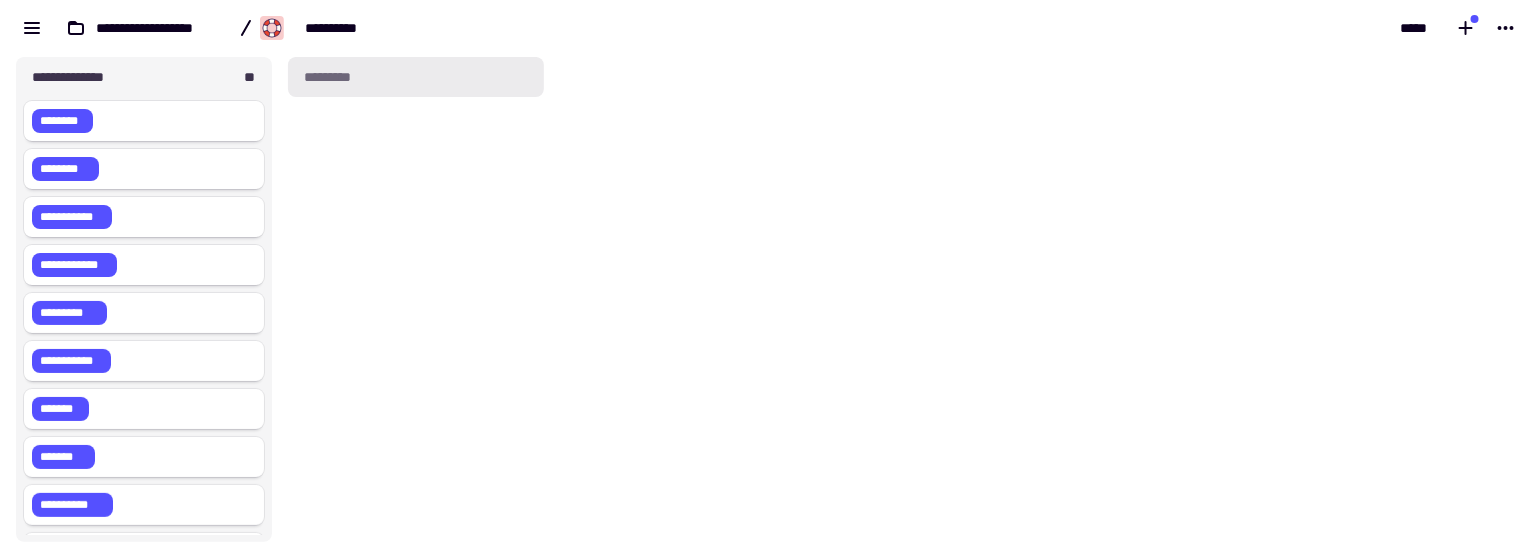 click on "*********" at bounding box center (416, 77) 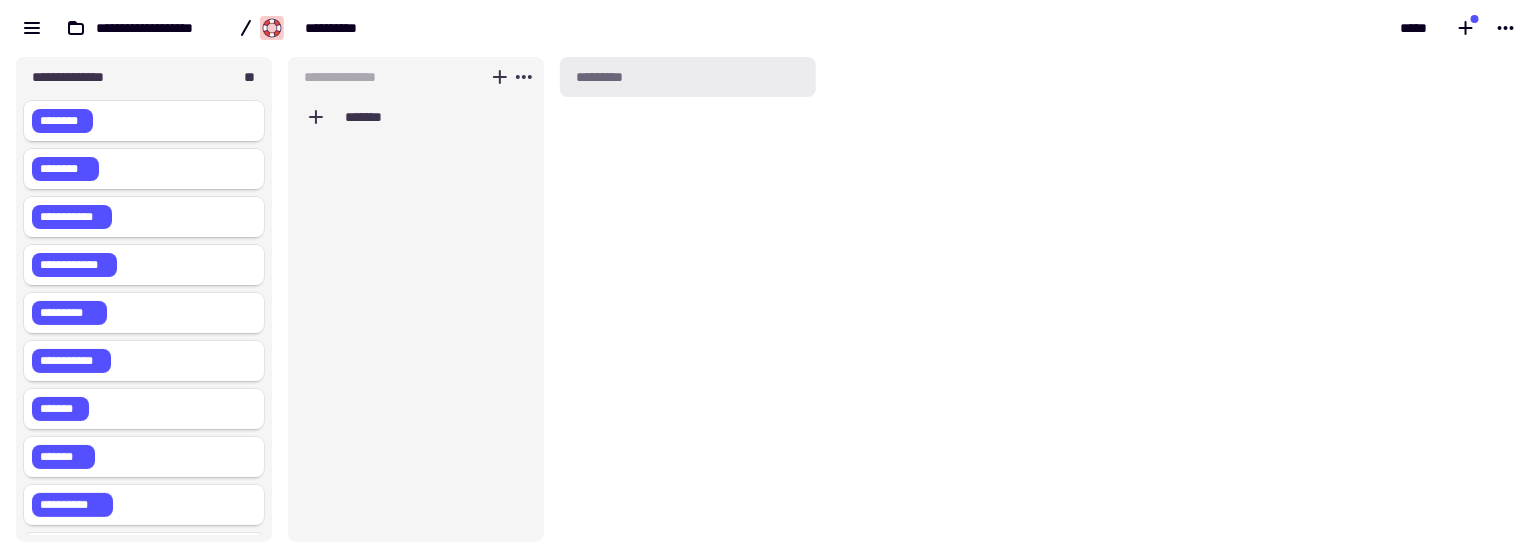 scroll, scrollTop: 1, scrollLeft: 0, axis: vertical 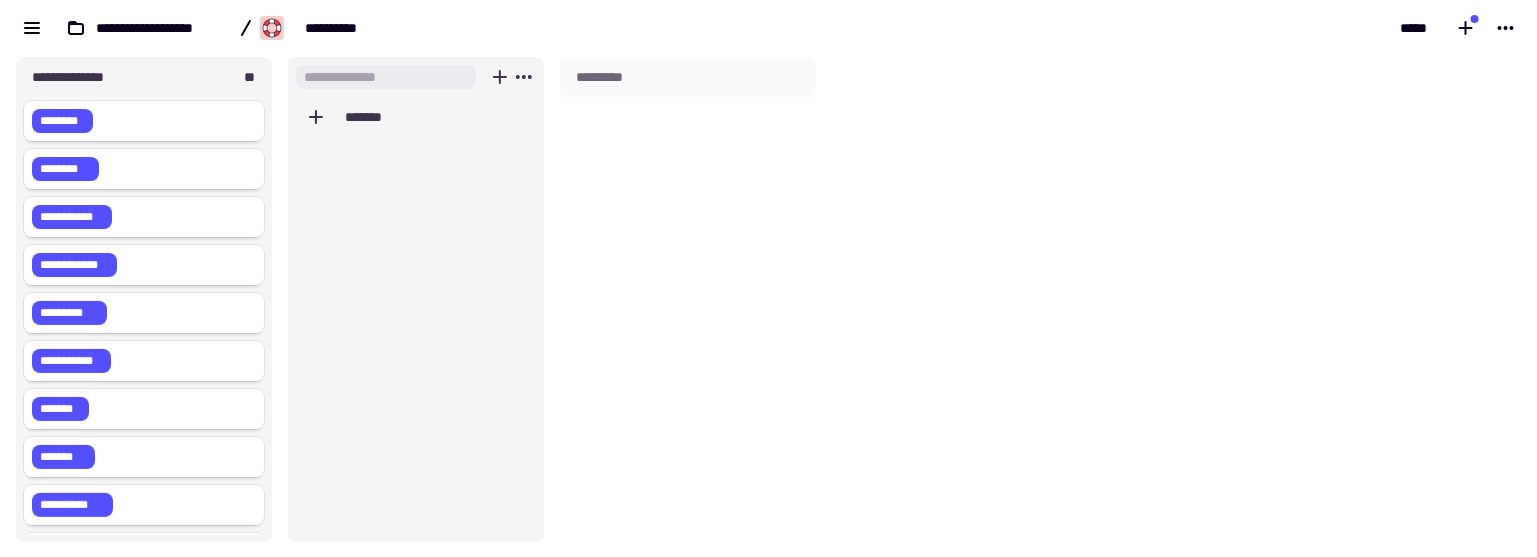 click at bounding box center (386, 77) 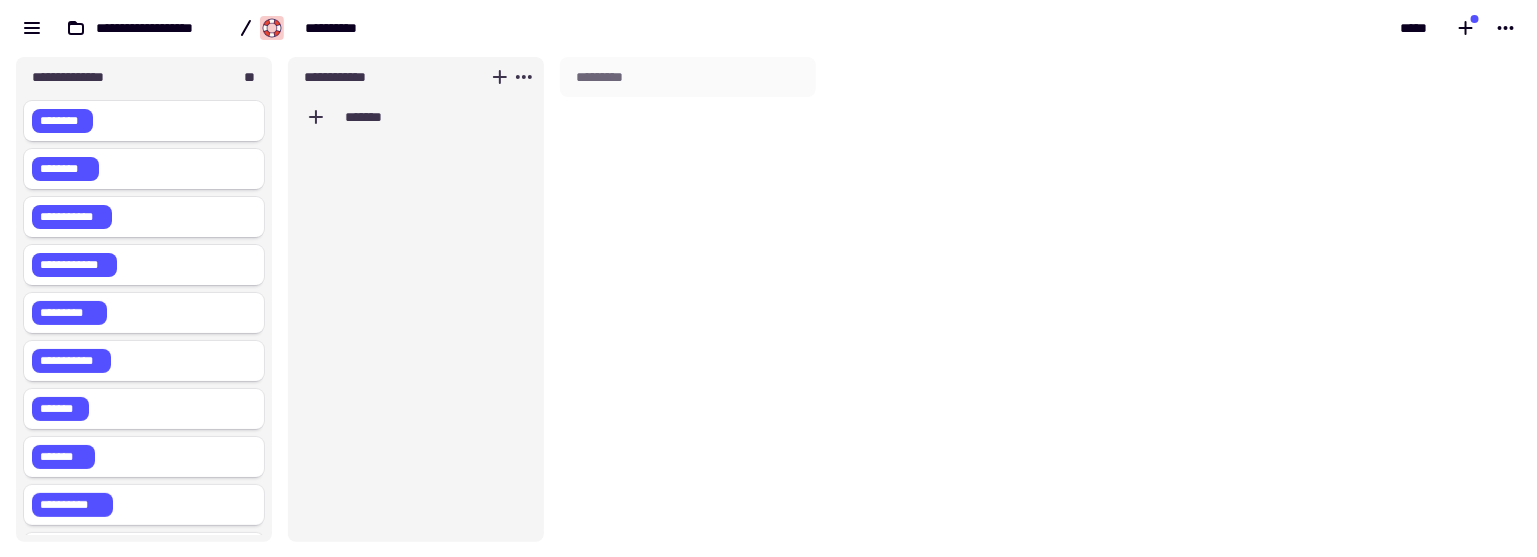type on "**********" 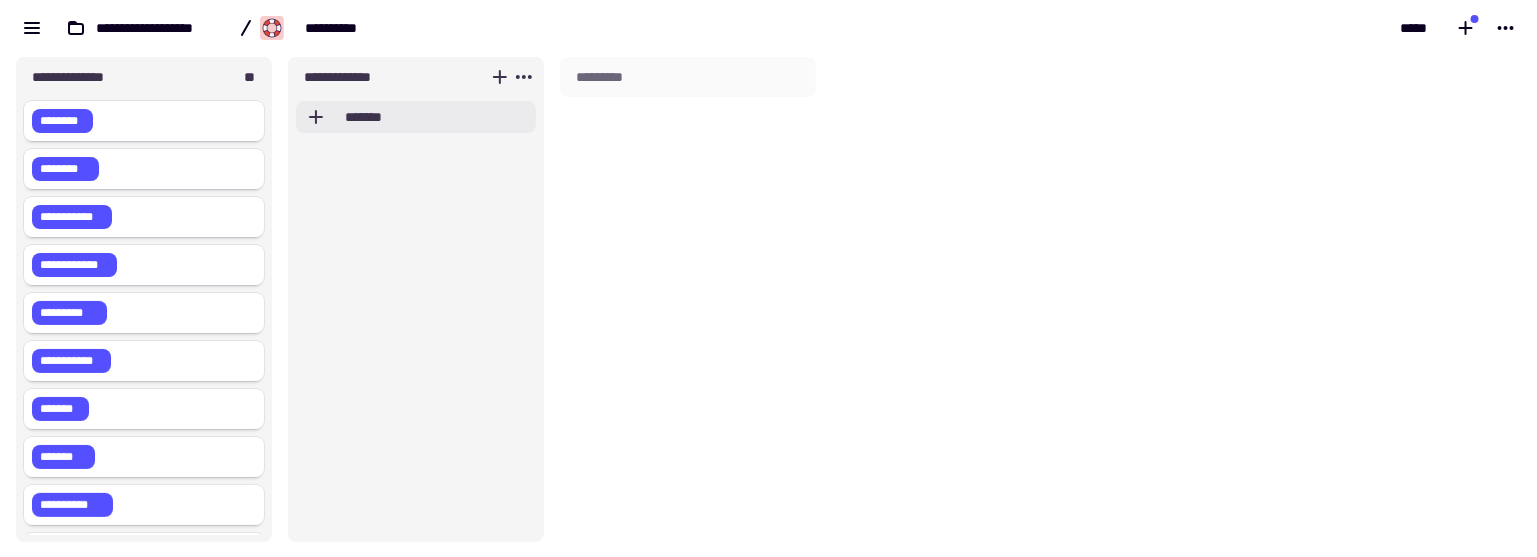 click on "*******" 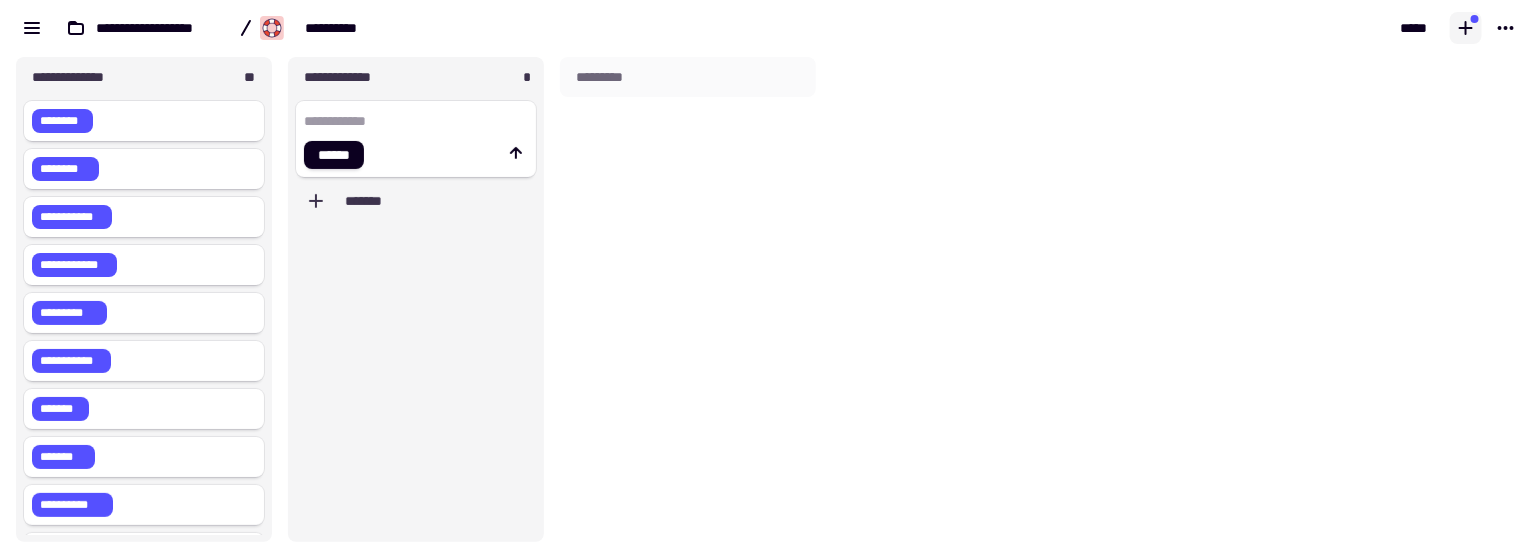 click 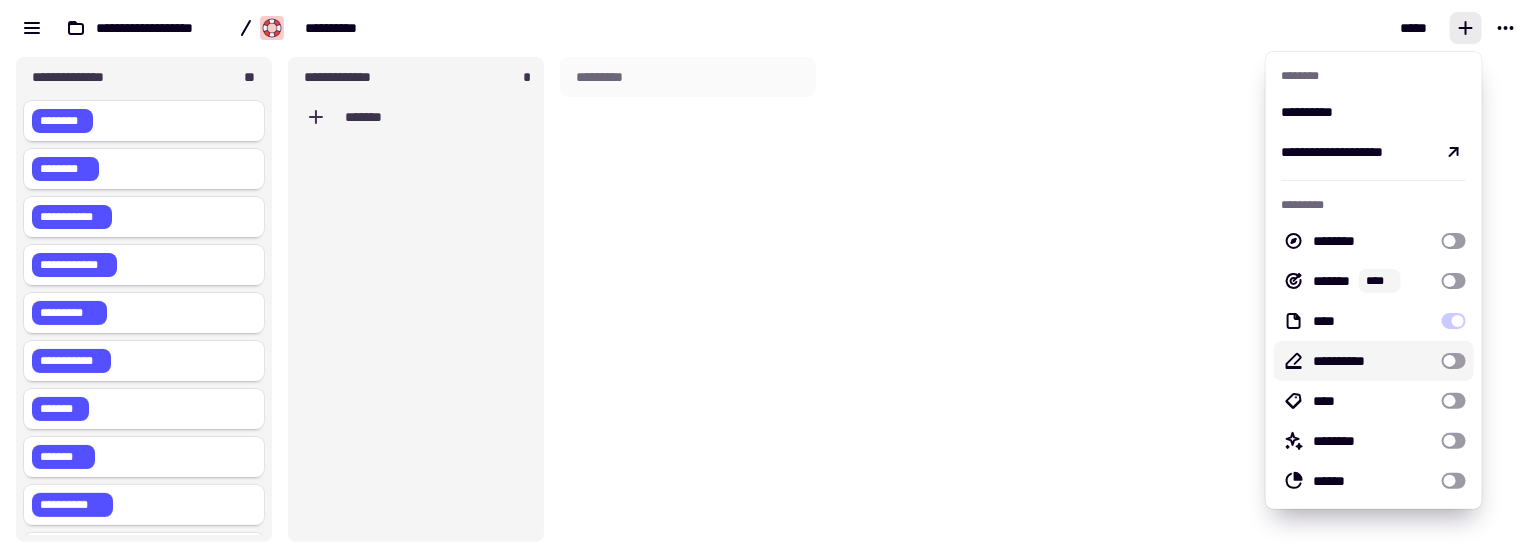 click at bounding box center (1454, 361) 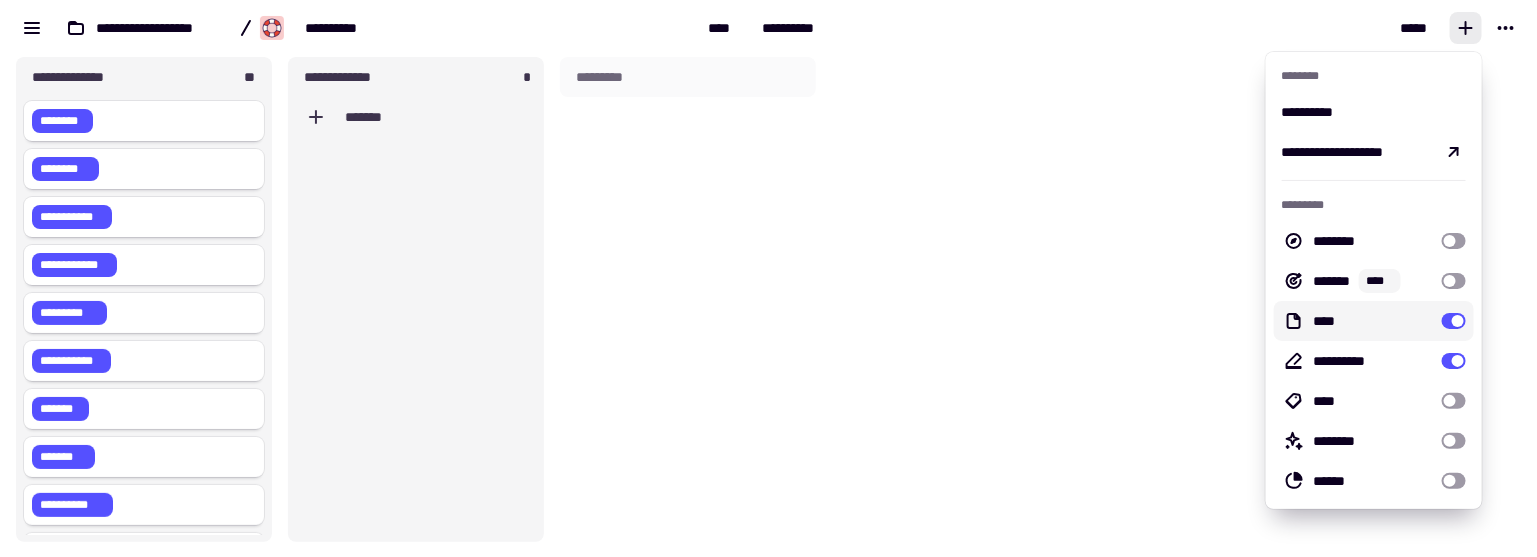 click on "**********" at bounding box center [769, 307] 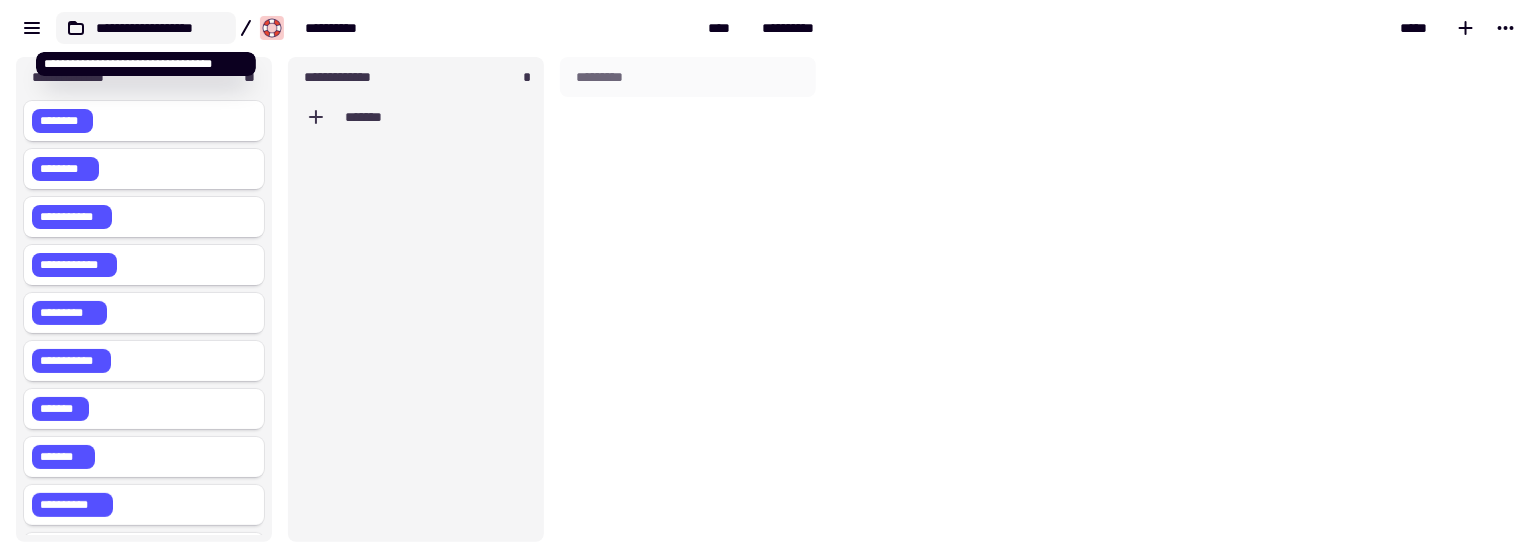 click on "**********" 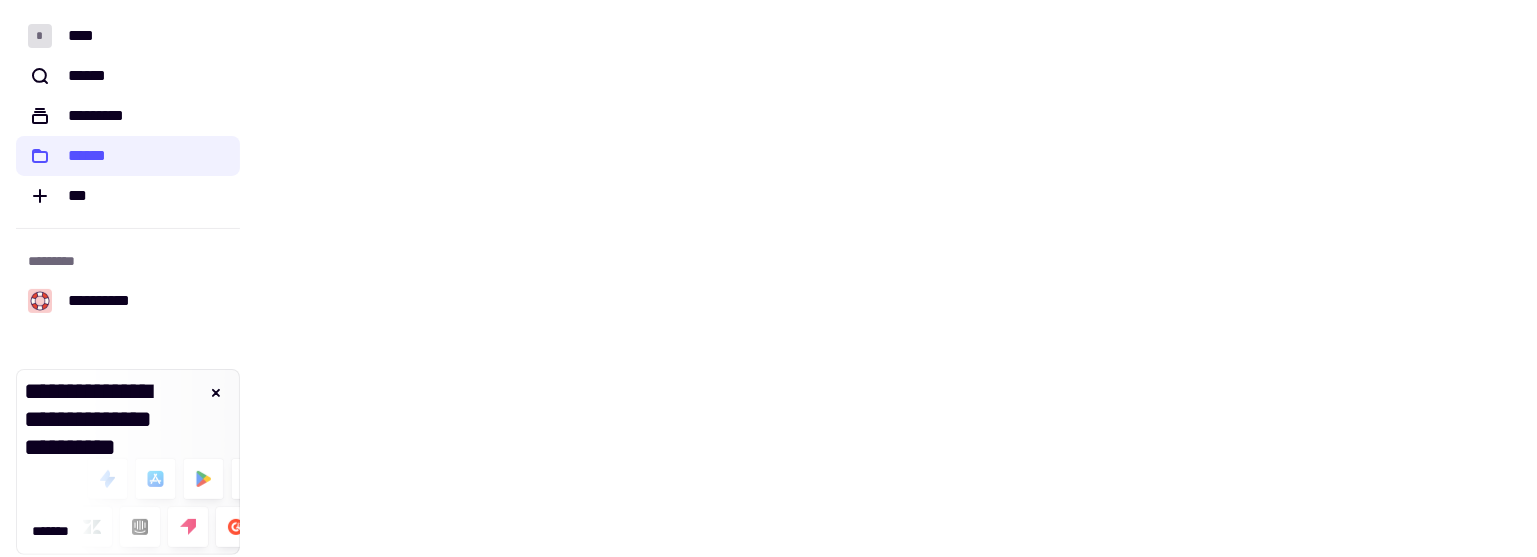 scroll, scrollTop: 0, scrollLeft: 0, axis: both 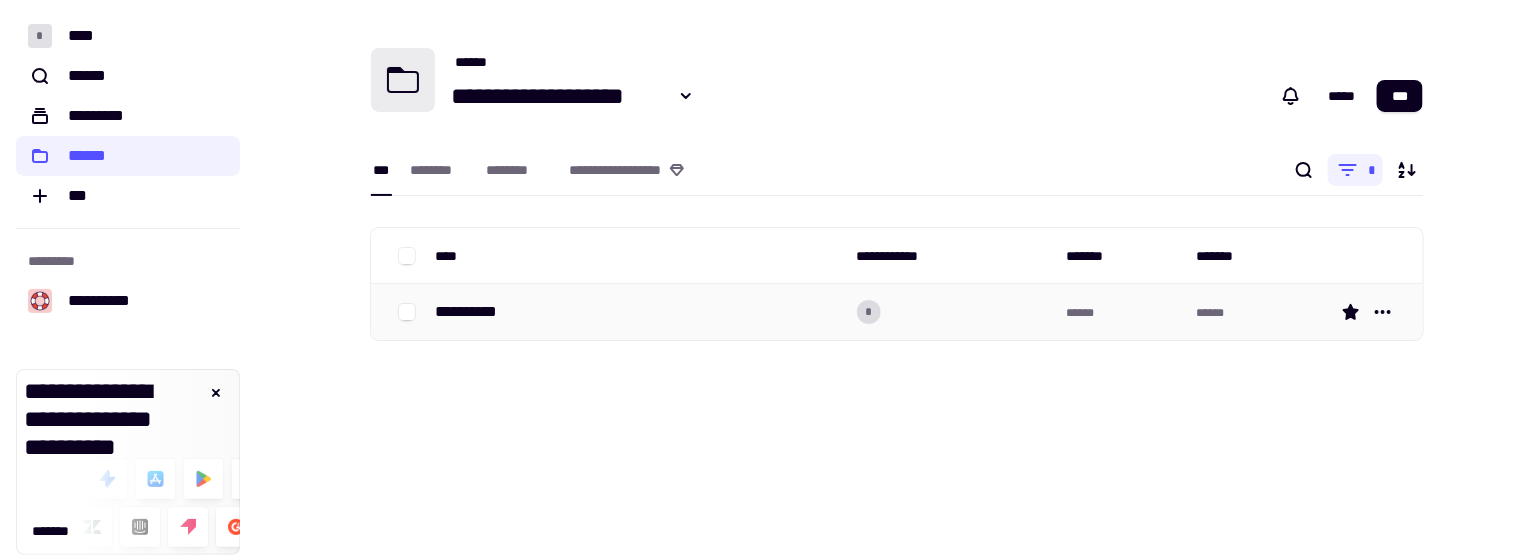 click on "**********" at bounding box center [474, 312] 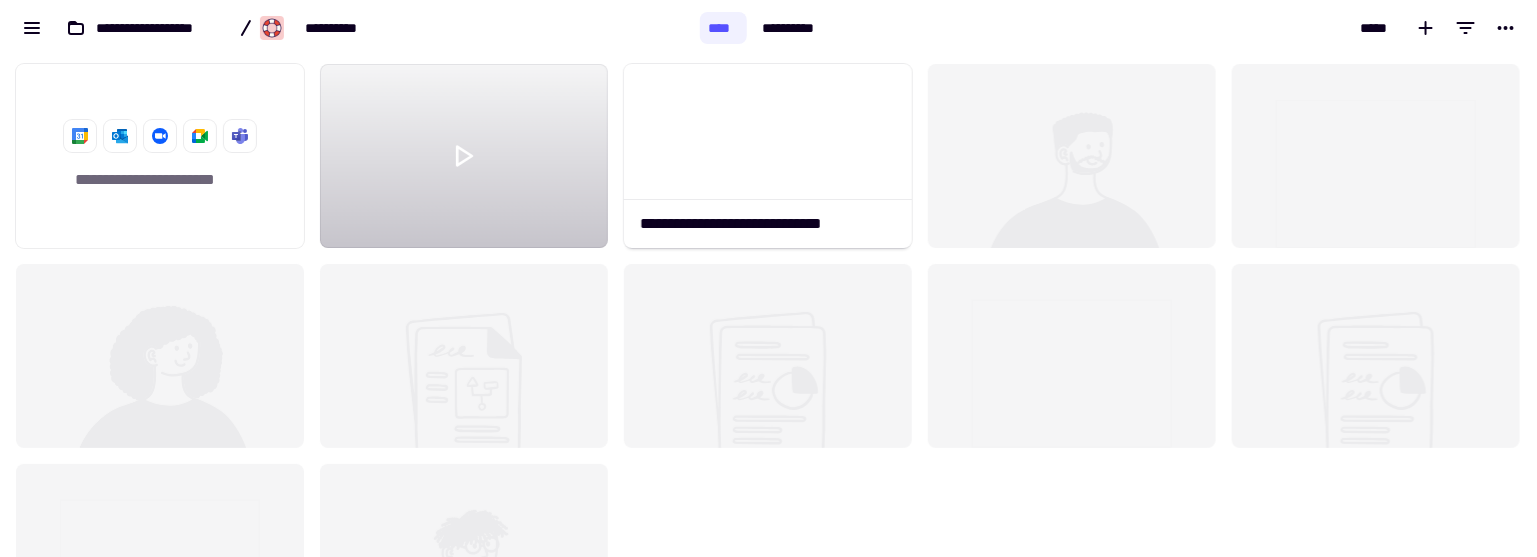 scroll, scrollTop: 0, scrollLeft: 1, axis: horizontal 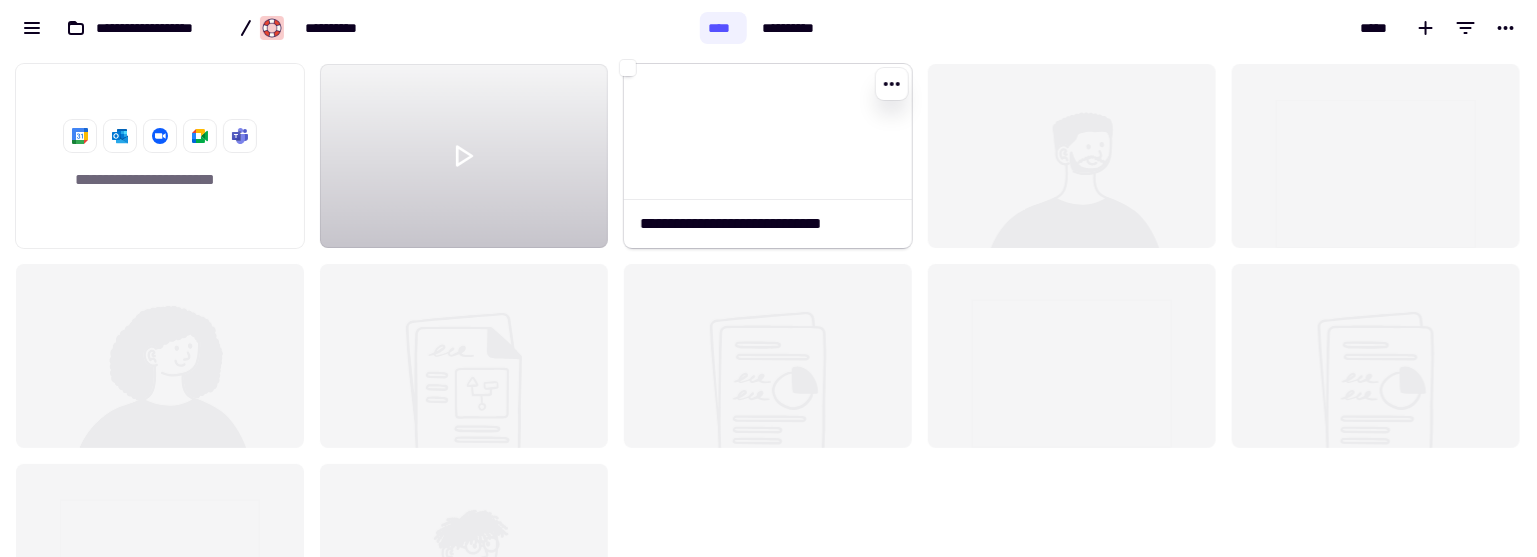 click 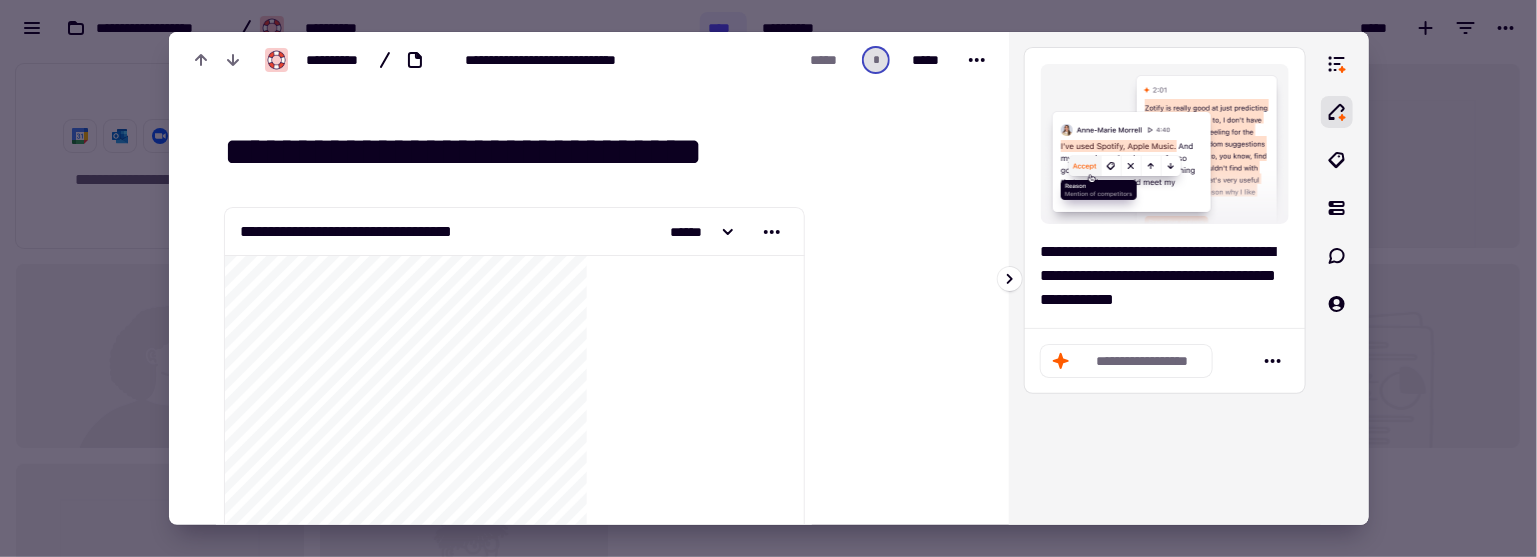 scroll, scrollTop: 90, scrollLeft: 0, axis: vertical 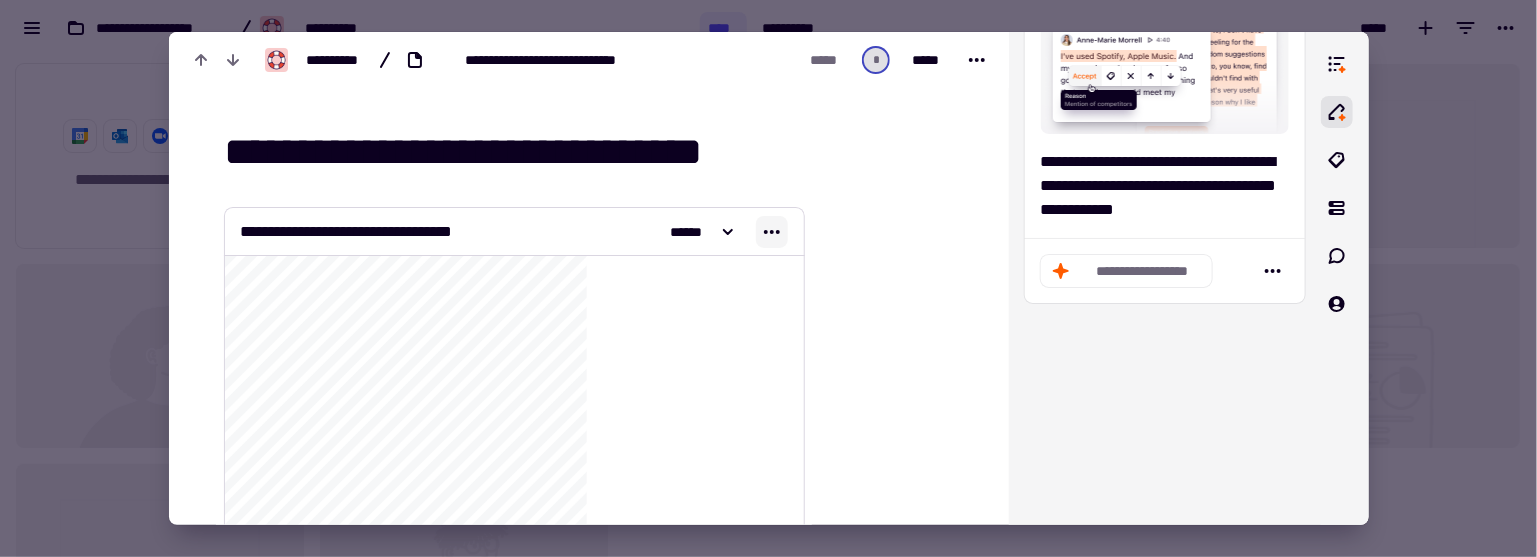 click 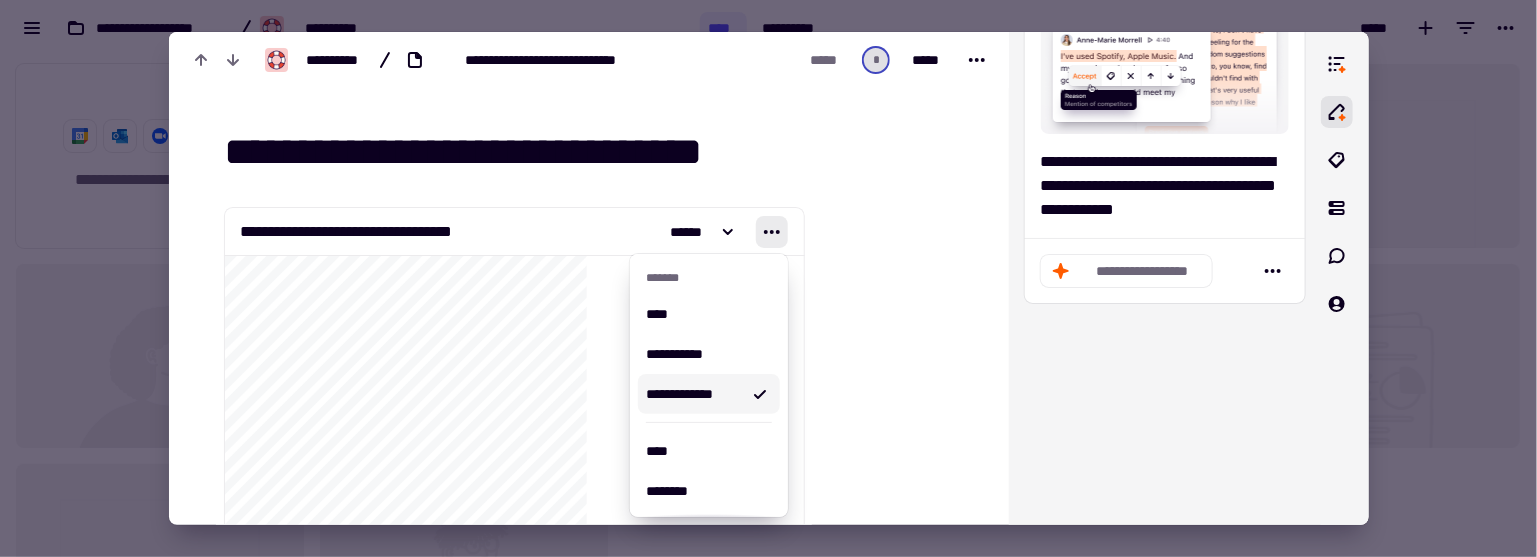 click at bounding box center (892, 4891) 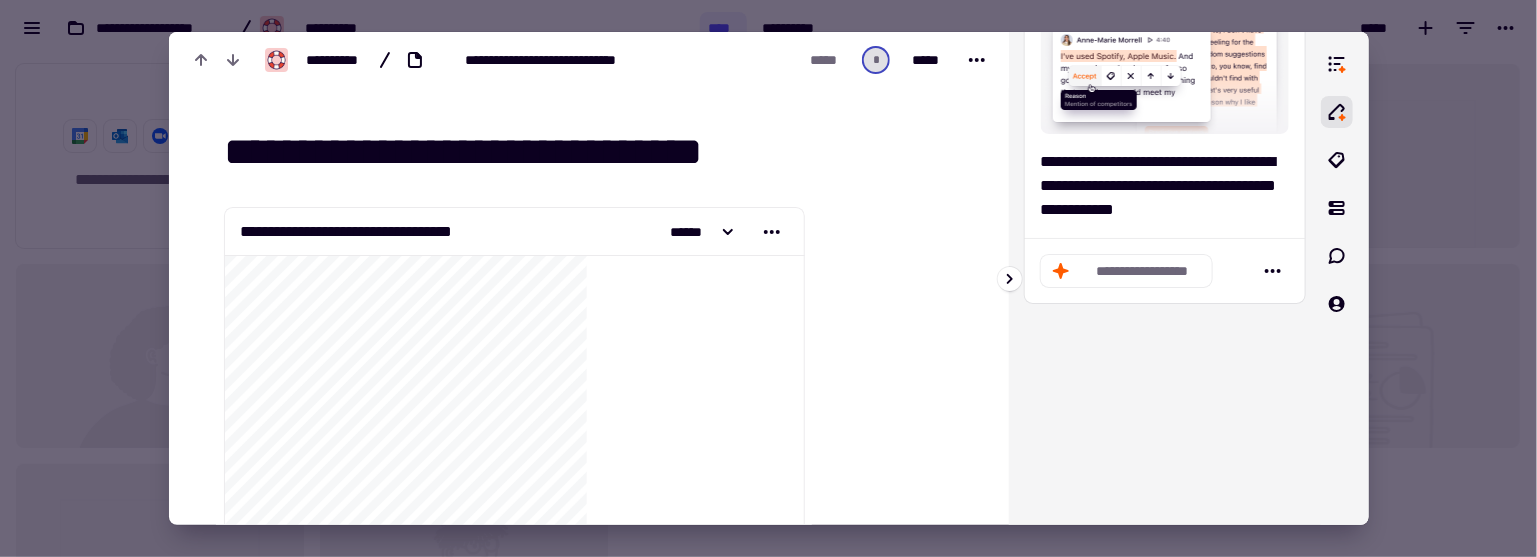click on "**********" 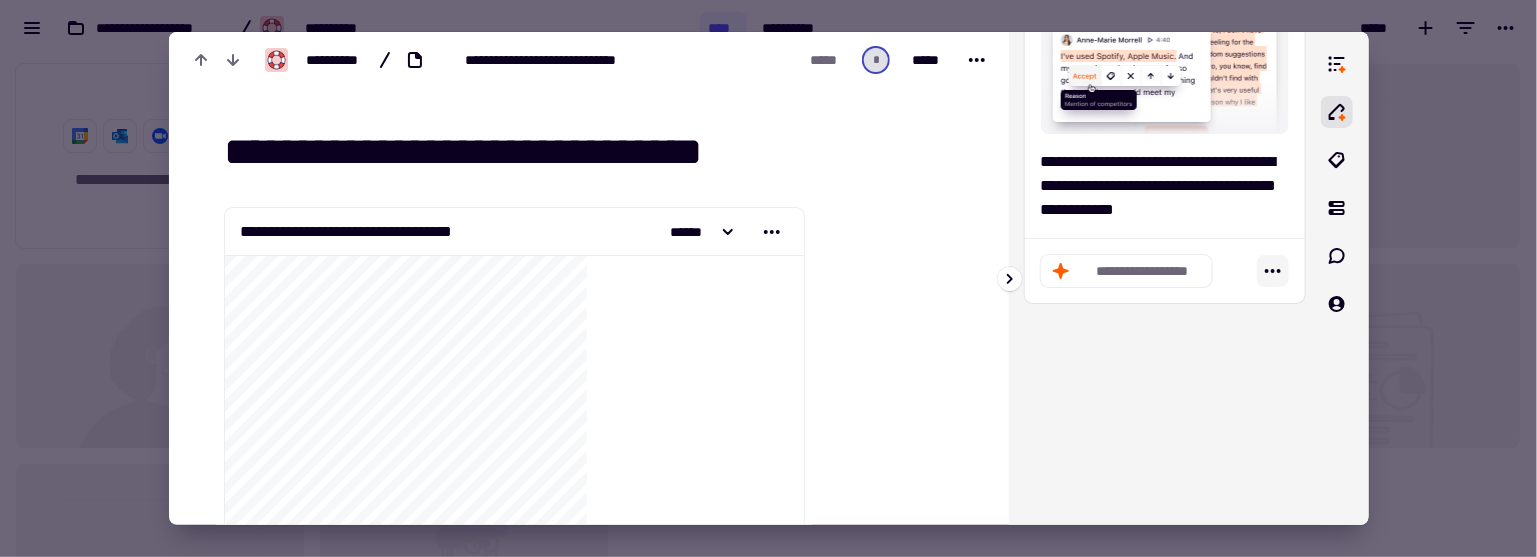 click 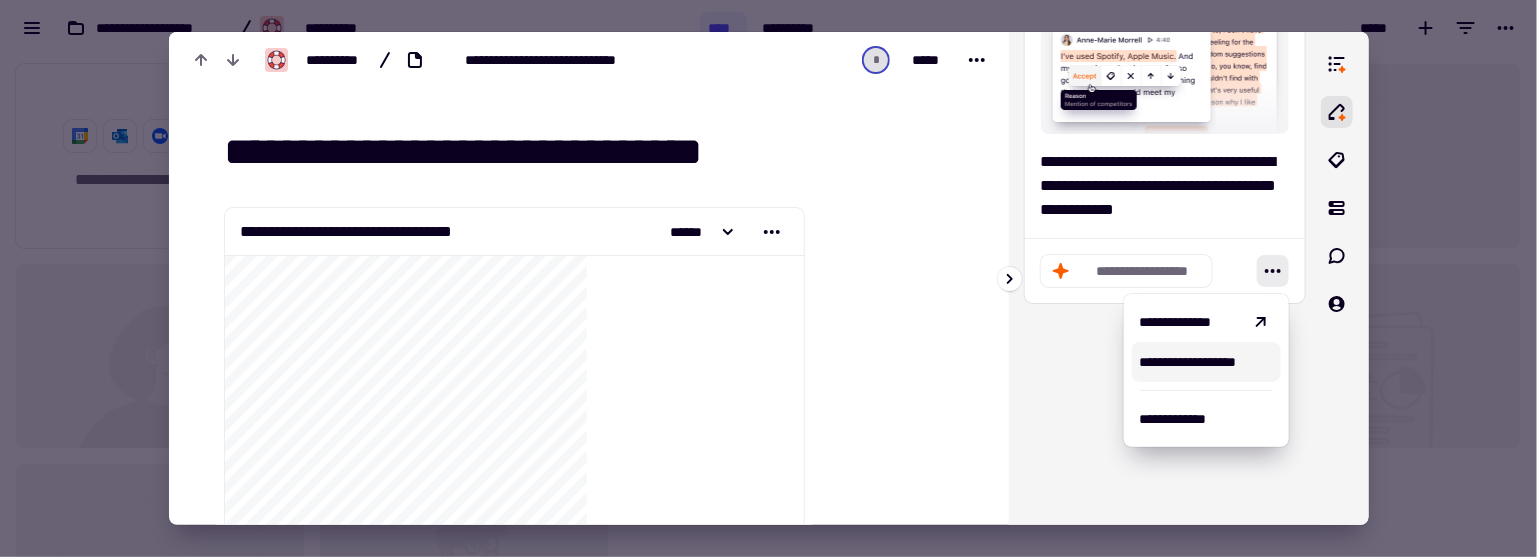click on "**********" at bounding box center (1206, 362) 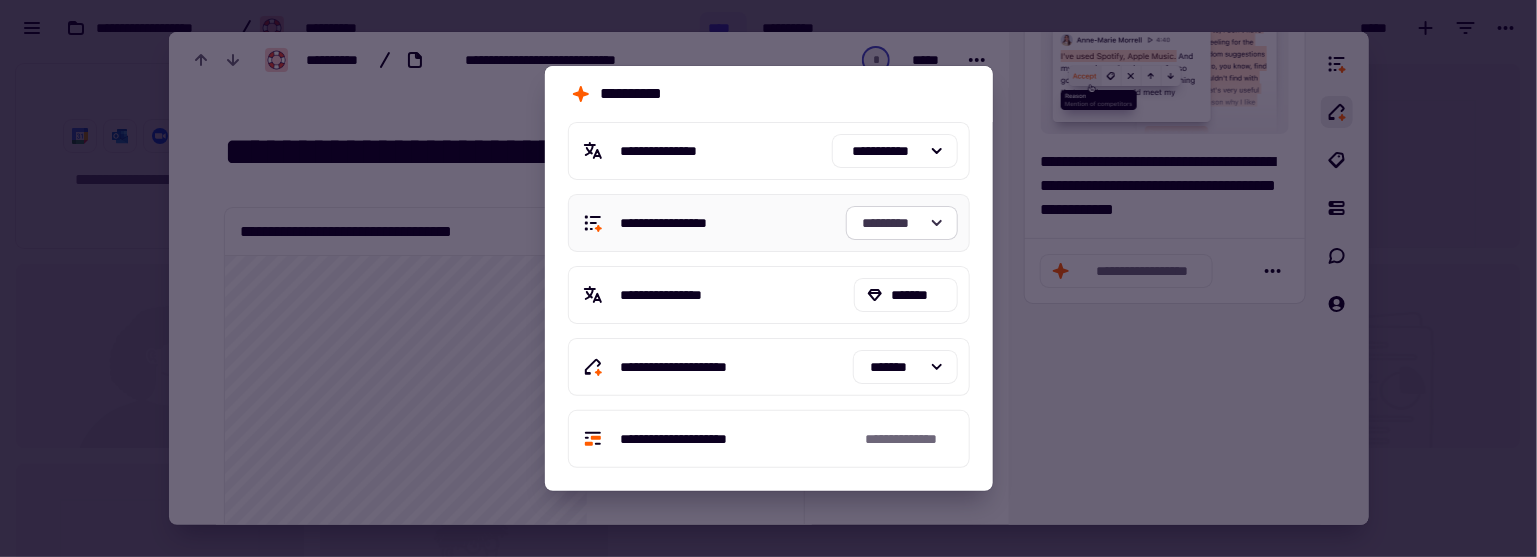 click on "*********" 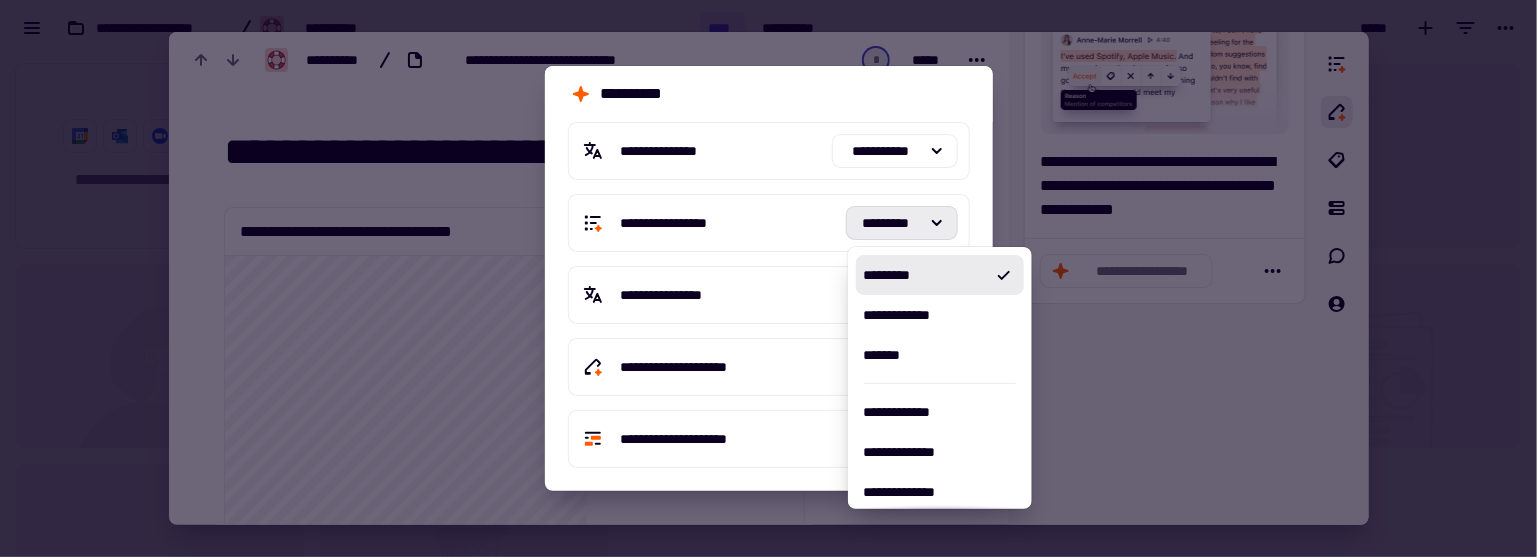 click on "**********" at bounding box center [769, 295] 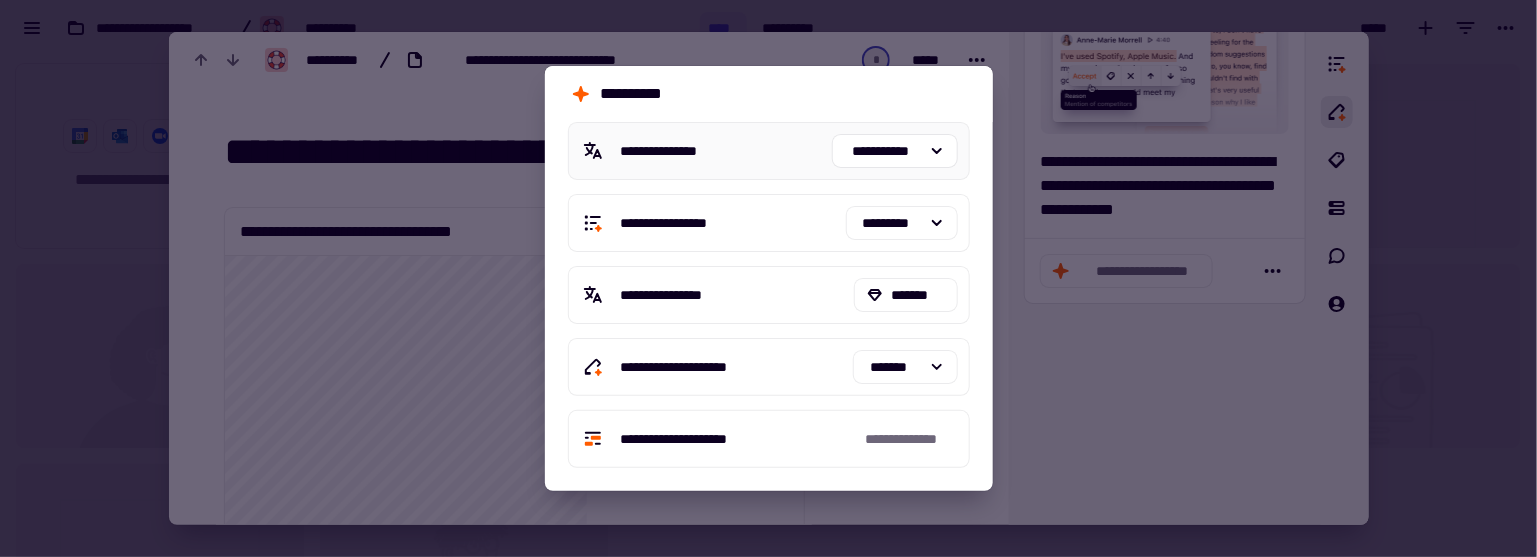 click on "**********" at bounding box center [769, 151] 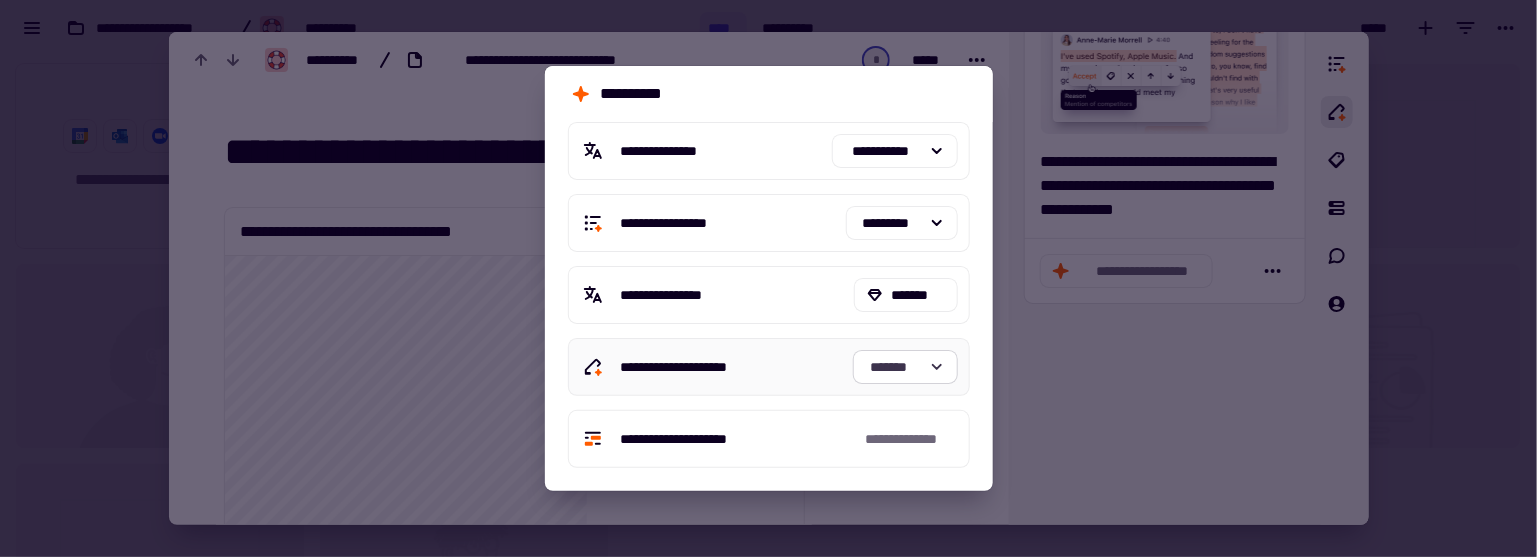 click on "*******" 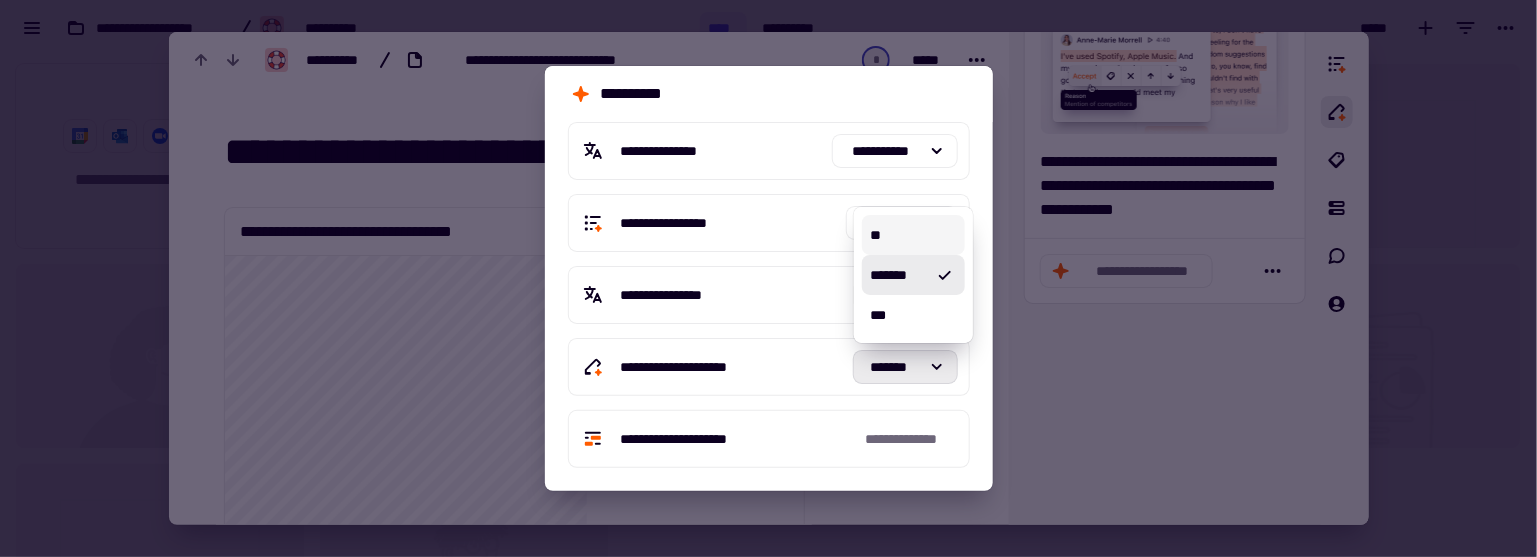 click on "**" at bounding box center (913, 235) 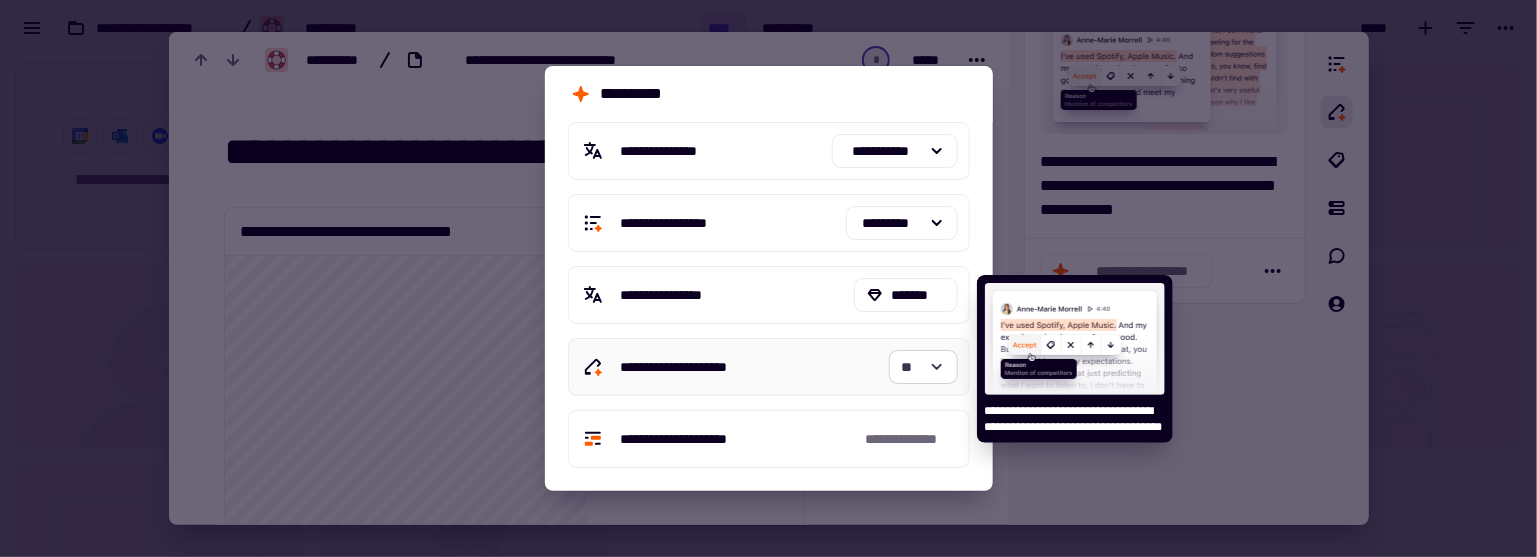 click on "**" 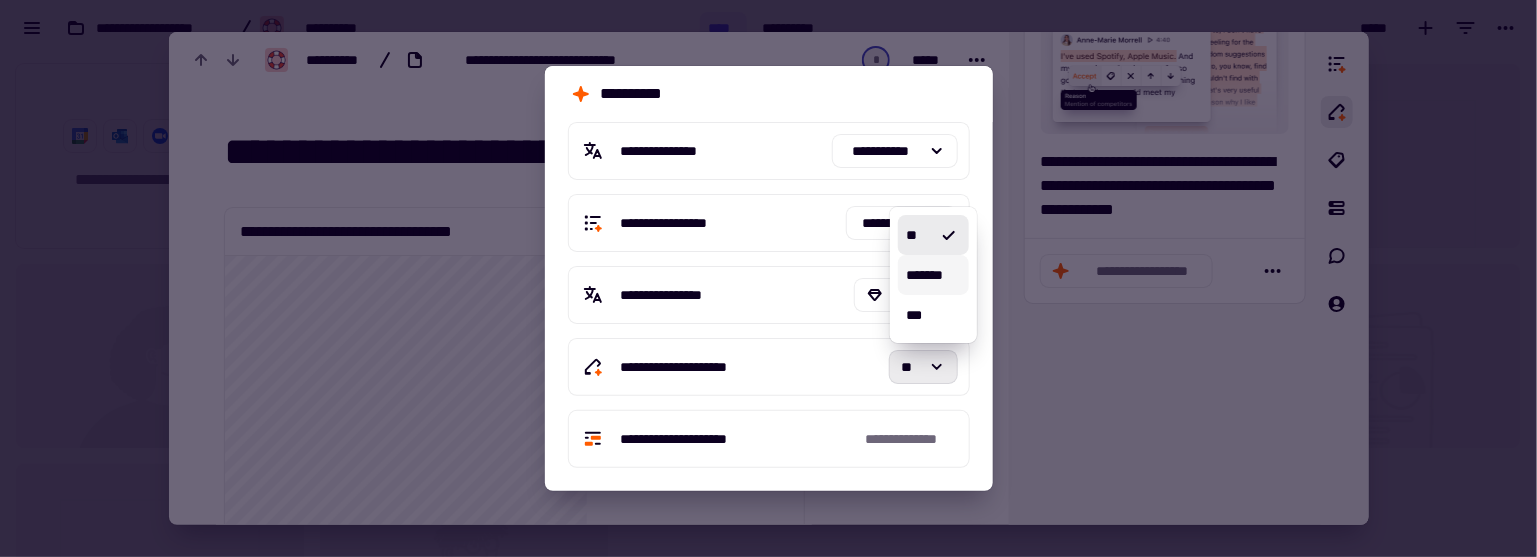 click on "*******" at bounding box center [933, 275] 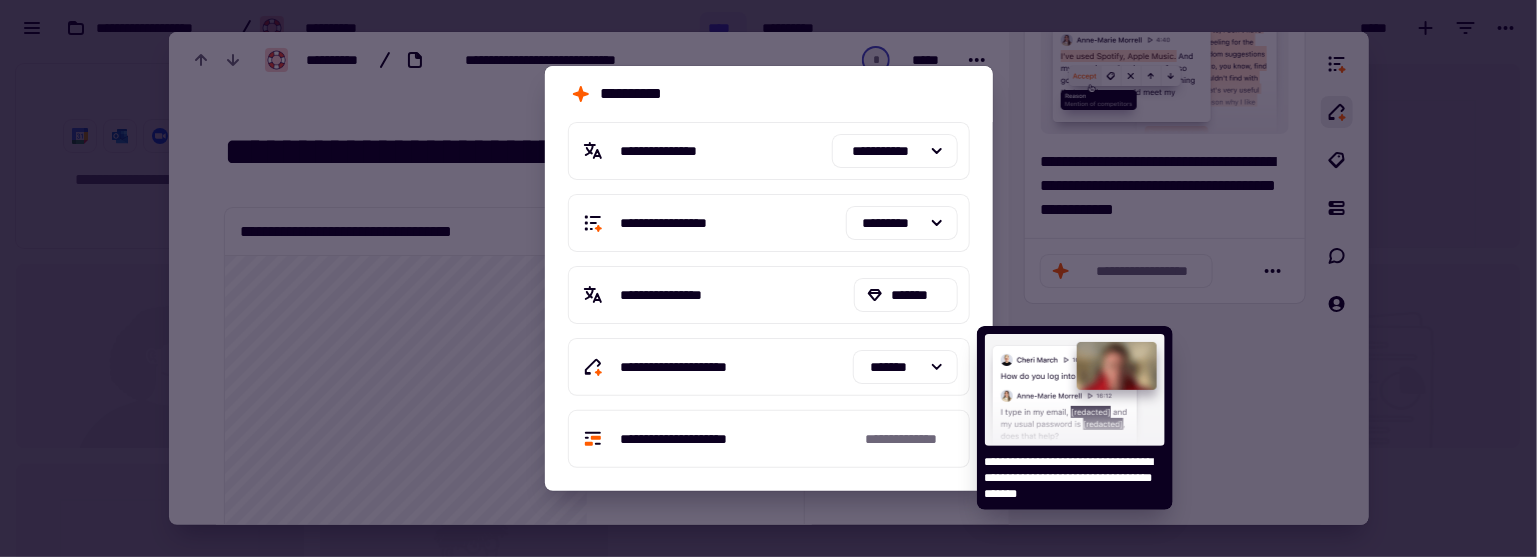click at bounding box center (768, 278) 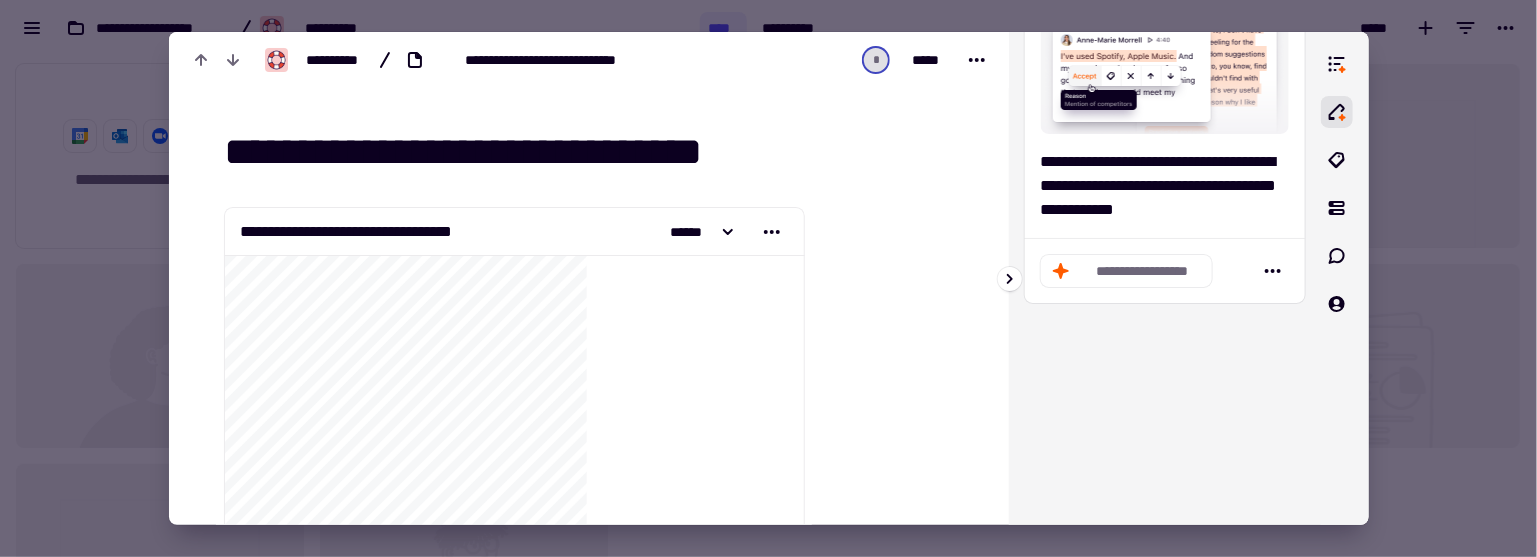 click at bounding box center [1345, 278] 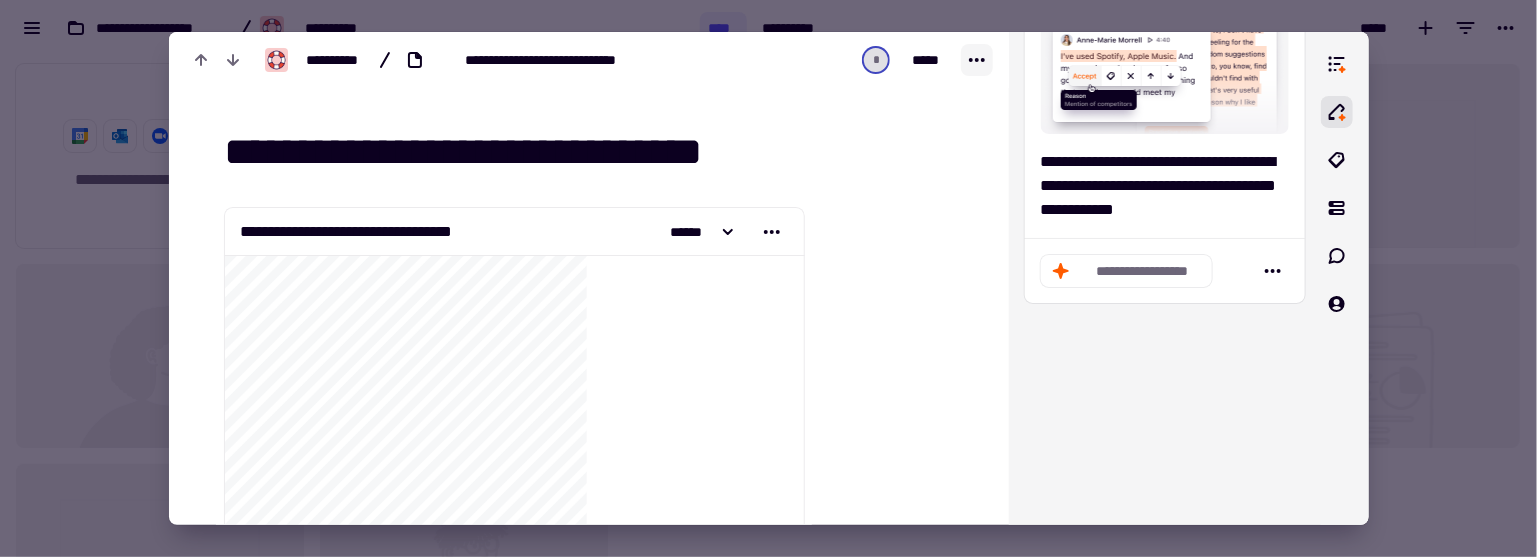 click 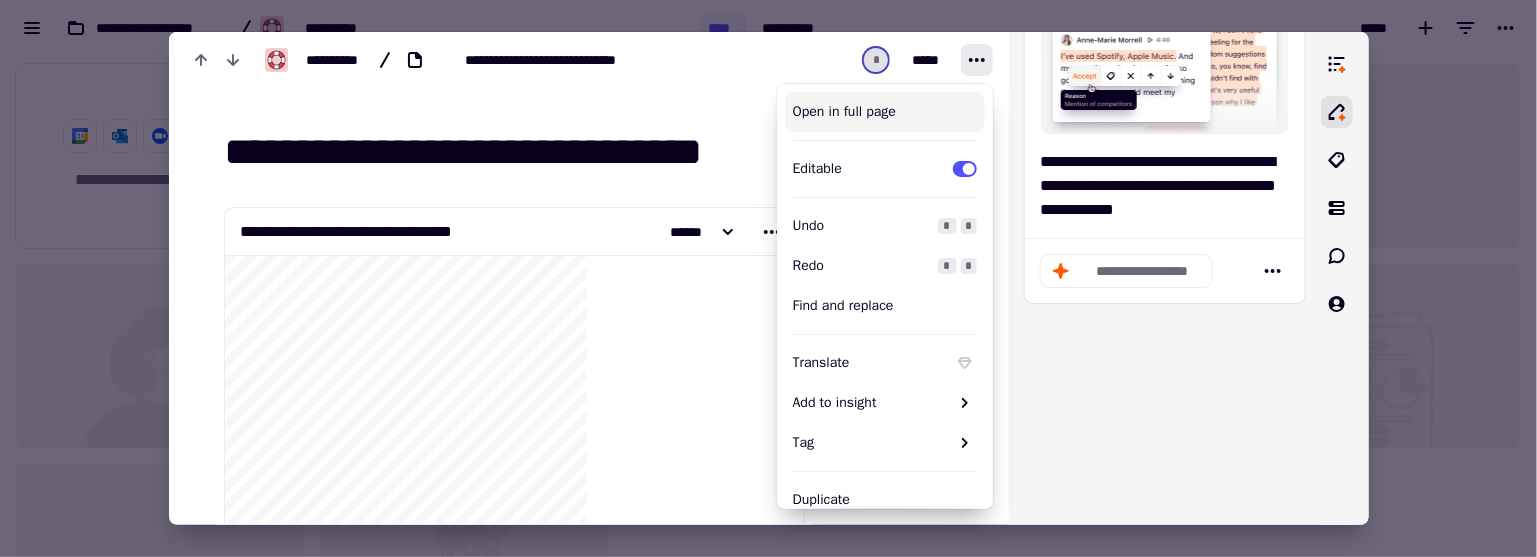 click on "Open in full page" at bounding box center (885, 112) 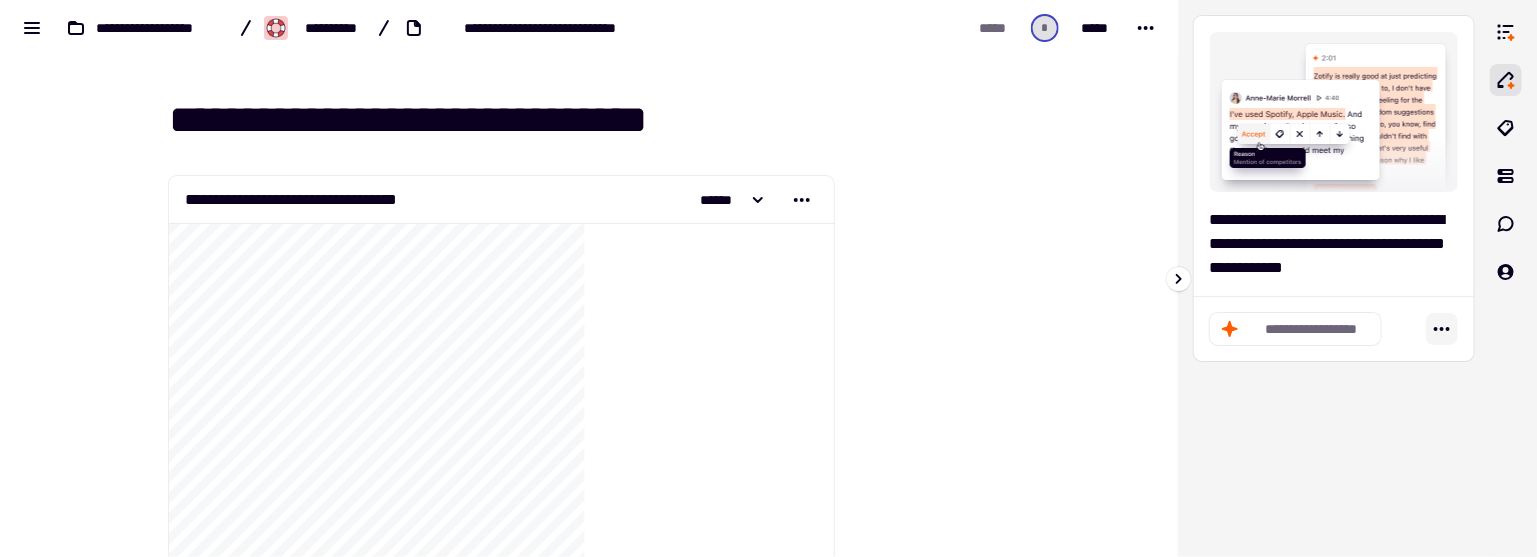 click 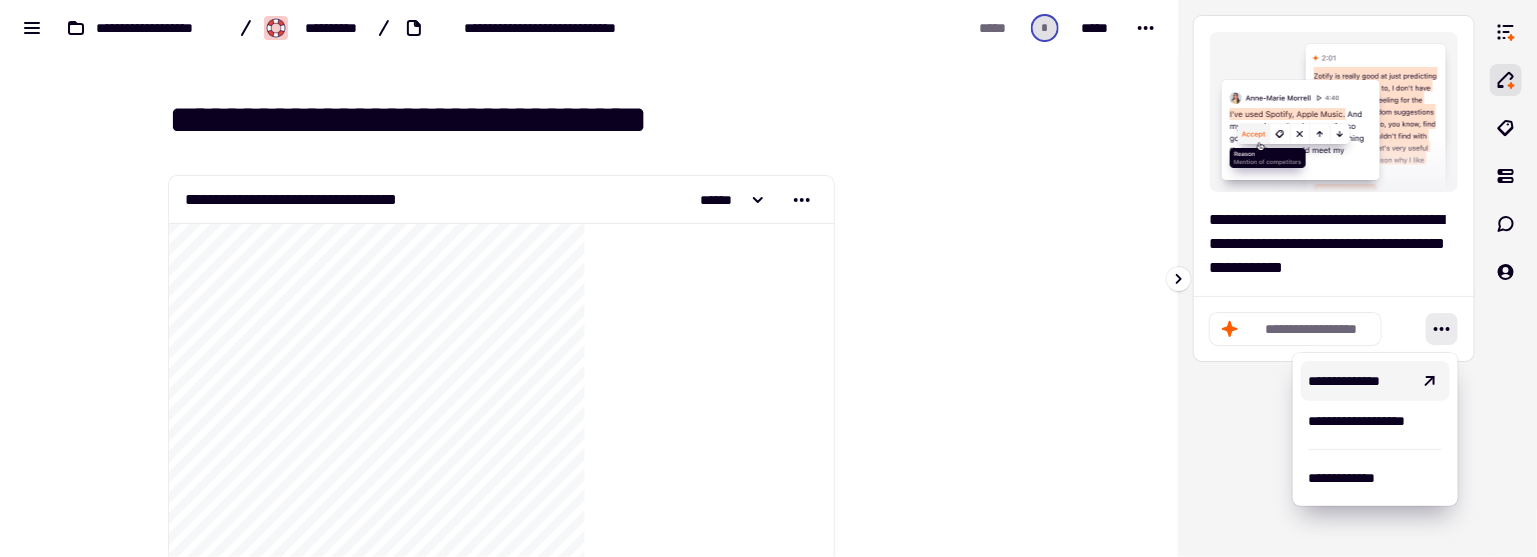 click on "**********" at bounding box center (1334, 278) 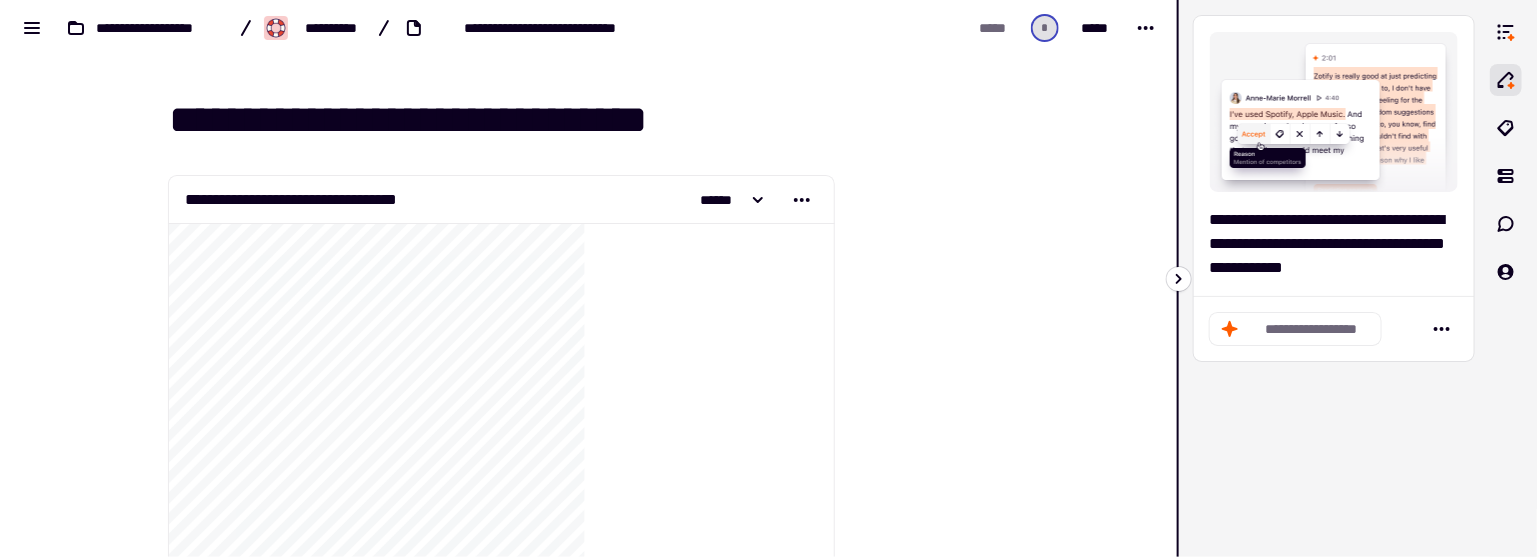 click 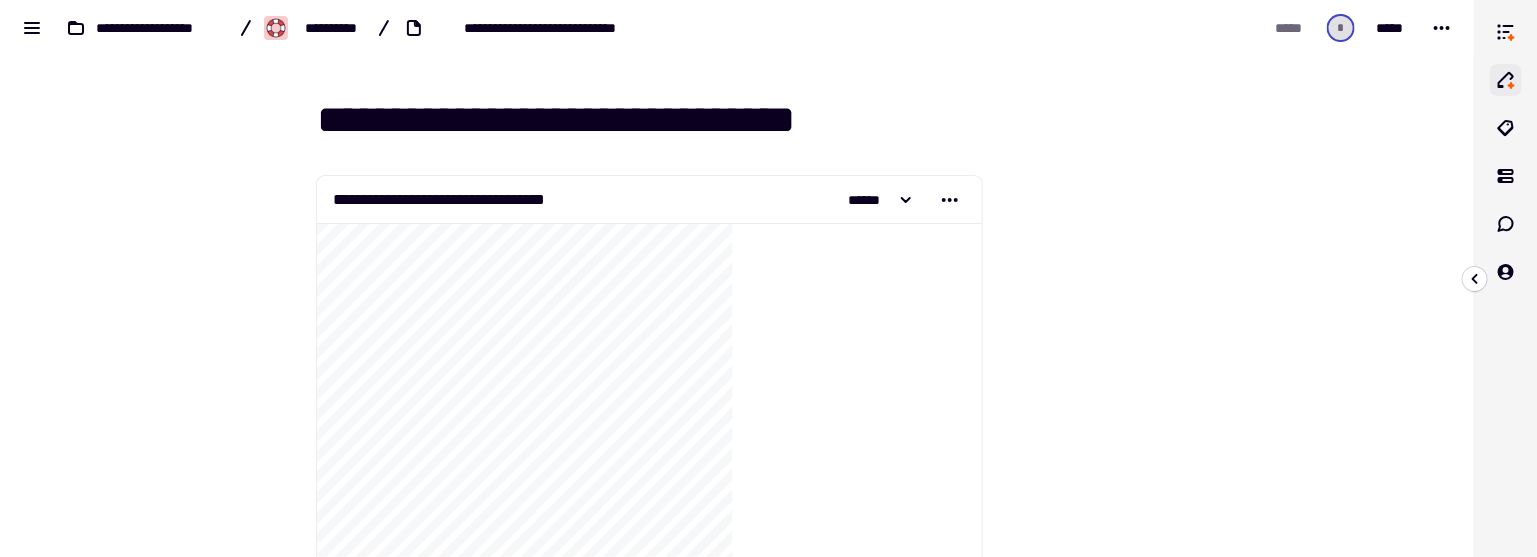click 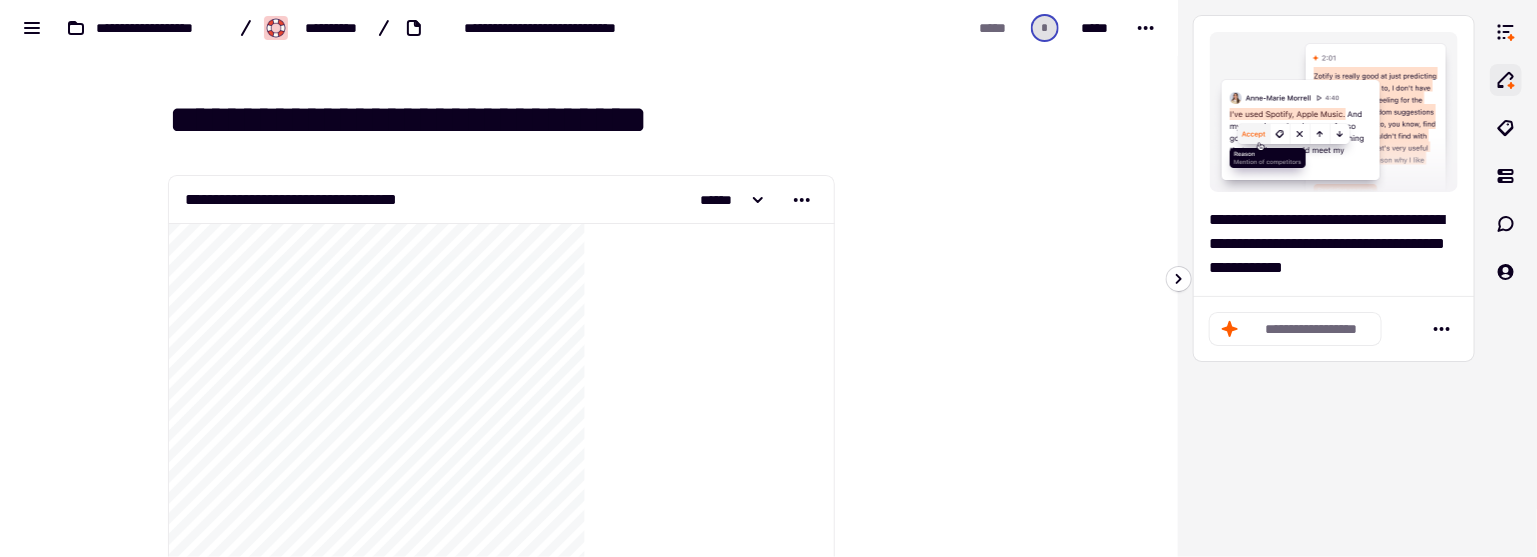 click 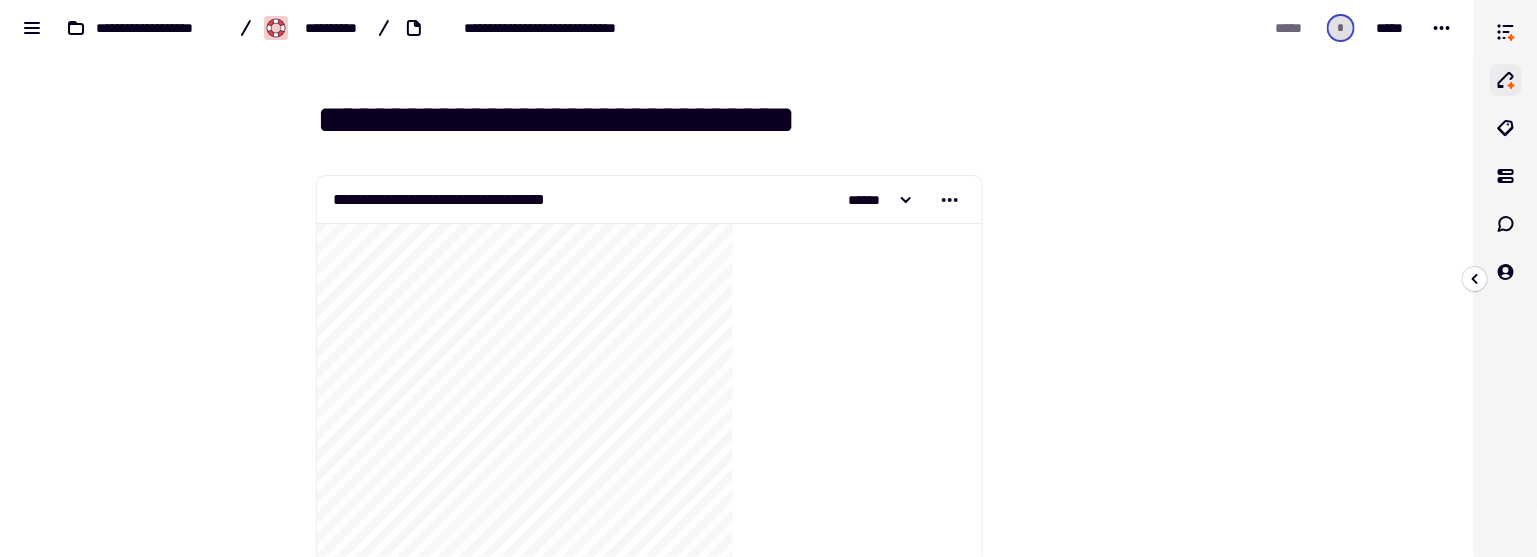 click 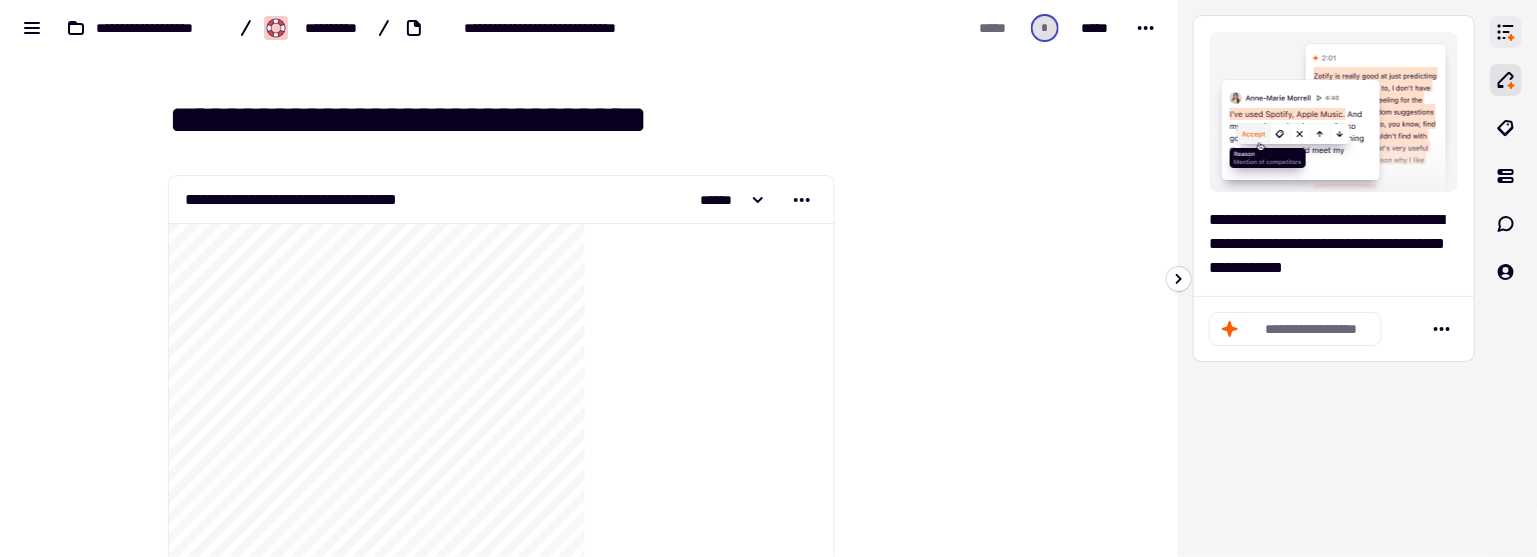 click 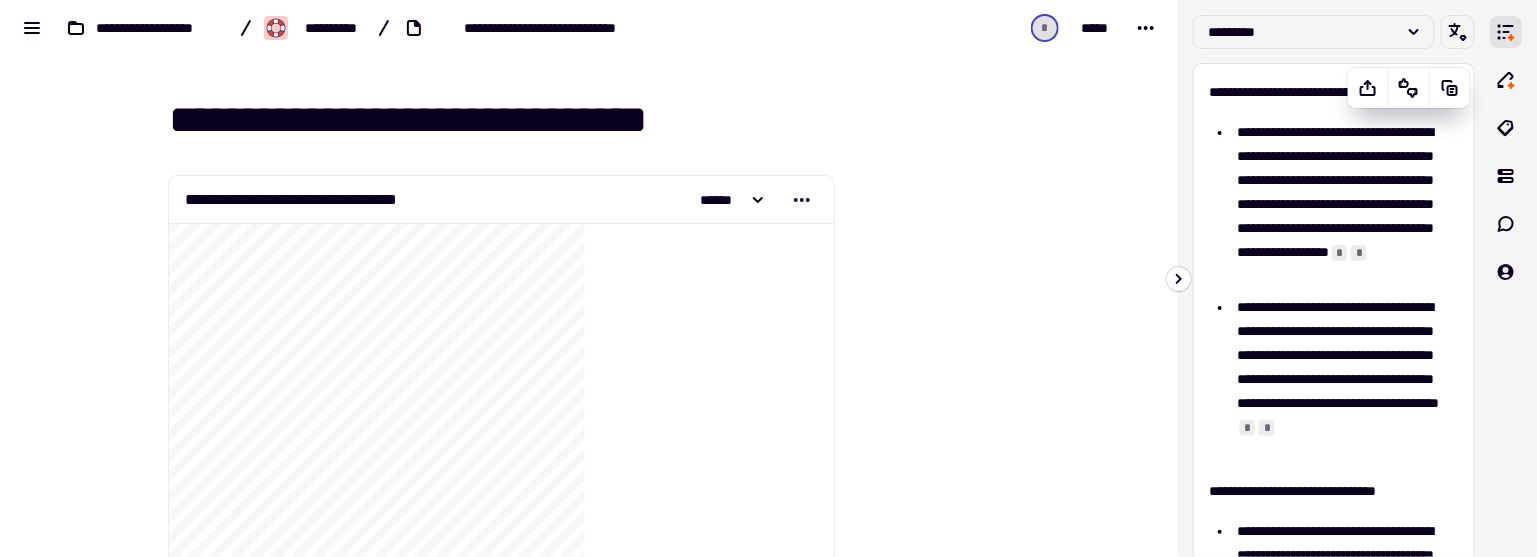 click on "*" at bounding box center (1340, 253) 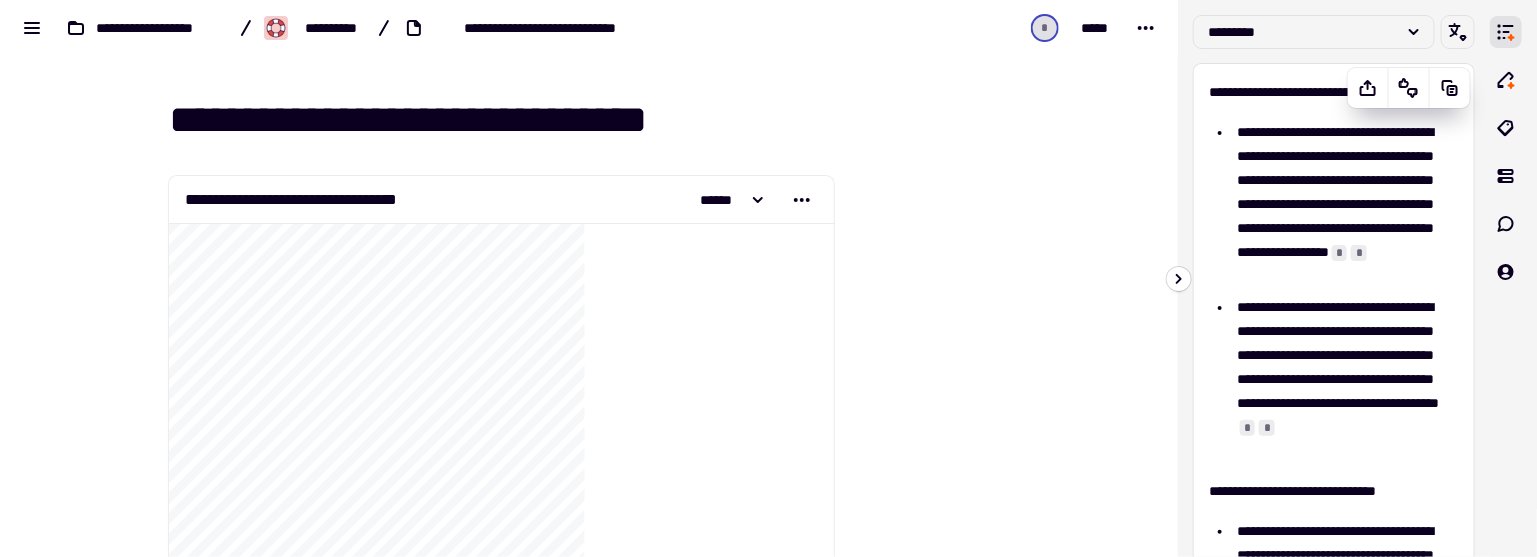 click on "*" at bounding box center (1340, 253) 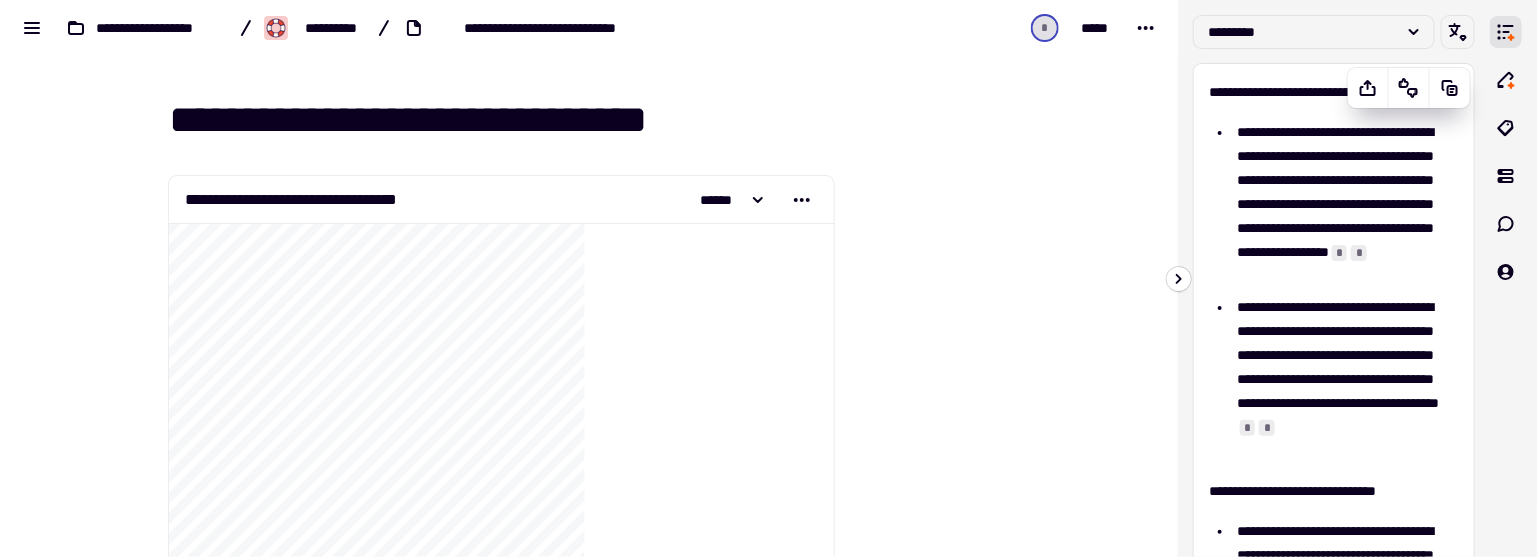 click on "*" at bounding box center (1359, 253) 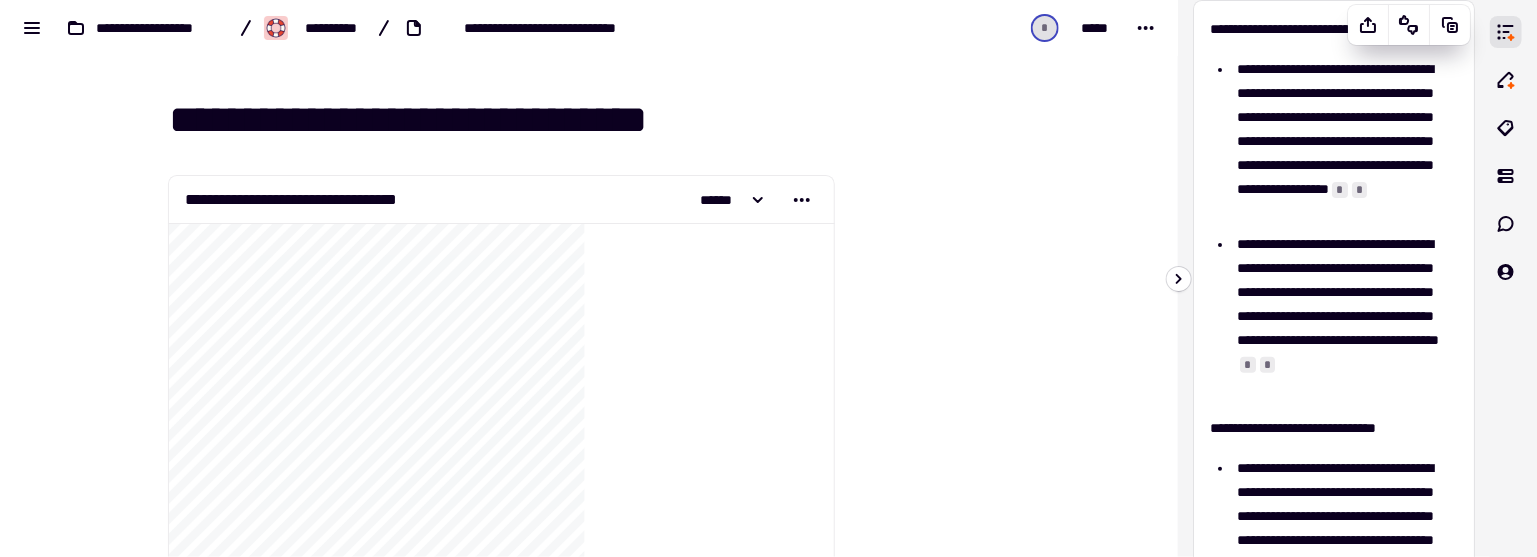 scroll, scrollTop: 0, scrollLeft: 0, axis: both 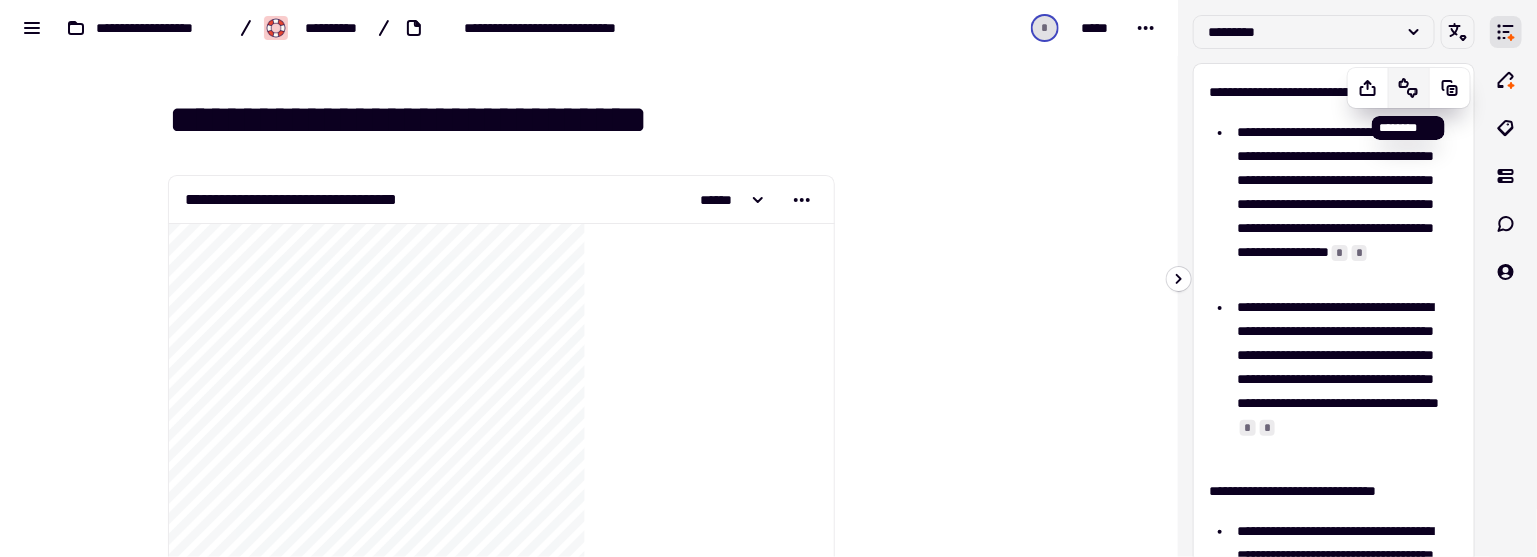 click 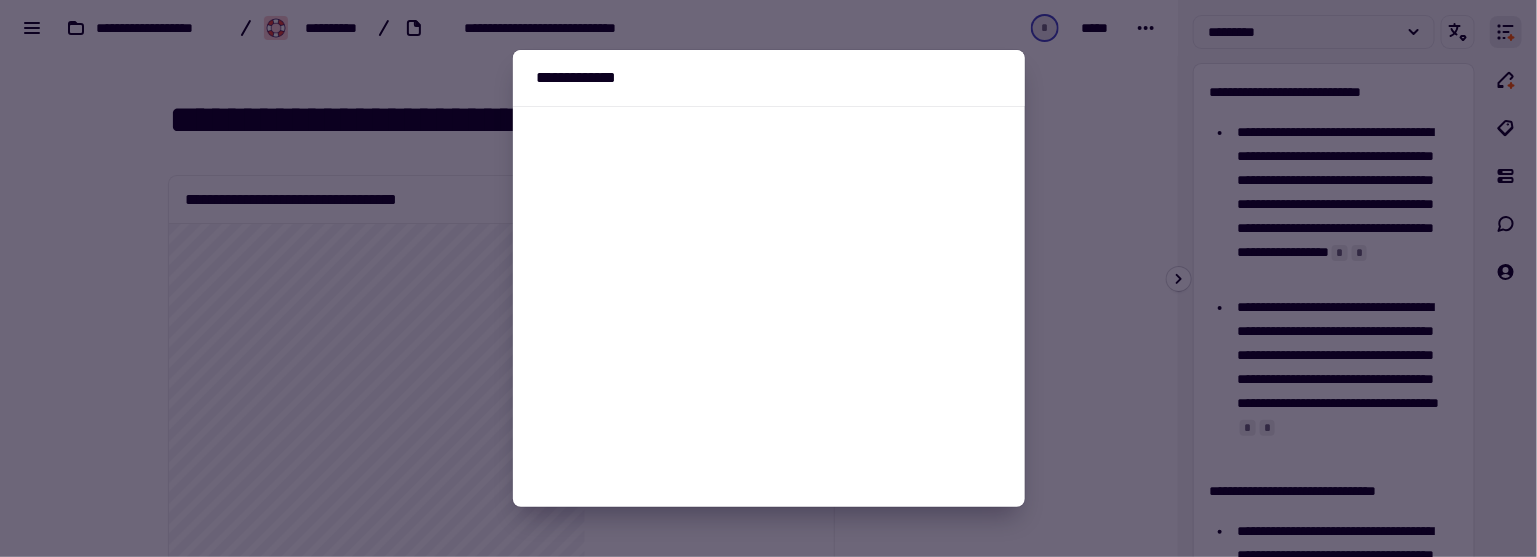 click at bounding box center (768, 278) 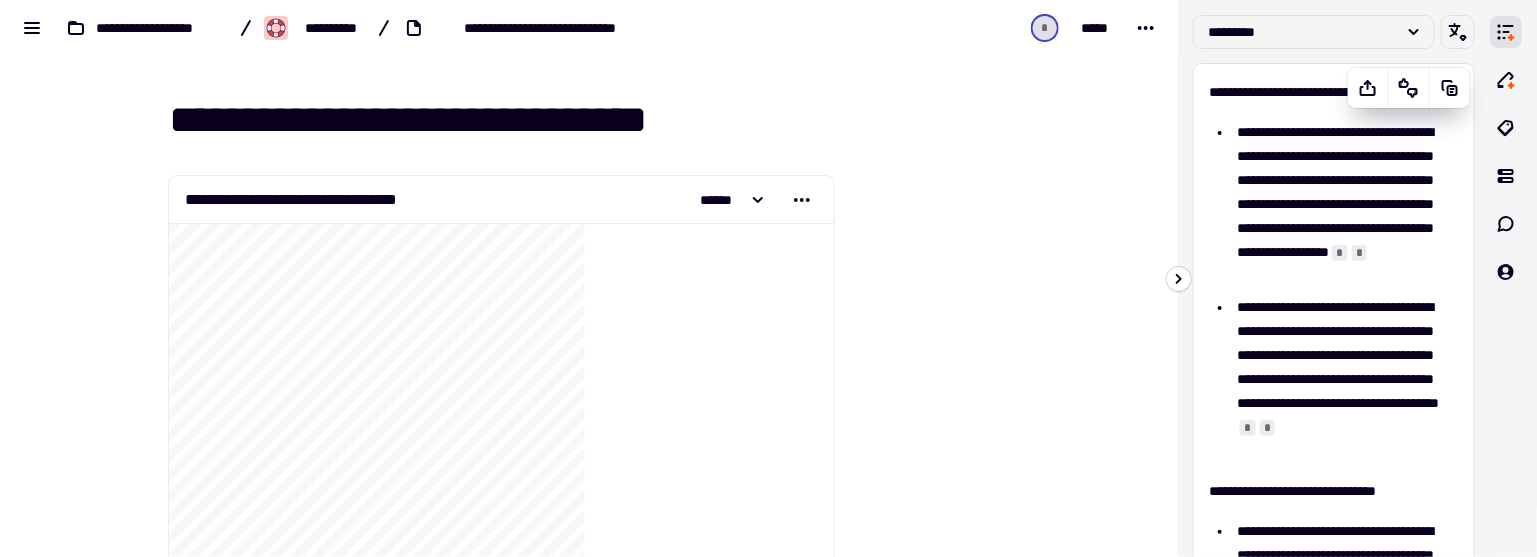 click on "*" at bounding box center [1248, 428] 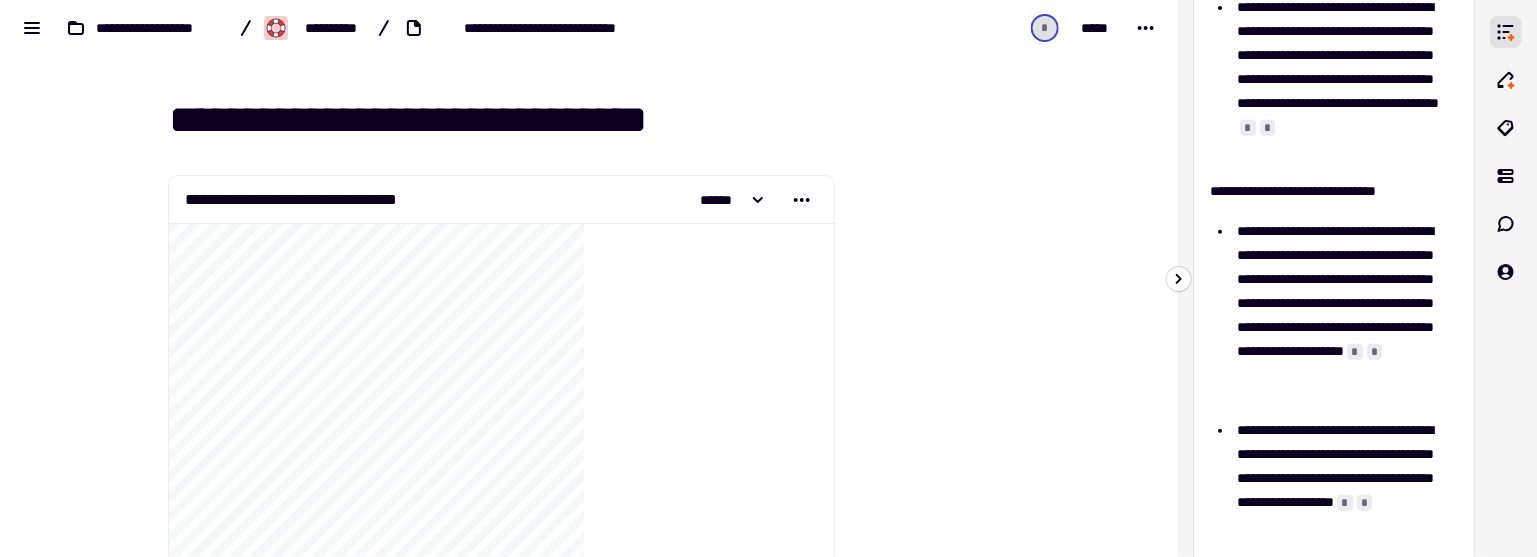 scroll, scrollTop: 347, scrollLeft: 0, axis: vertical 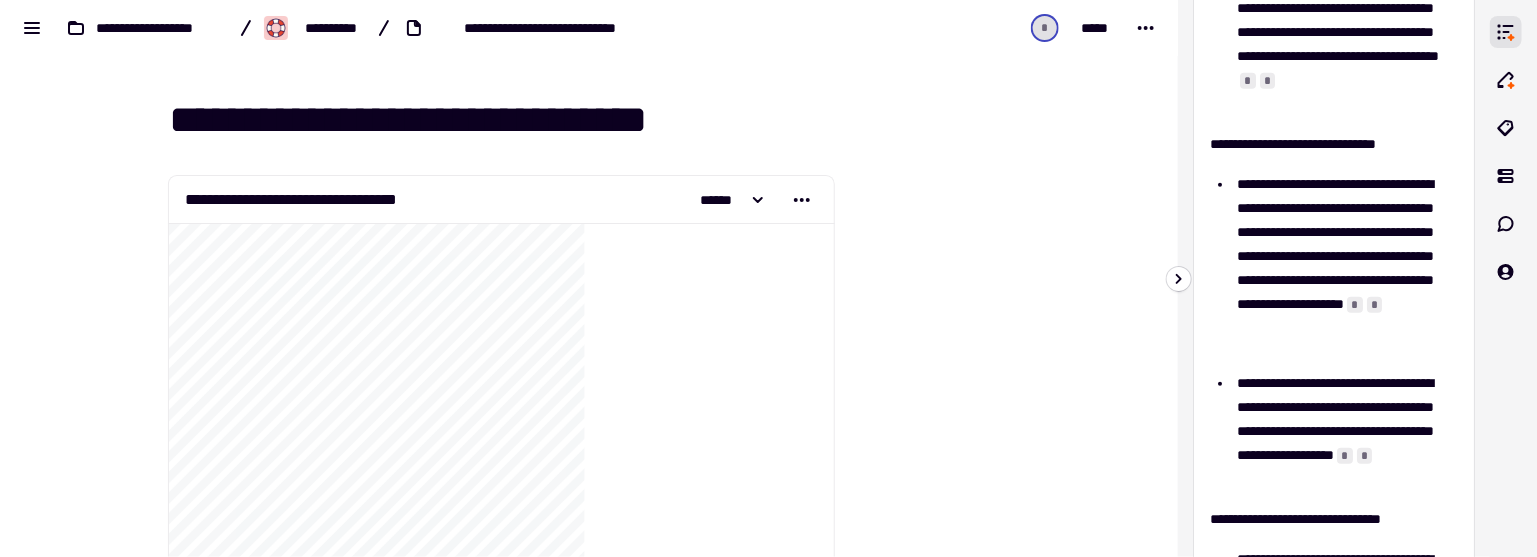 click on "*" at bounding box center (1355, 305) 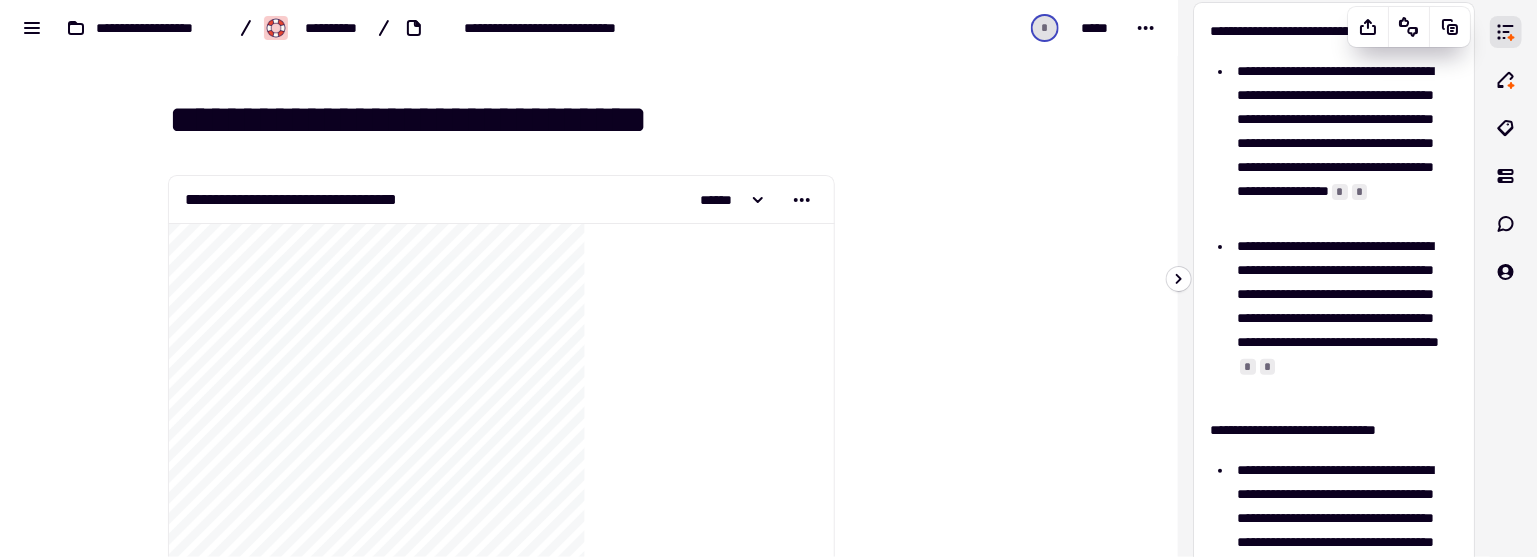 scroll, scrollTop: 0, scrollLeft: 0, axis: both 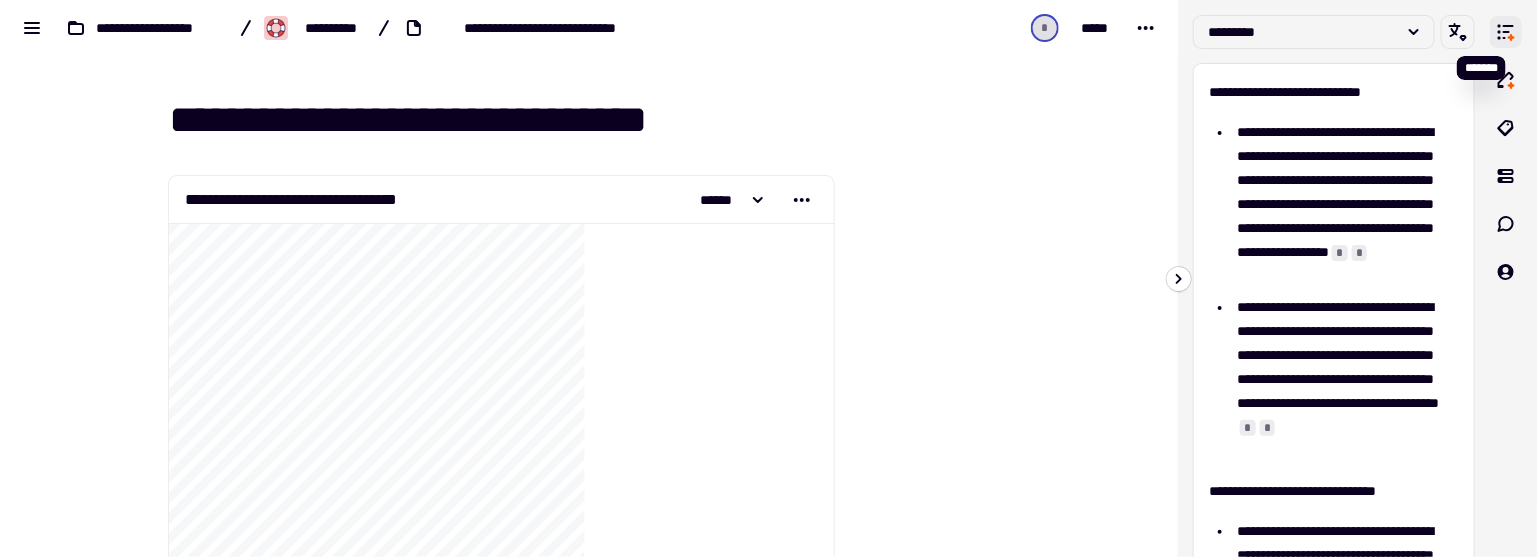 click 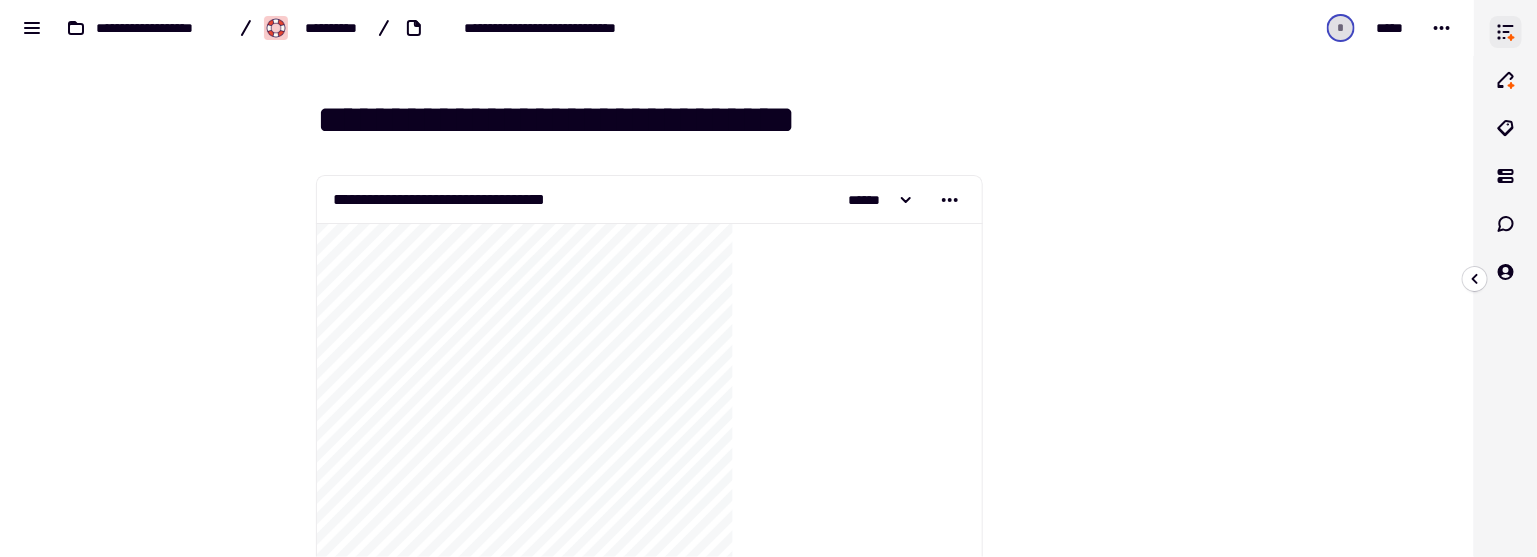 click 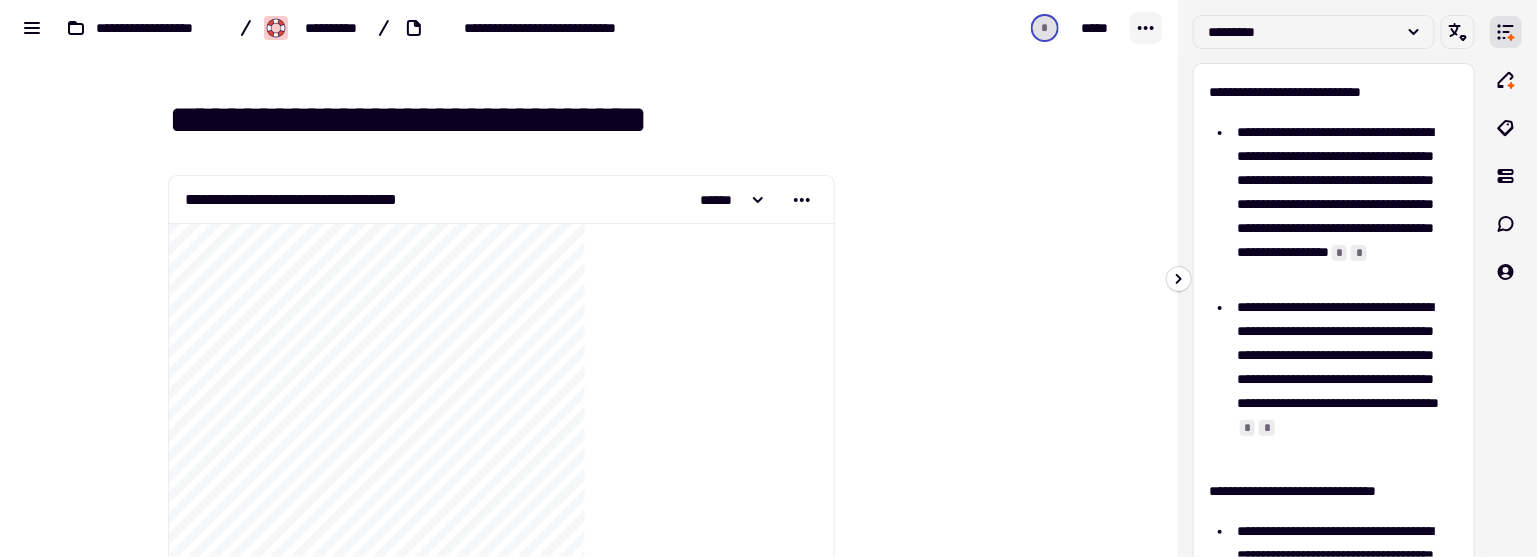 click 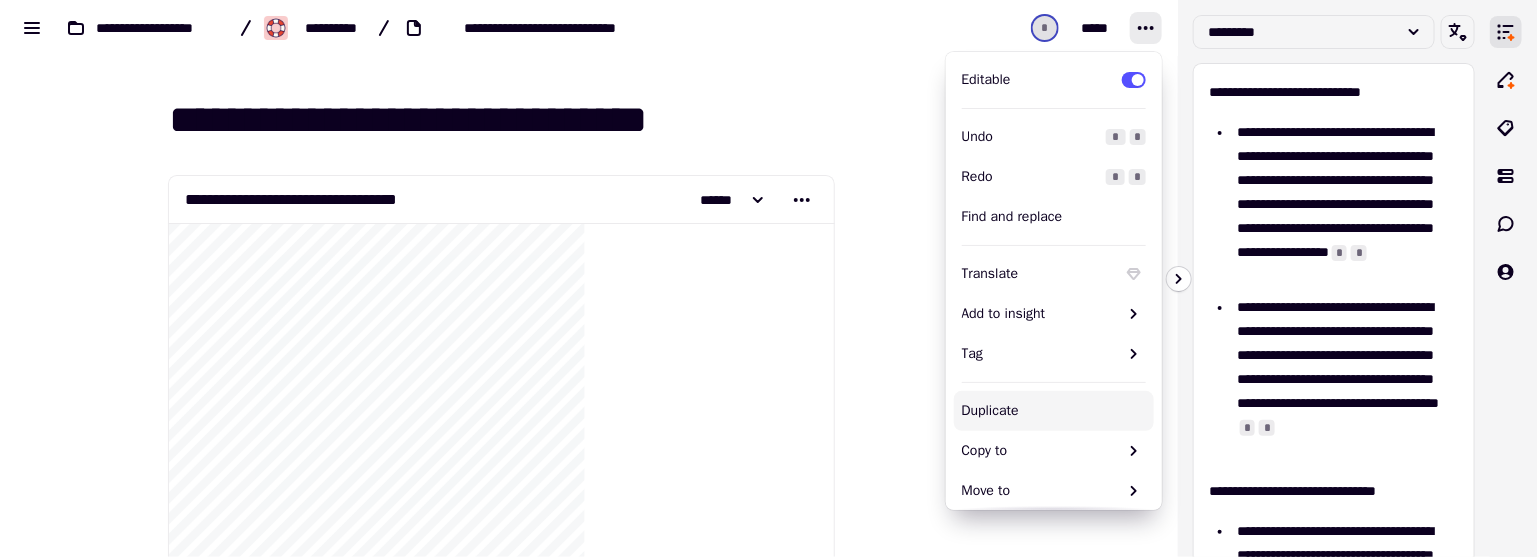 click at bounding box center (935, 5527) 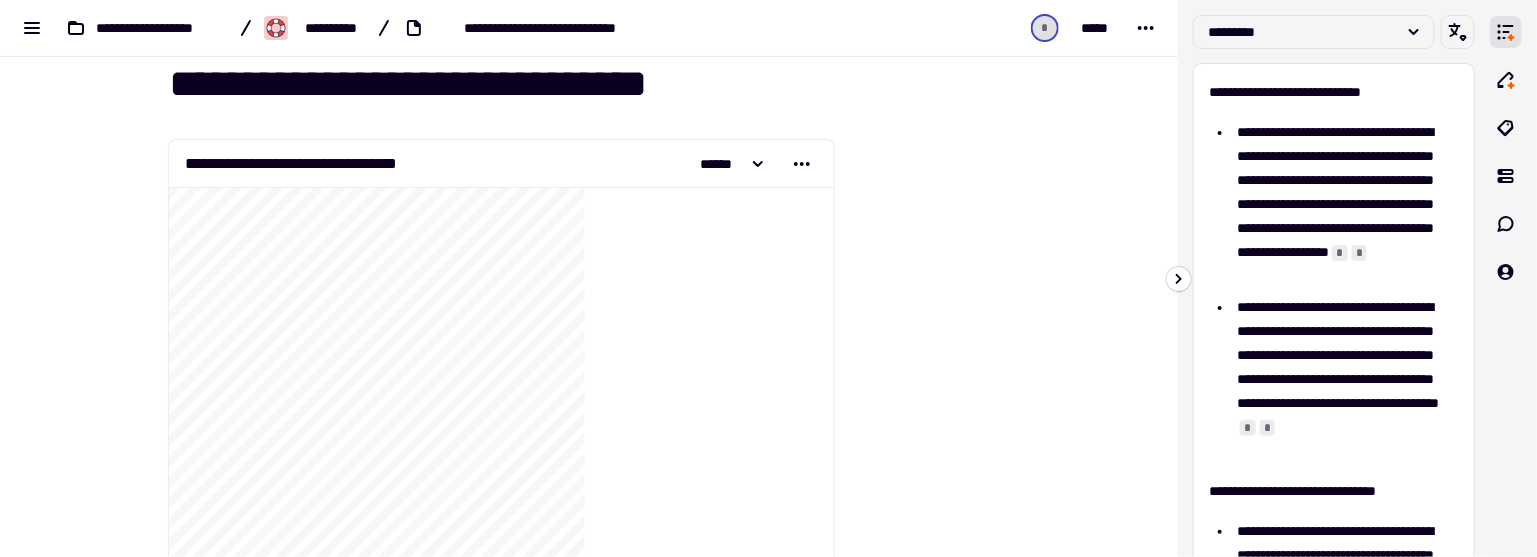 scroll, scrollTop: 38, scrollLeft: 0, axis: vertical 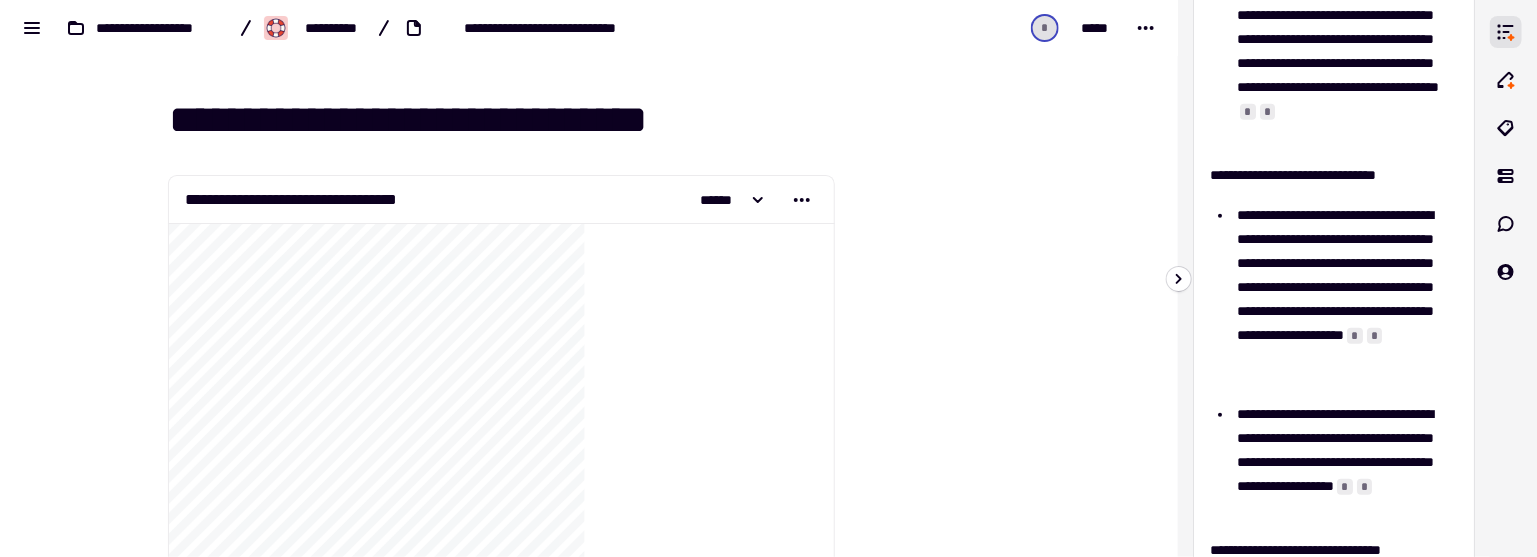 click on "**********" at bounding box center [1348, 299] 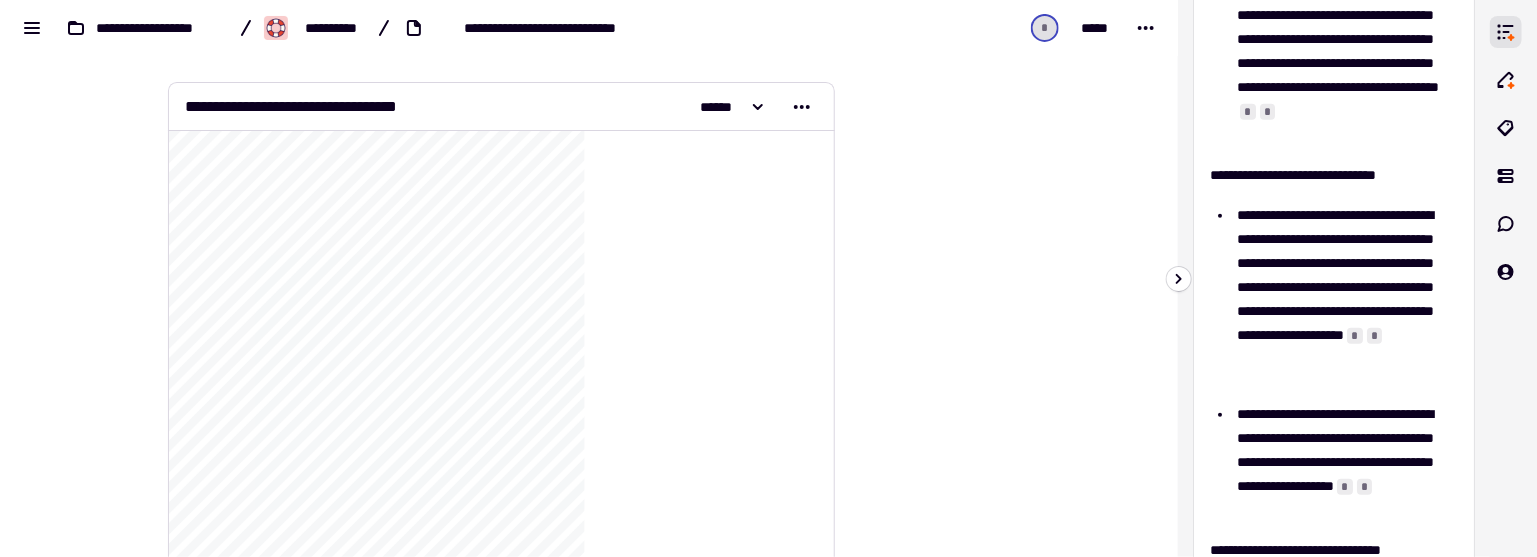 scroll, scrollTop: 0, scrollLeft: 0, axis: both 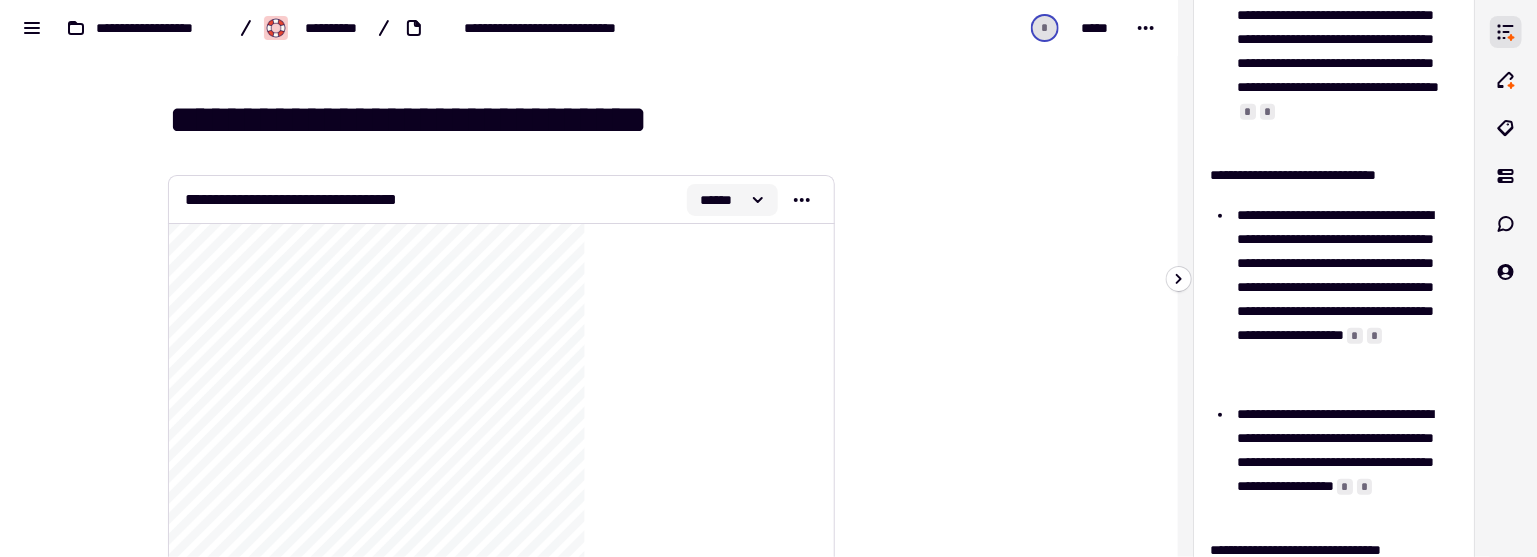 click 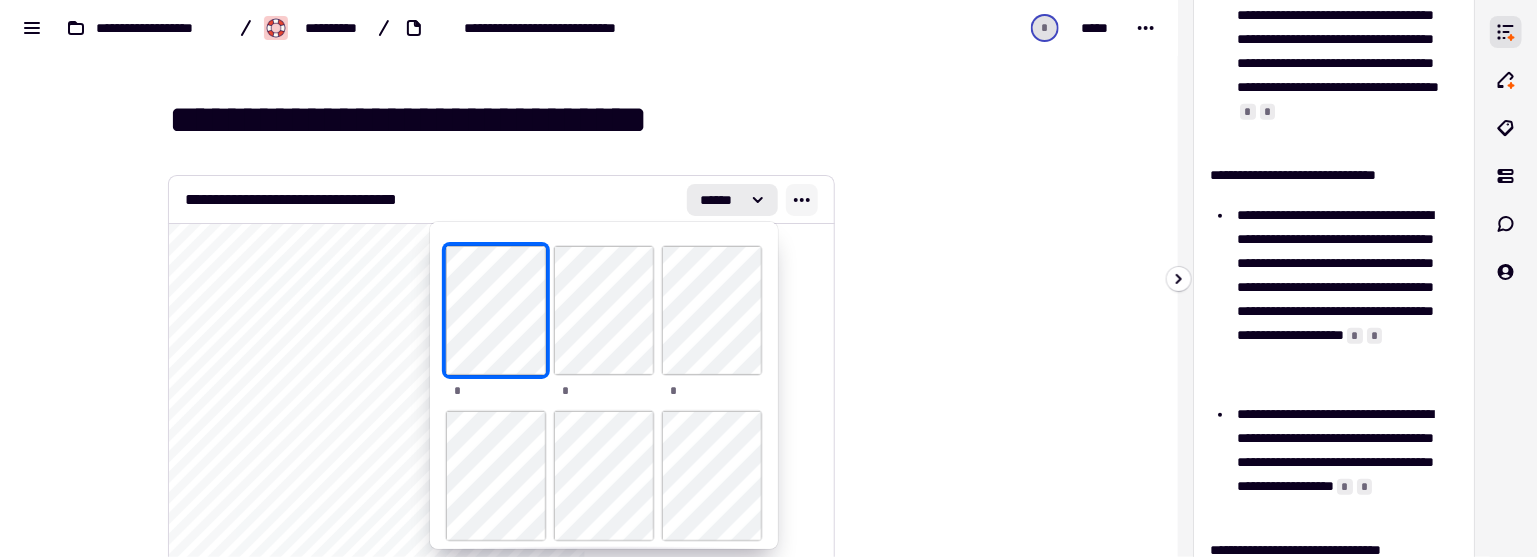 click 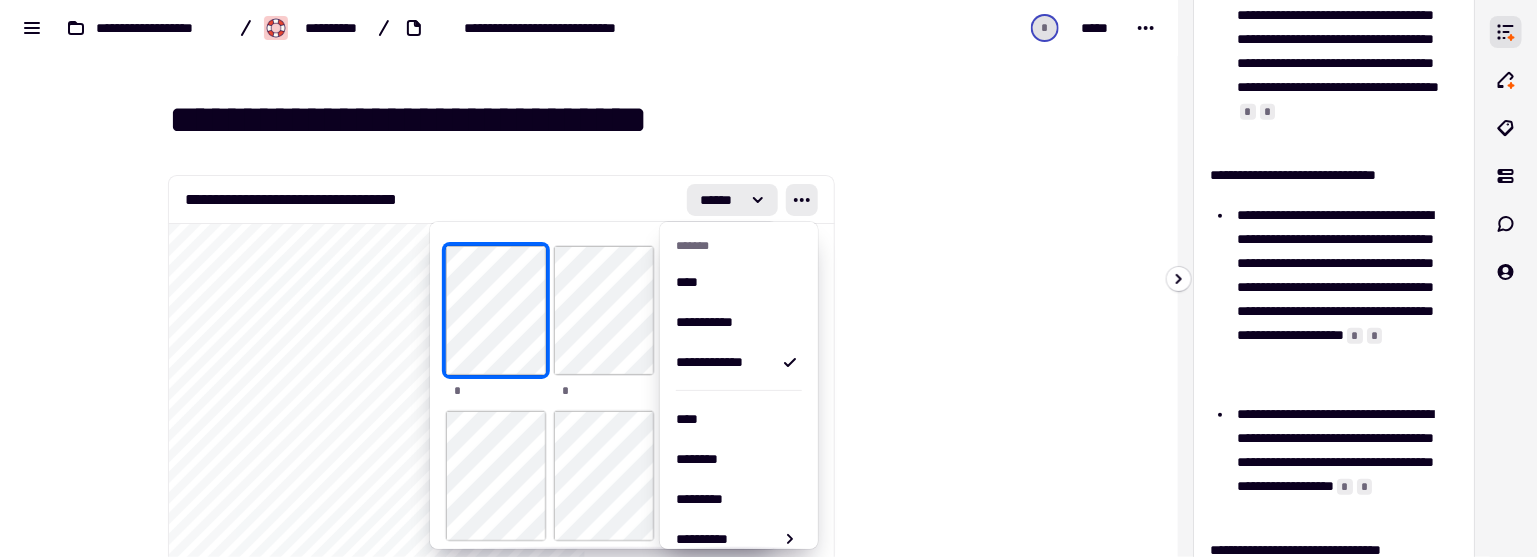 click at bounding box center [935, 5527] 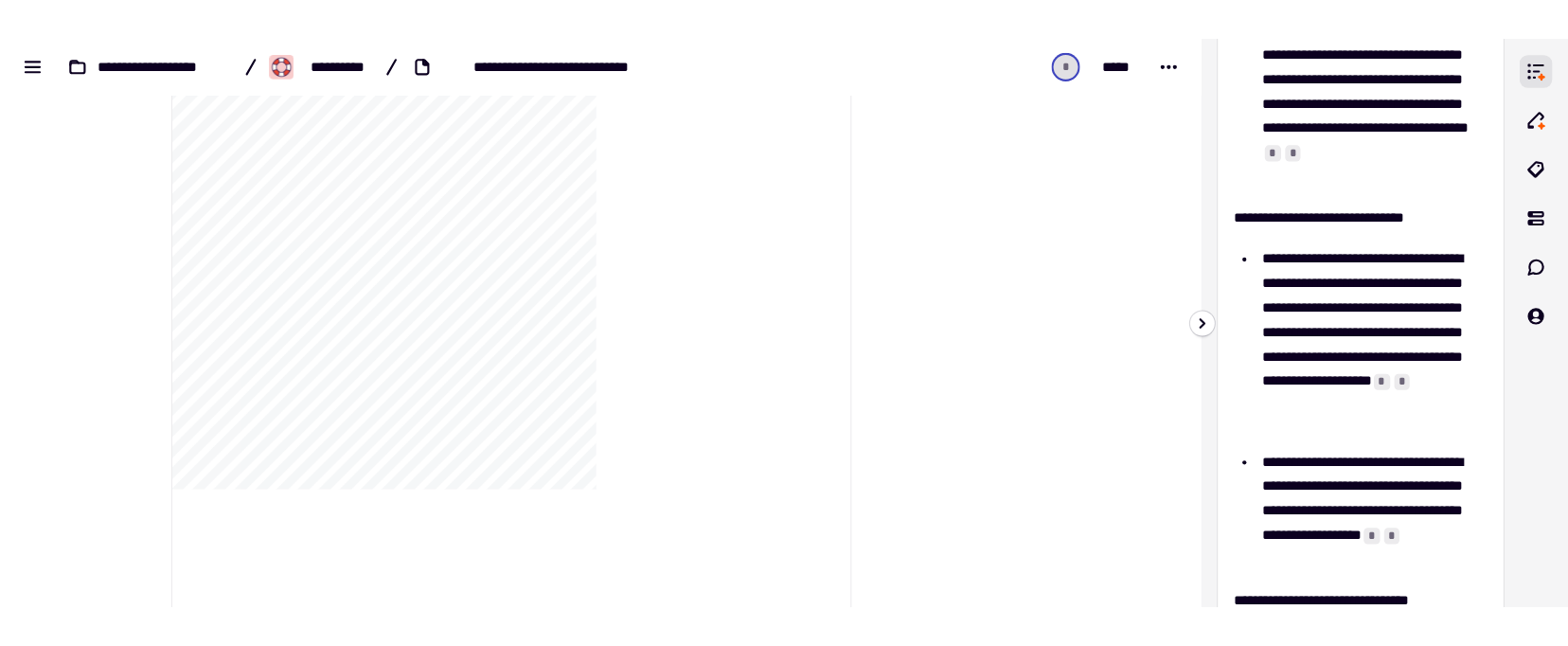 scroll, scrollTop: 0, scrollLeft: 0, axis: both 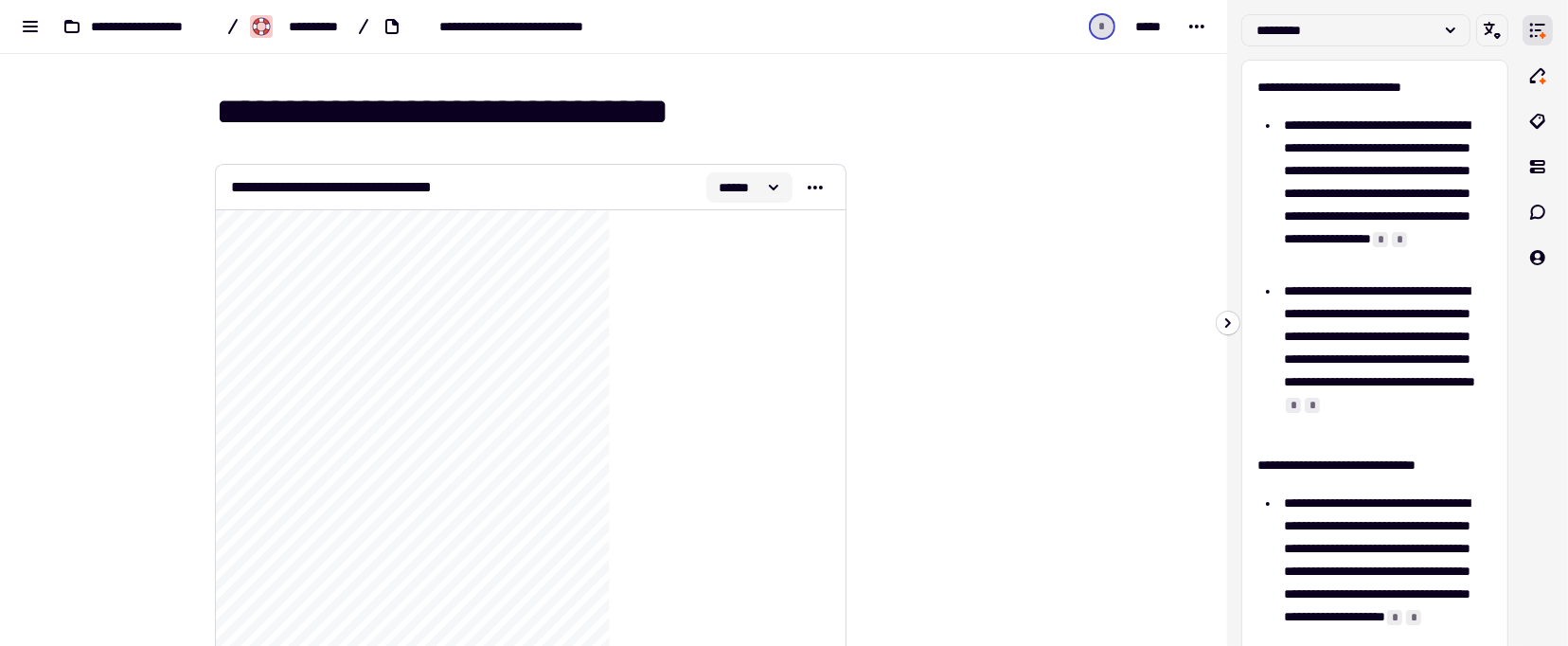 click on "******" 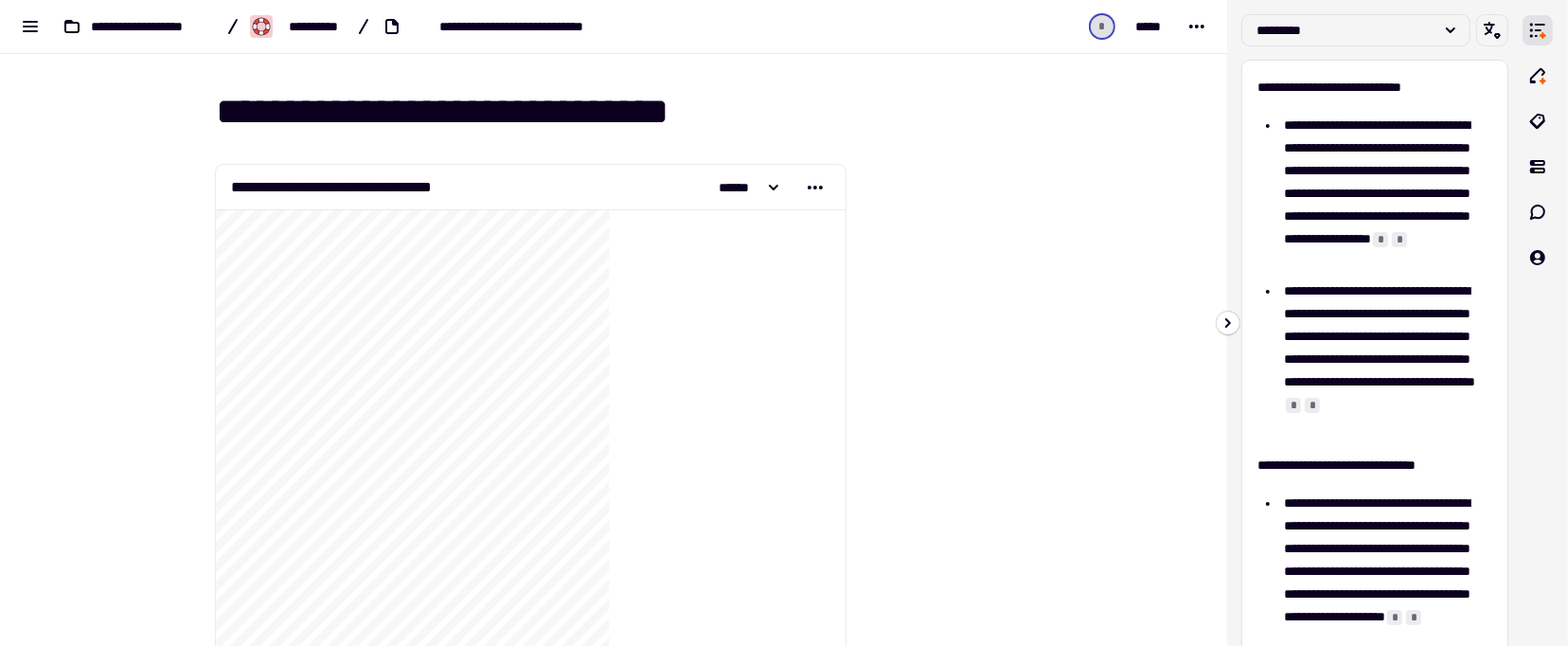 scroll, scrollTop: 926, scrollLeft: 0, axis: vertical 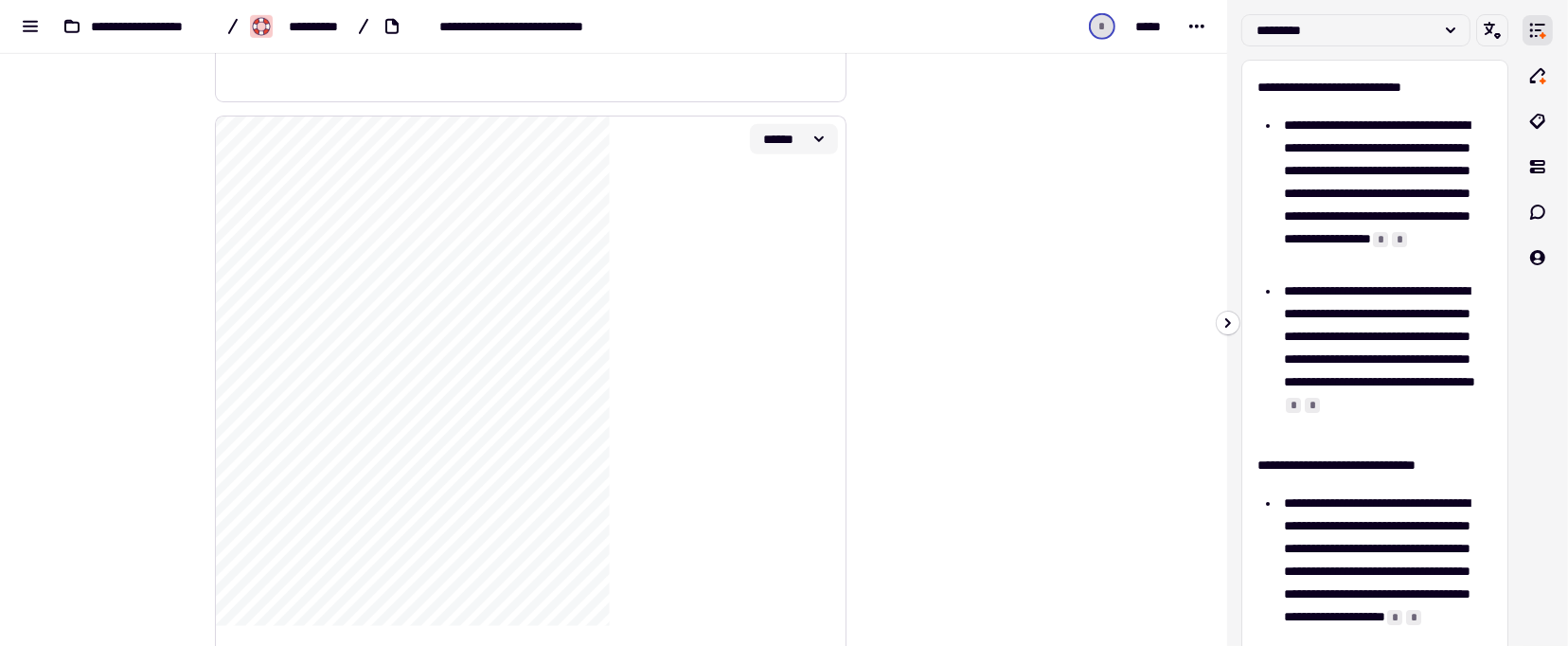 click on "******" 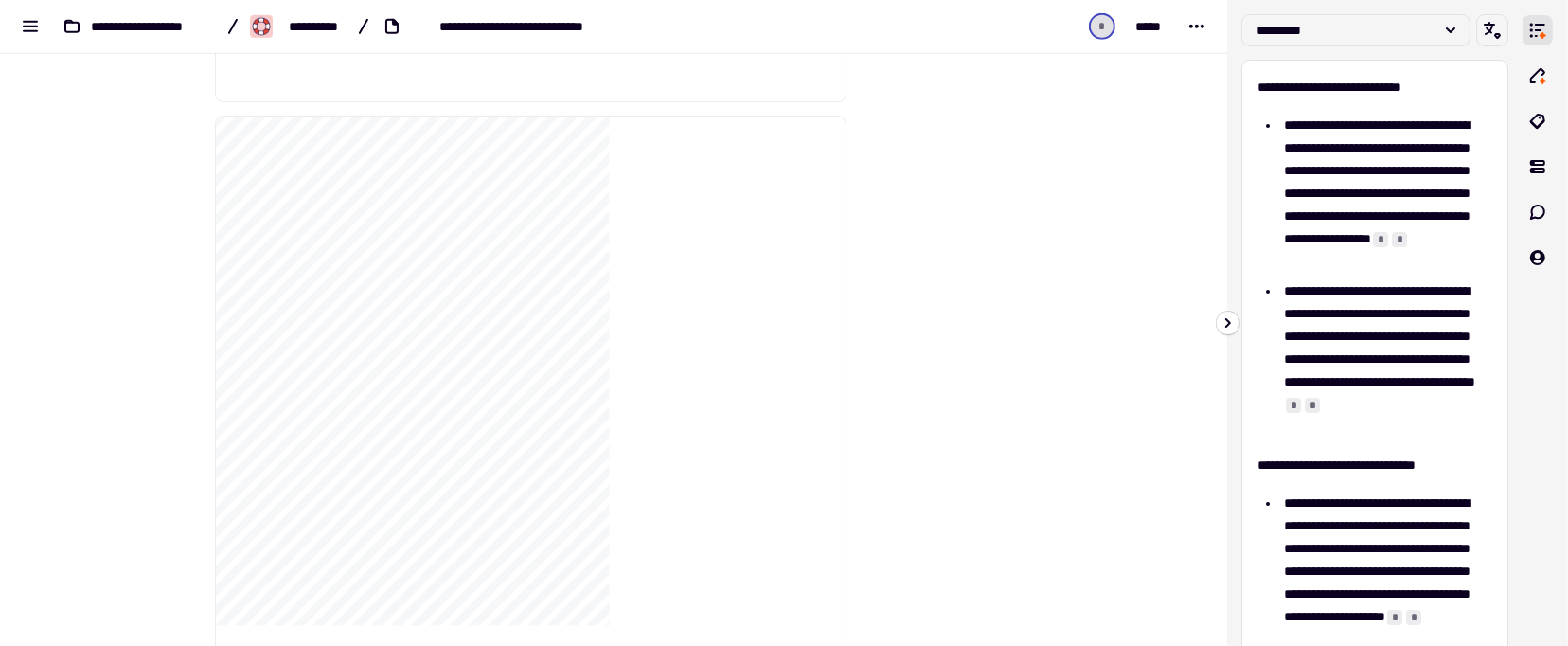 scroll, scrollTop: 1757, scrollLeft: 0, axis: vertical 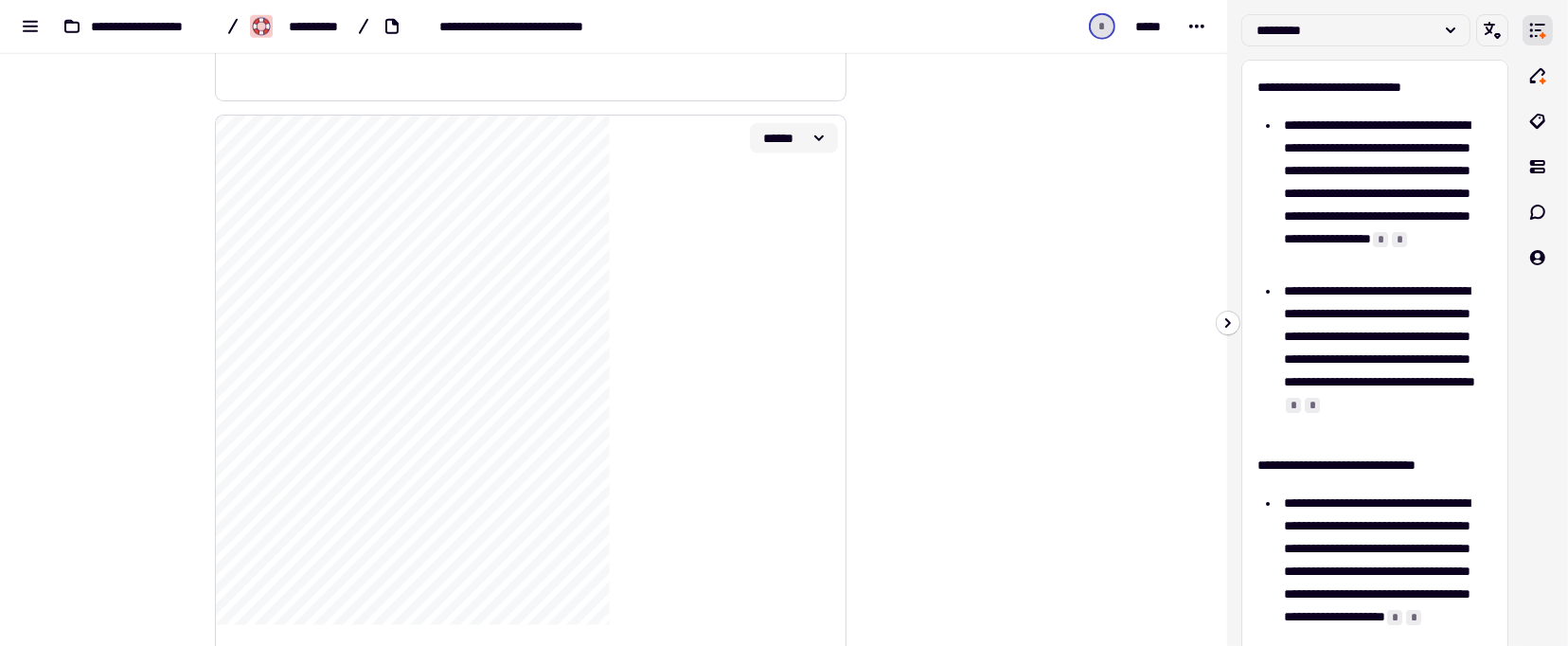 click on "******" 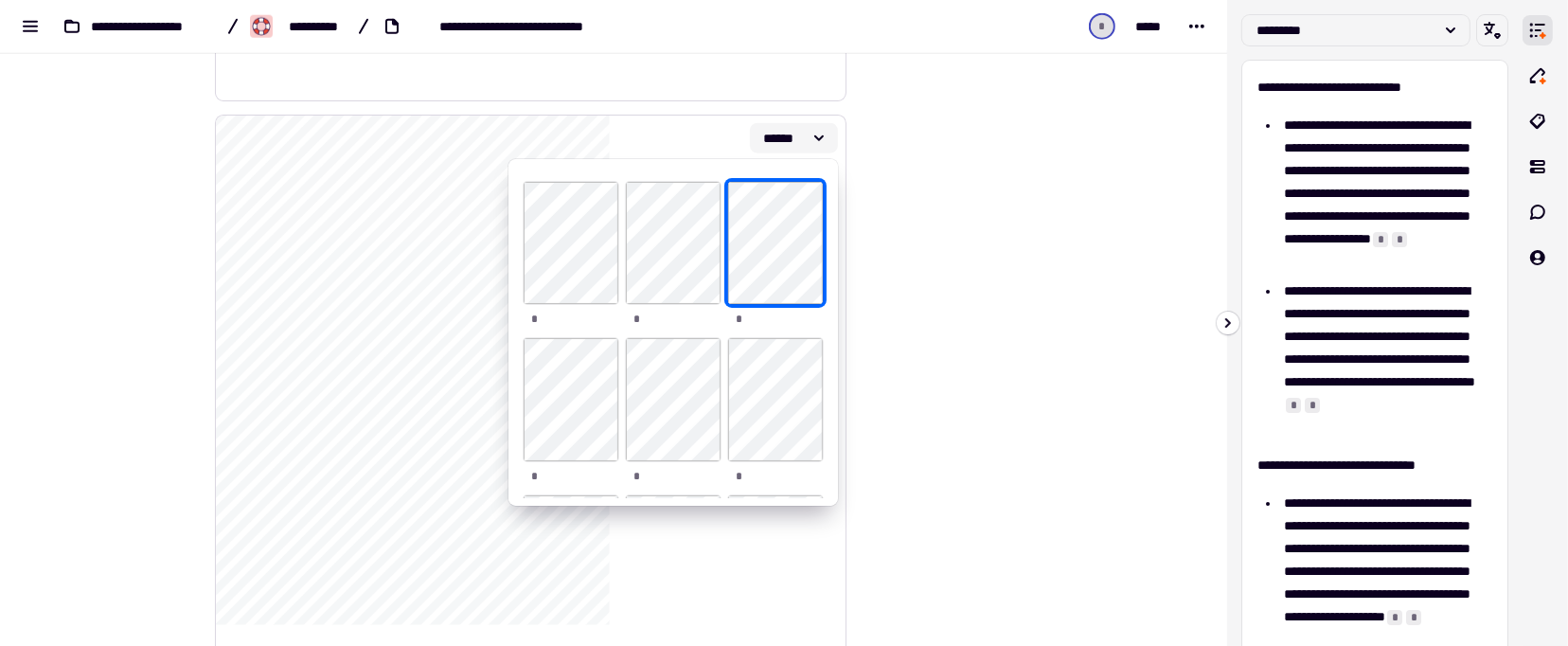 click 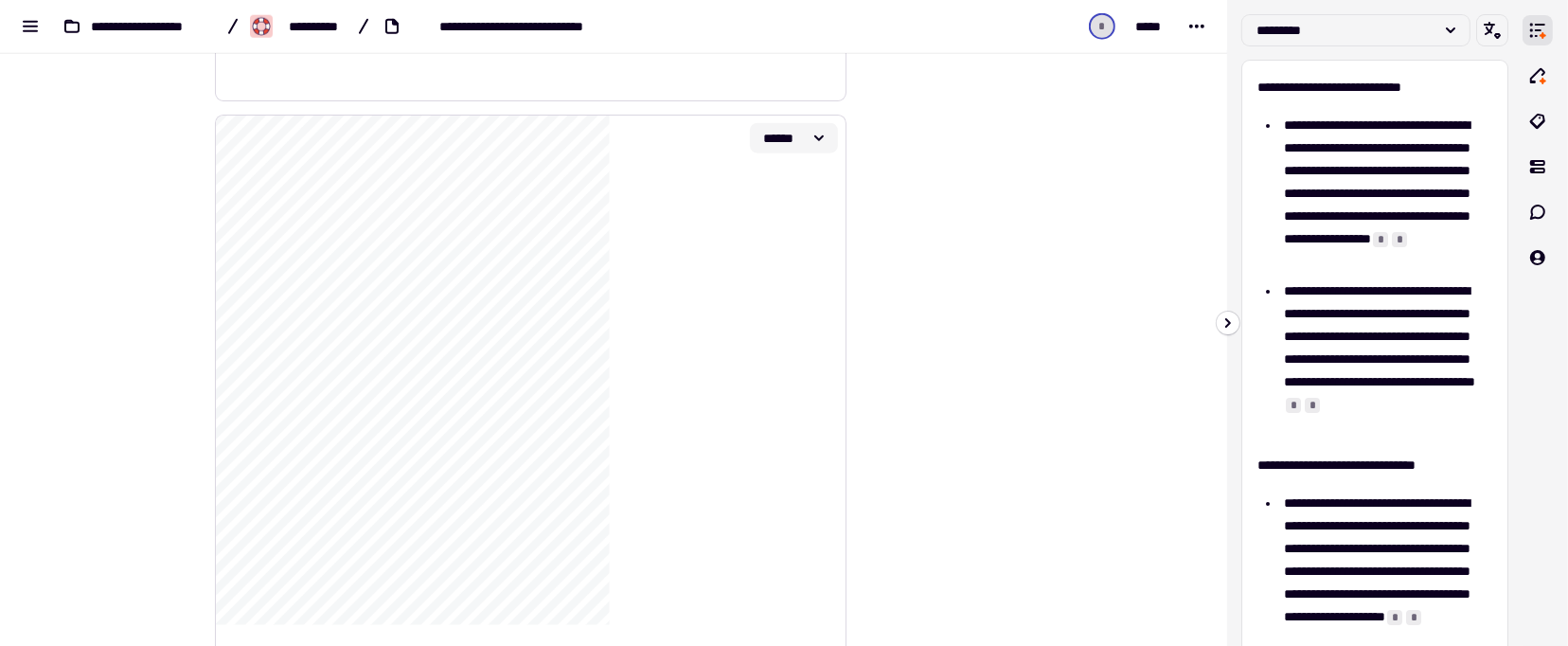 click 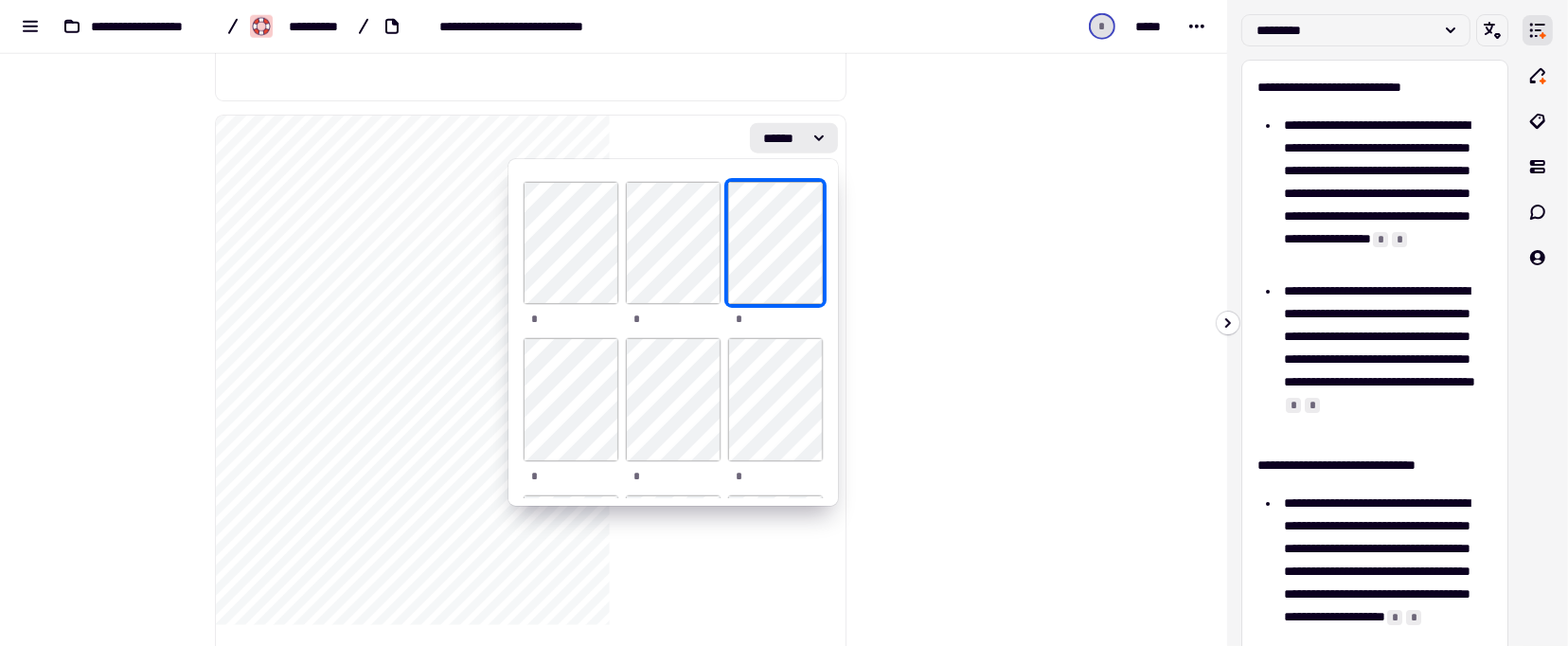 click at bounding box center (941, 3496) 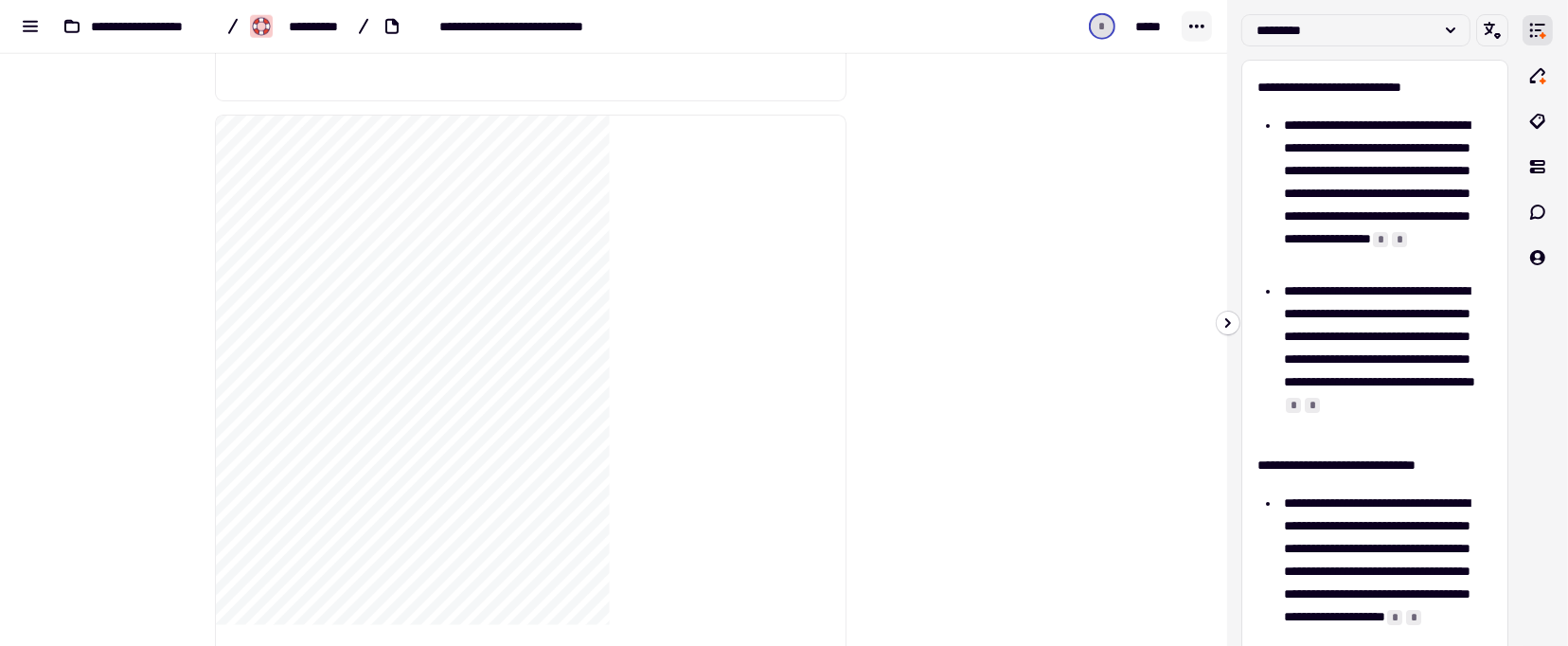 click 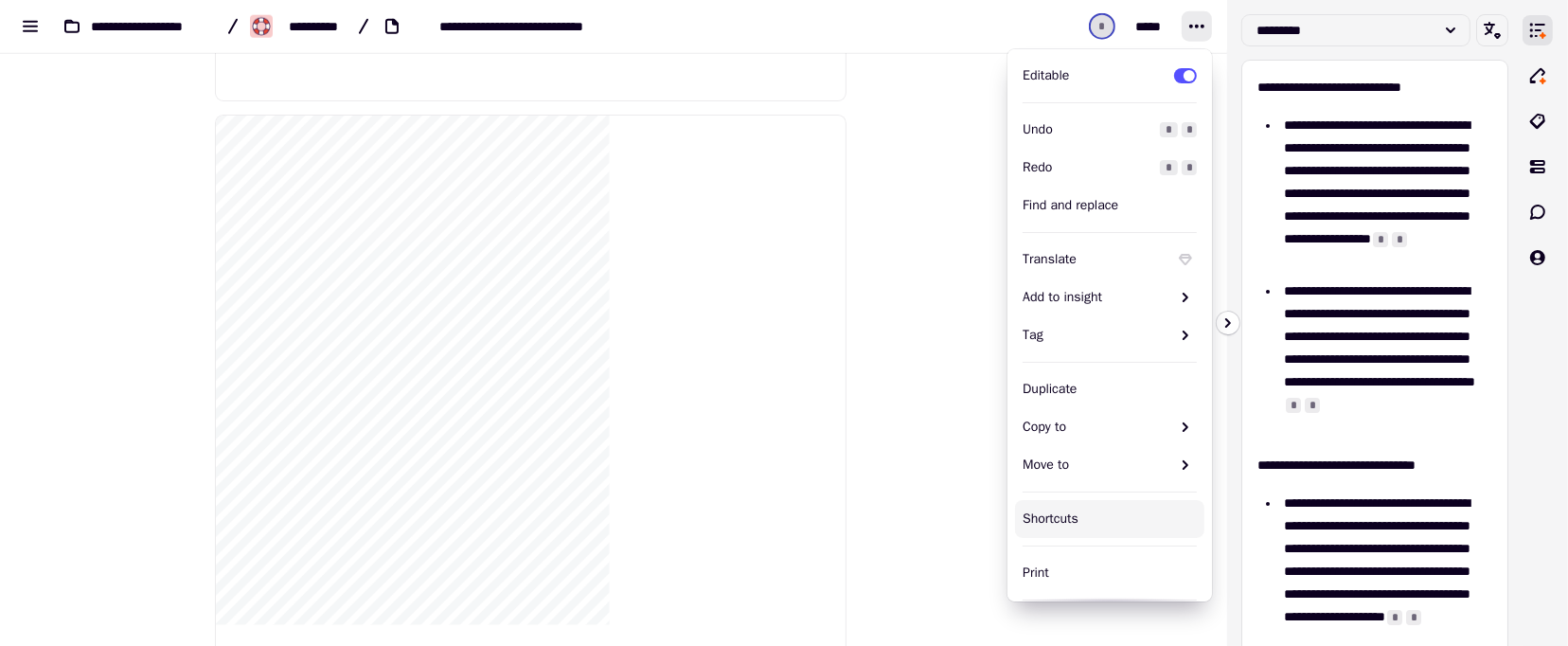 click at bounding box center [941, 3496] 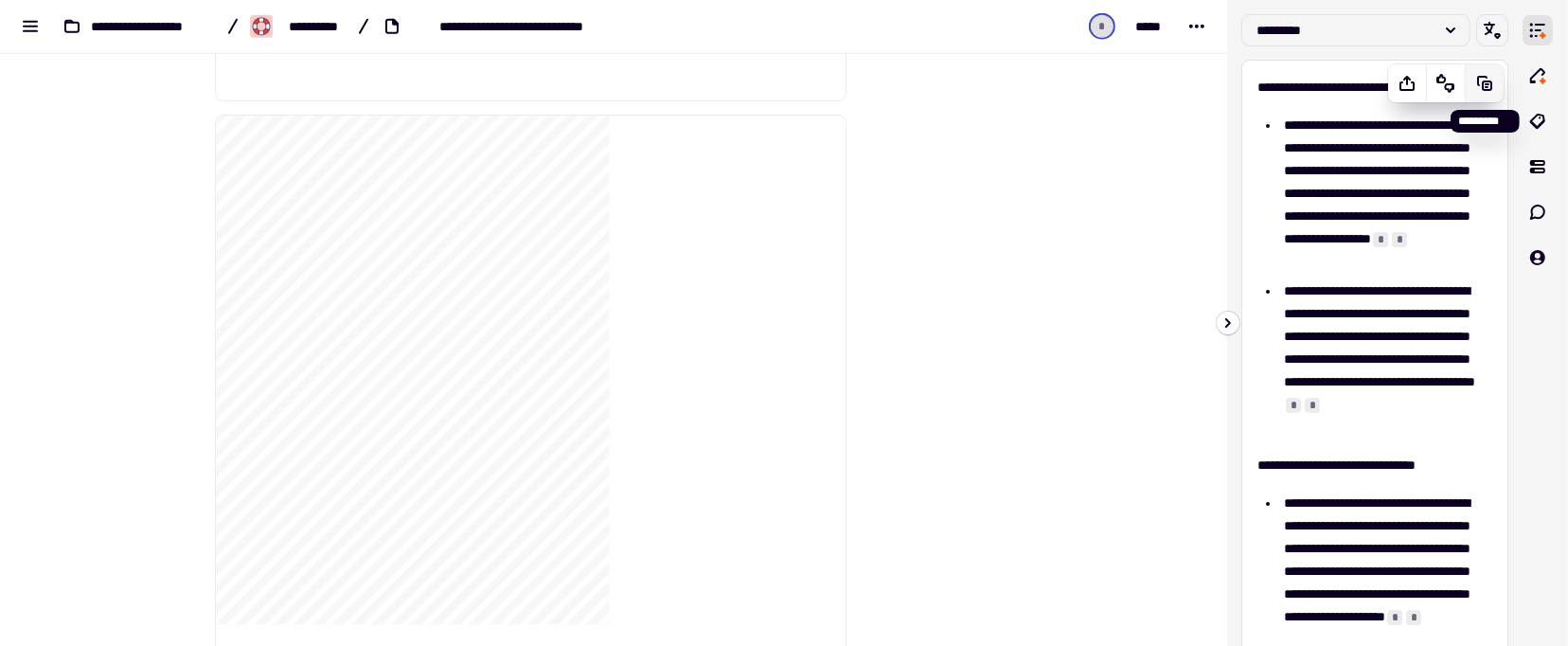 click 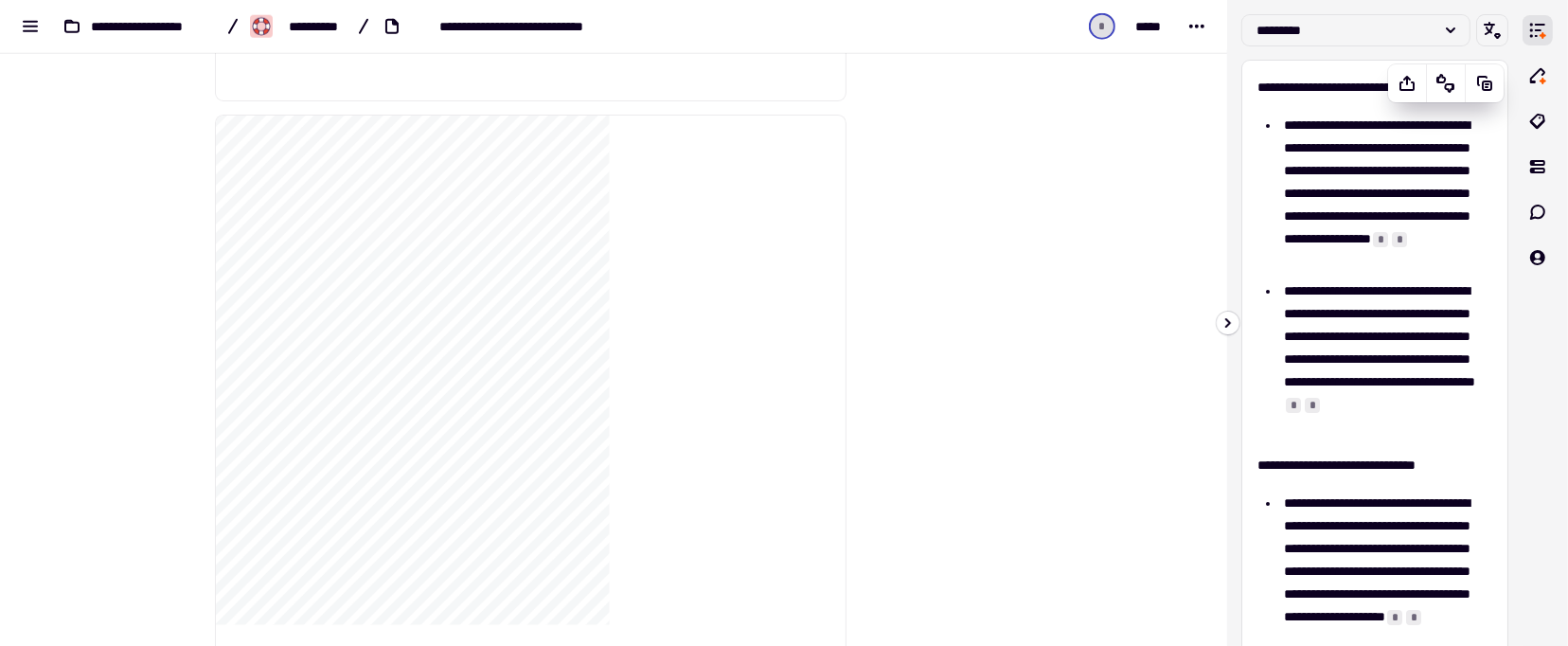 click on "**********" at bounding box center [1375, 87] 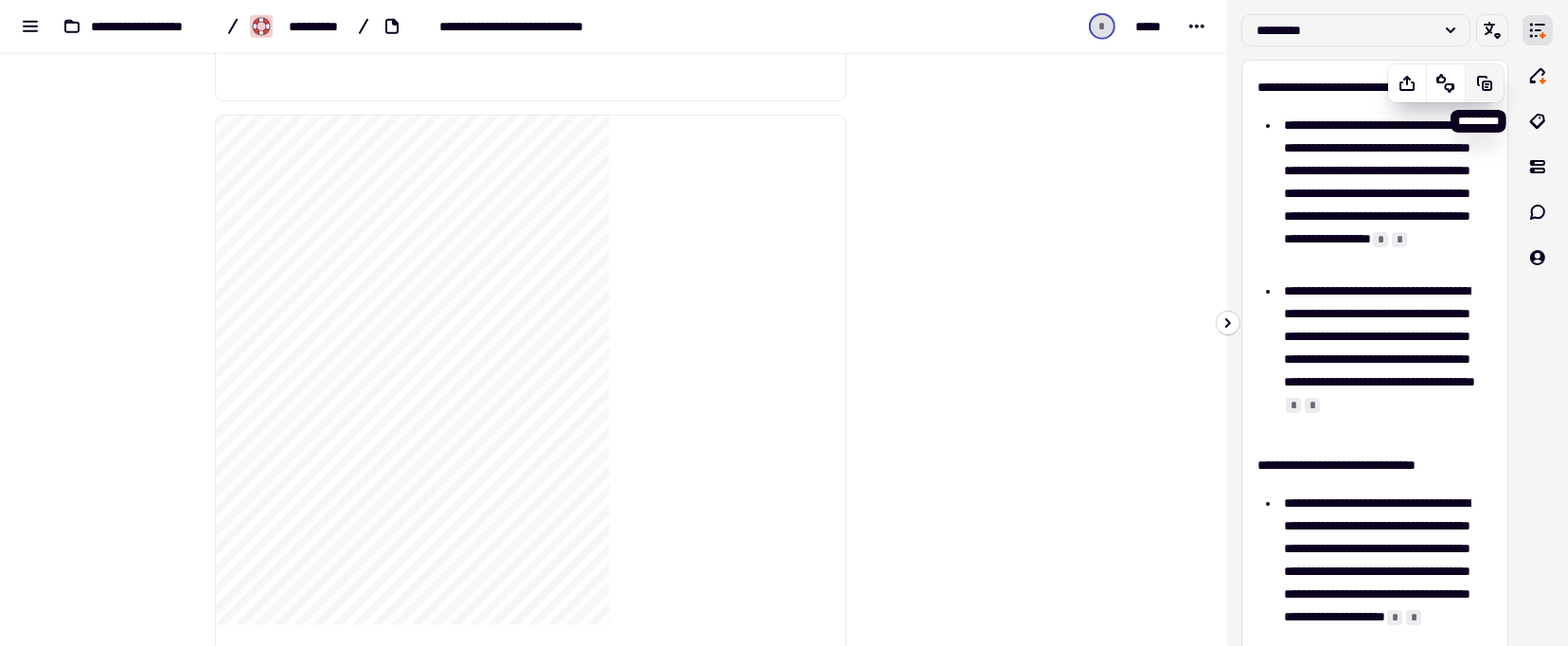click 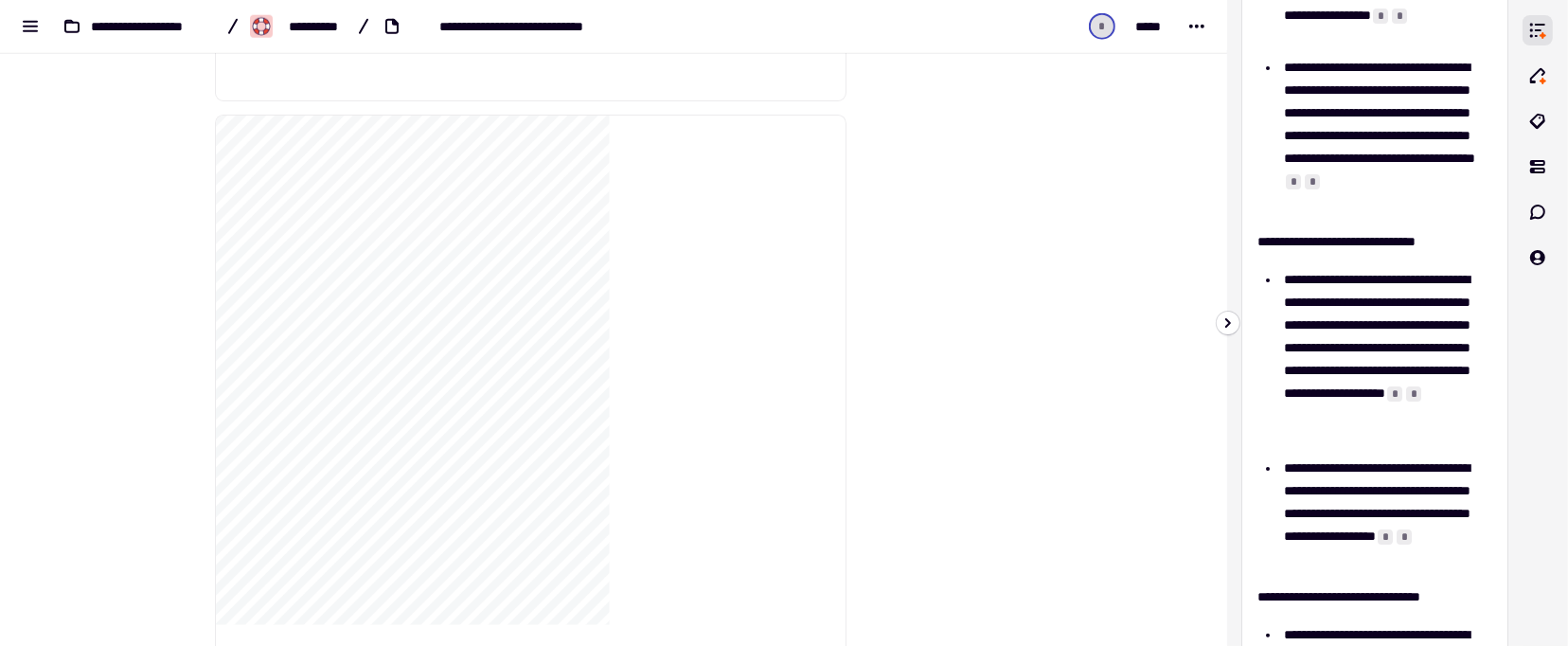 scroll, scrollTop: 0, scrollLeft: 0, axis: both 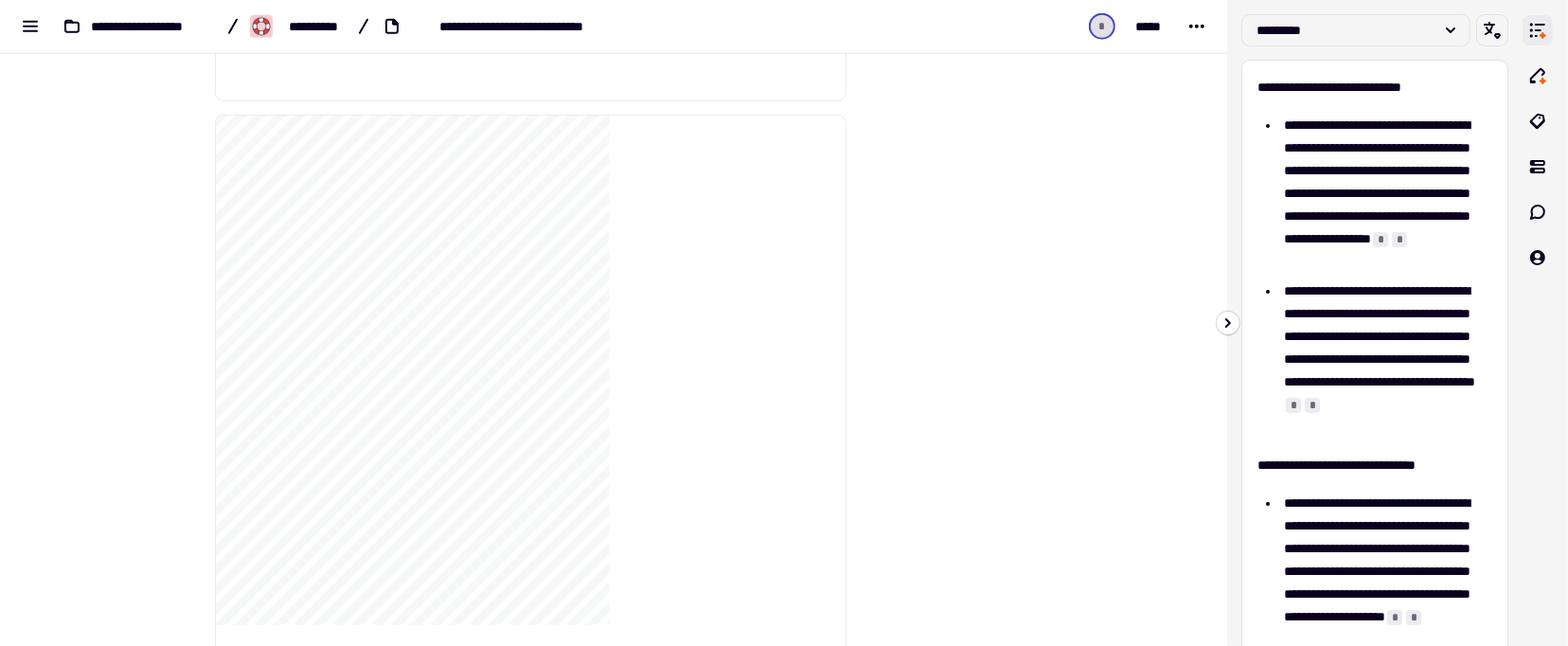 click 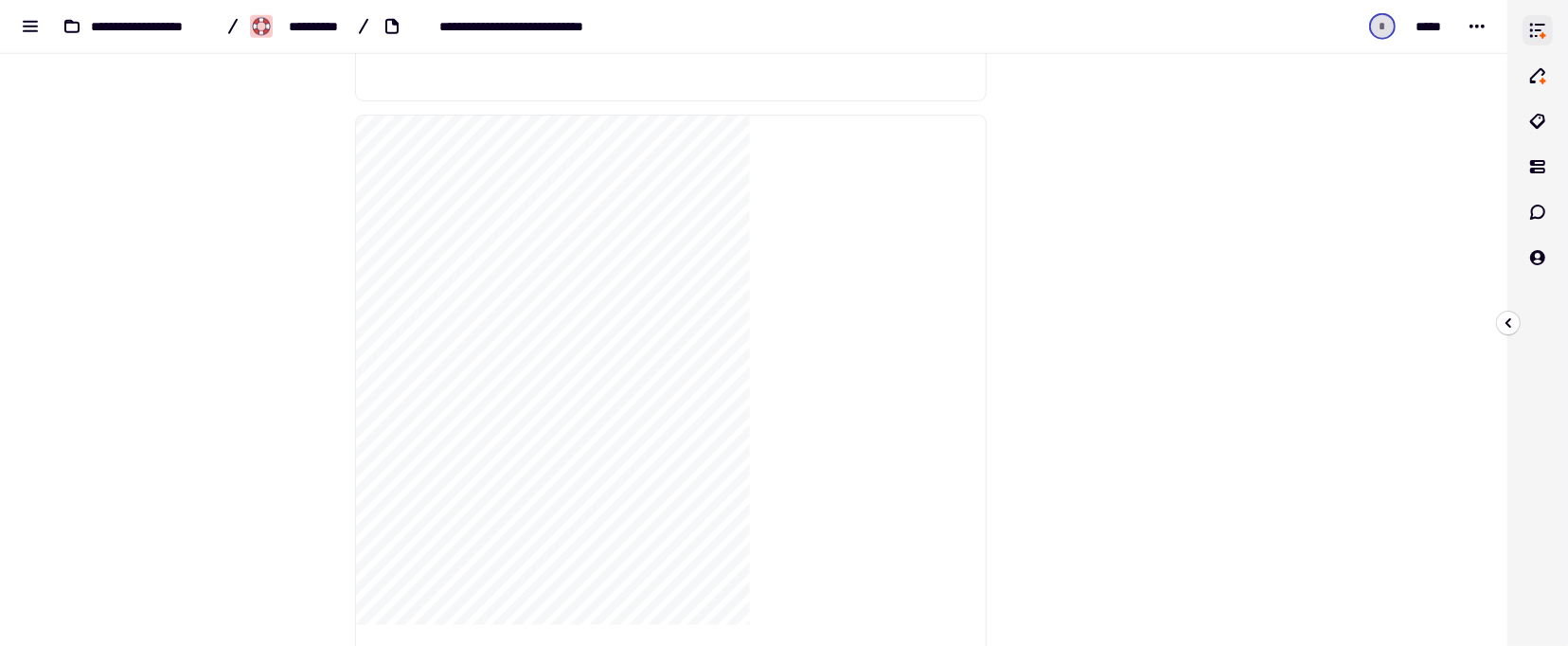 click 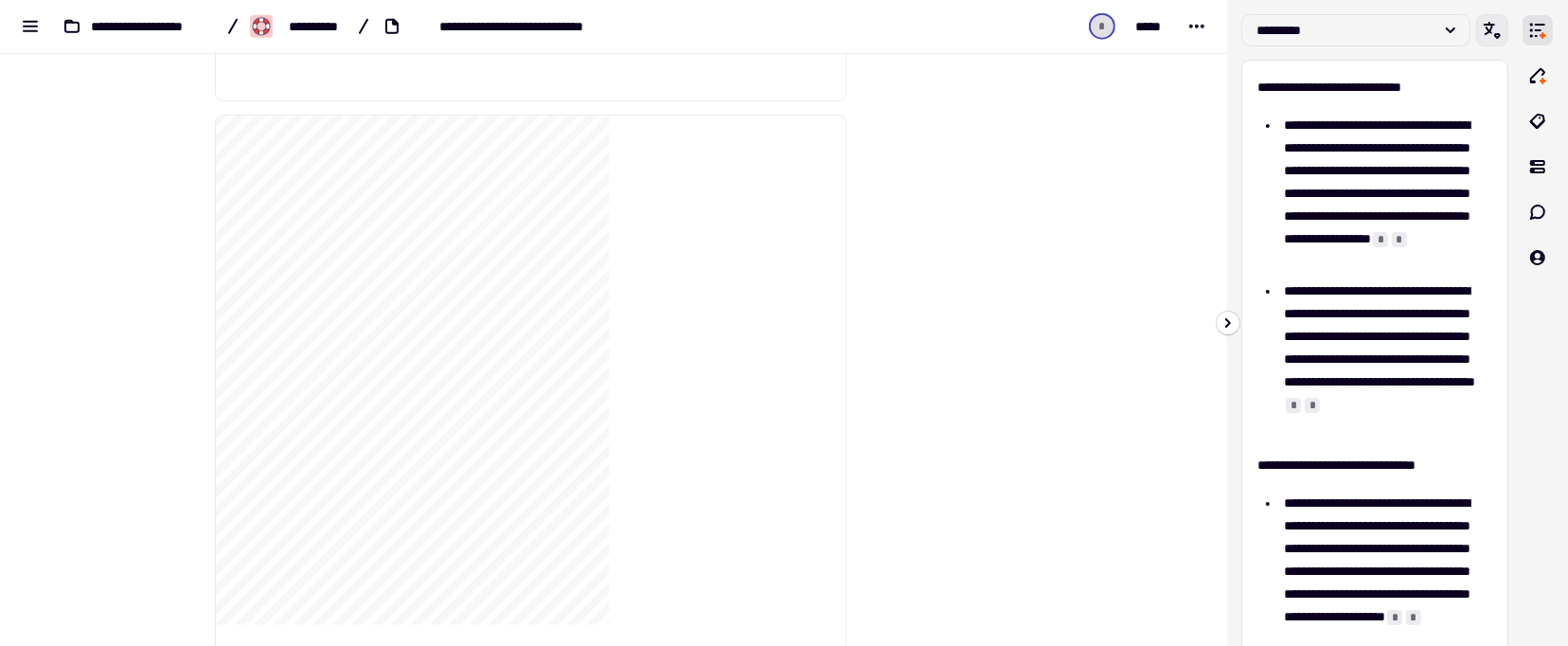 click 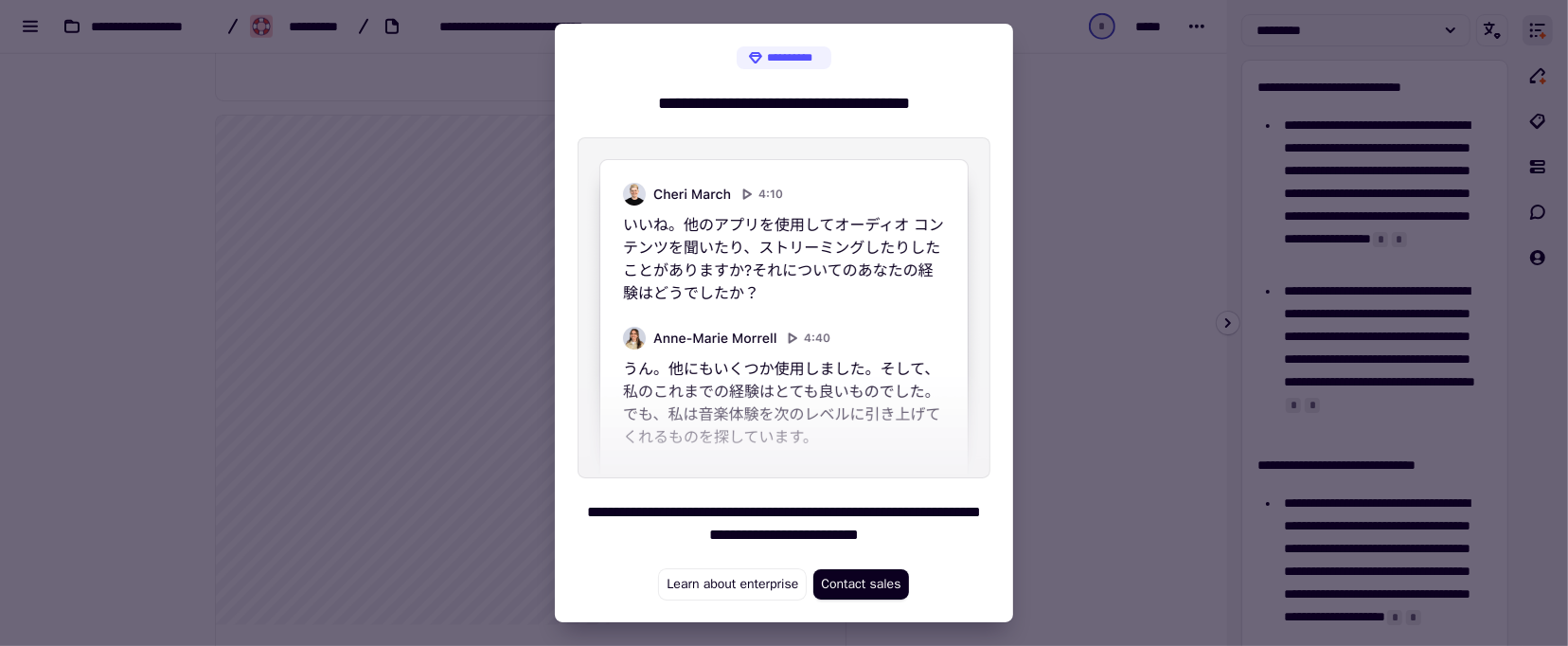 click at bounding box center (784, 323) 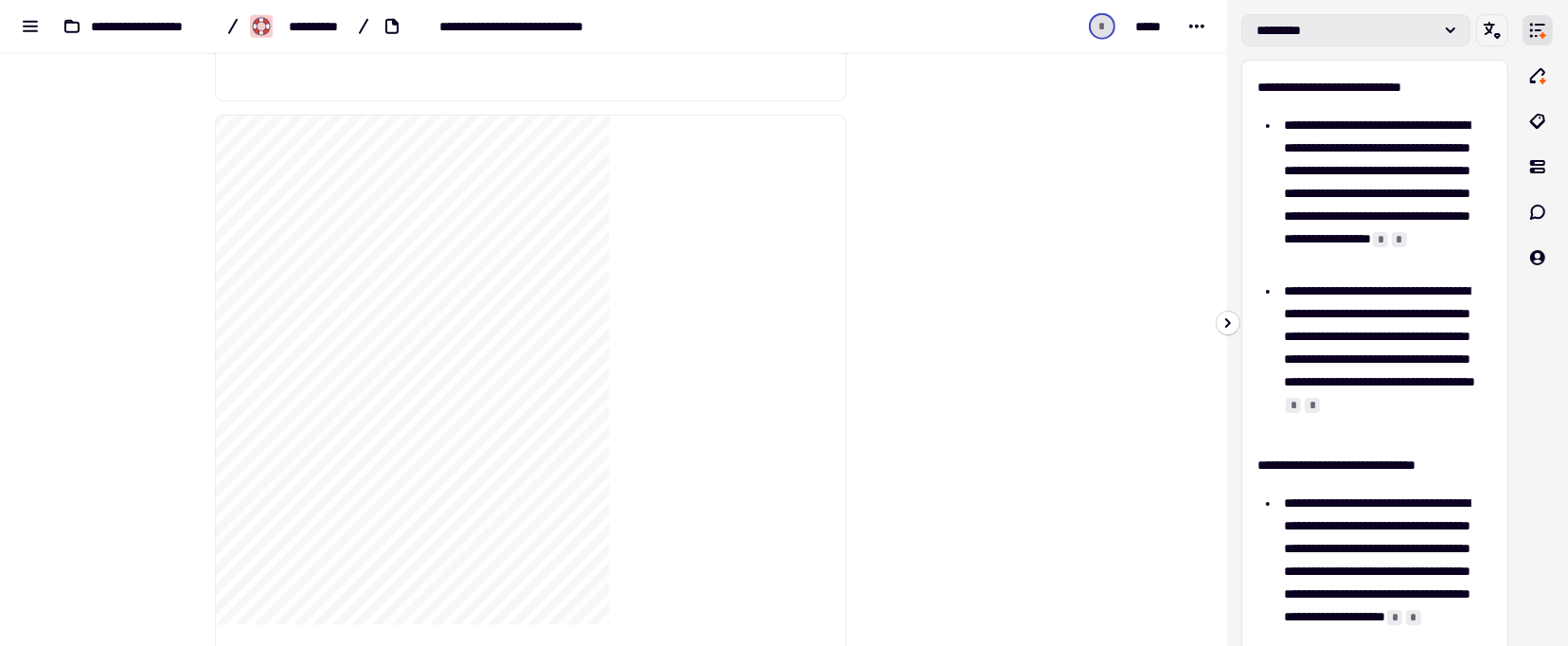 click on "*********" 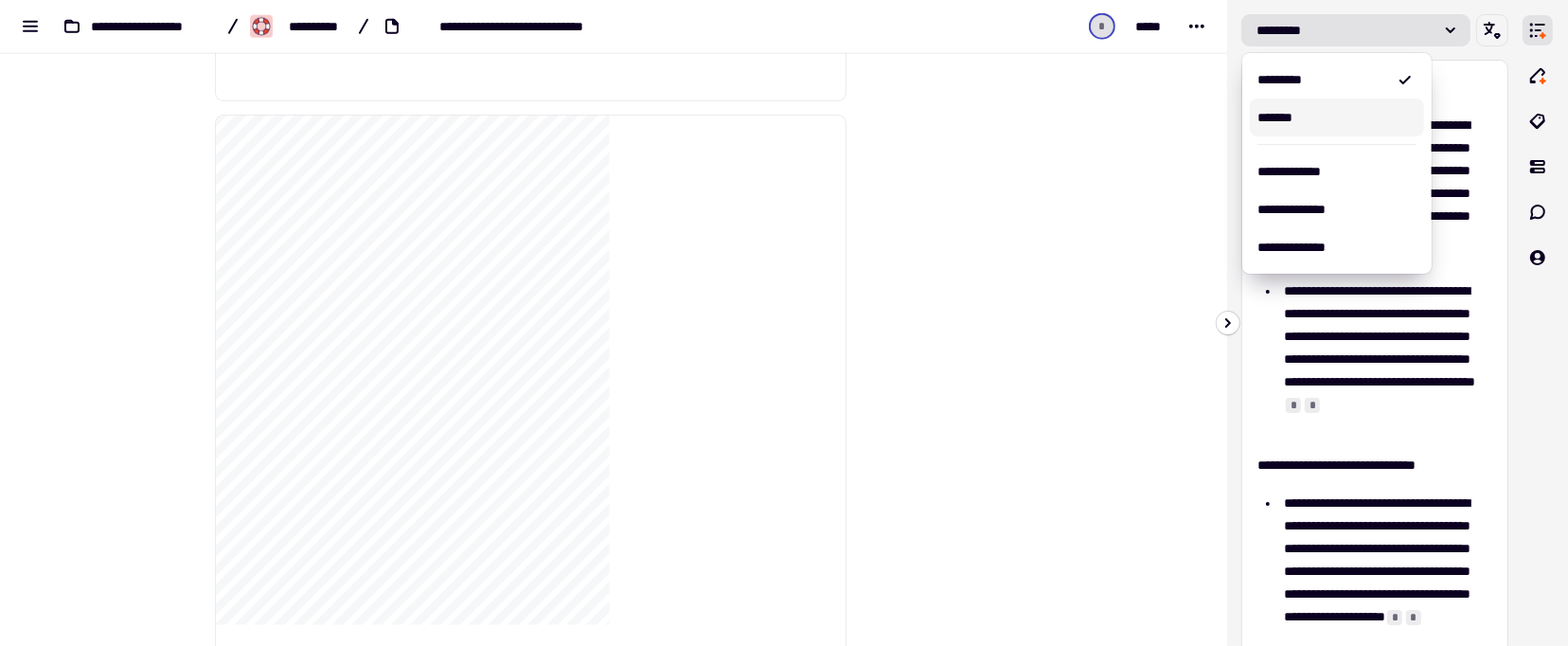click on "*******" at bounding box center [1337, 117] 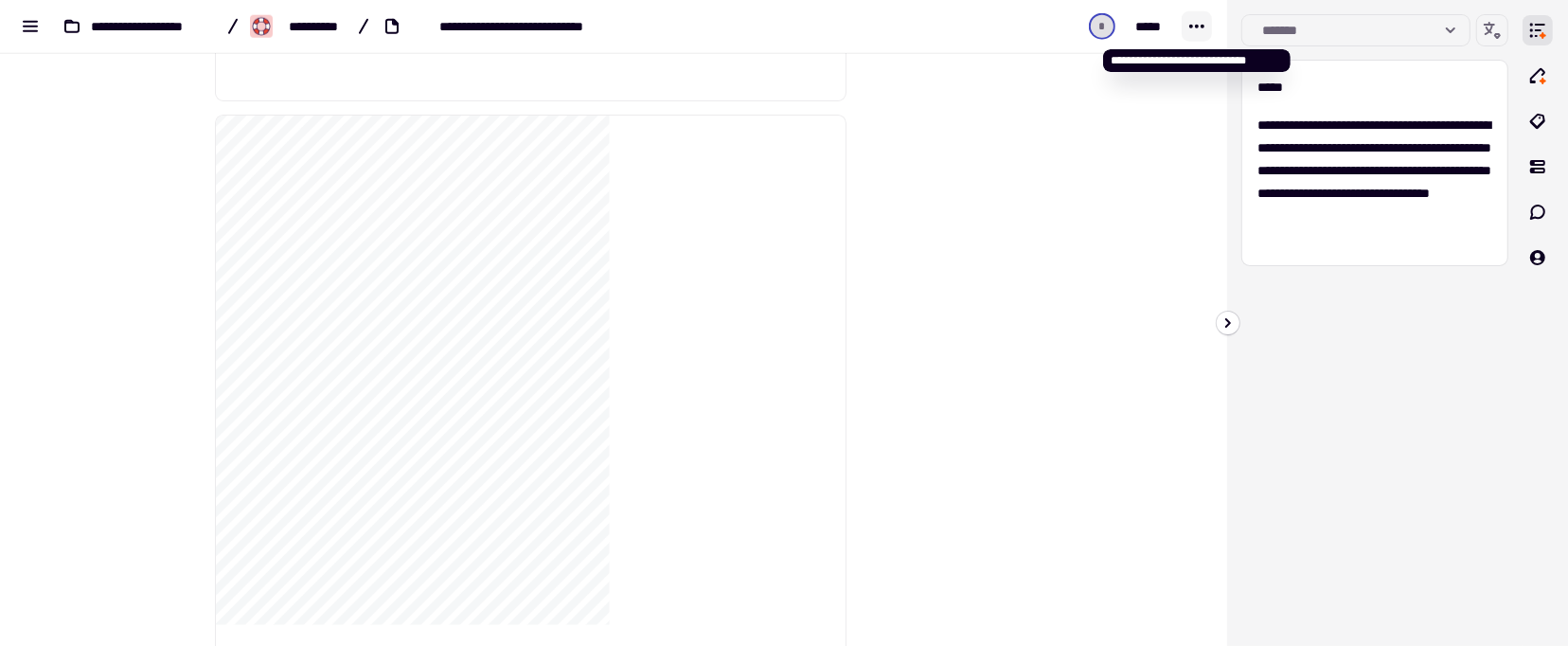 click 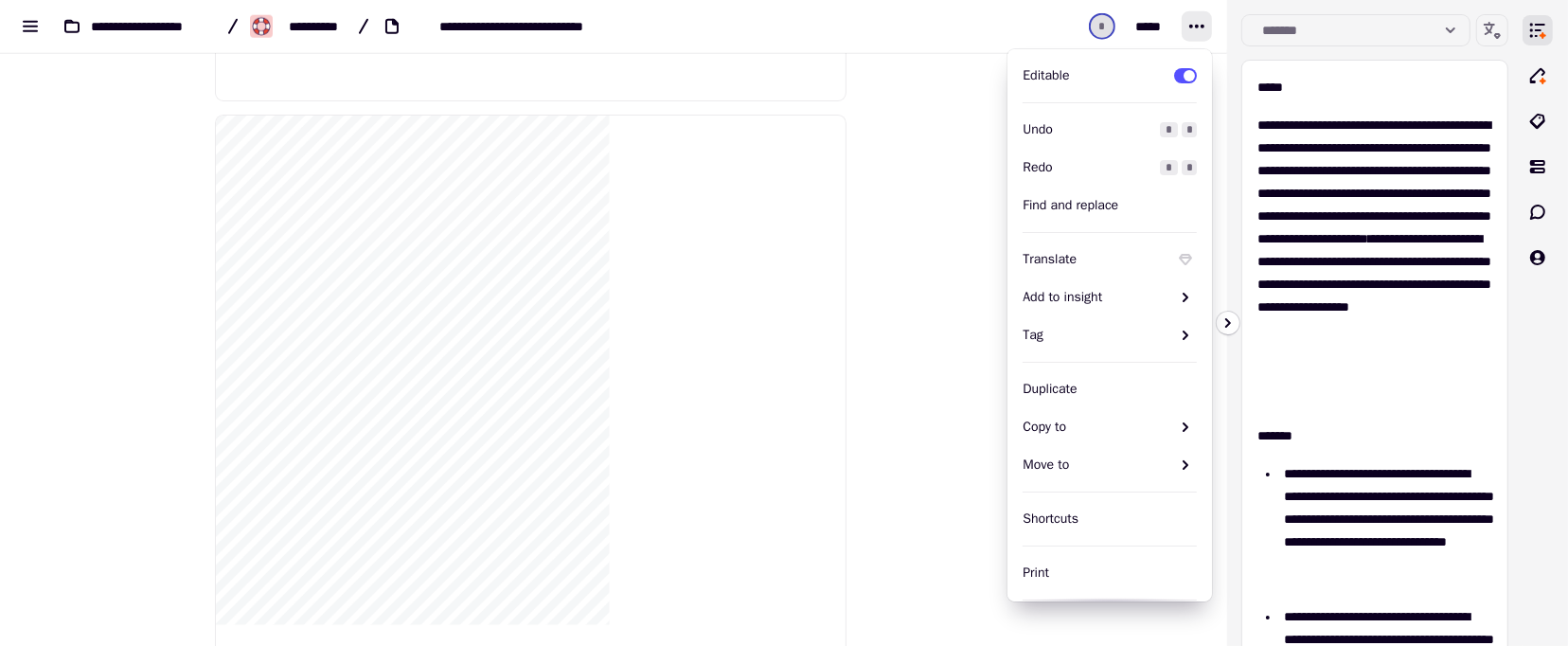 click at bounding box center (941, 3496) 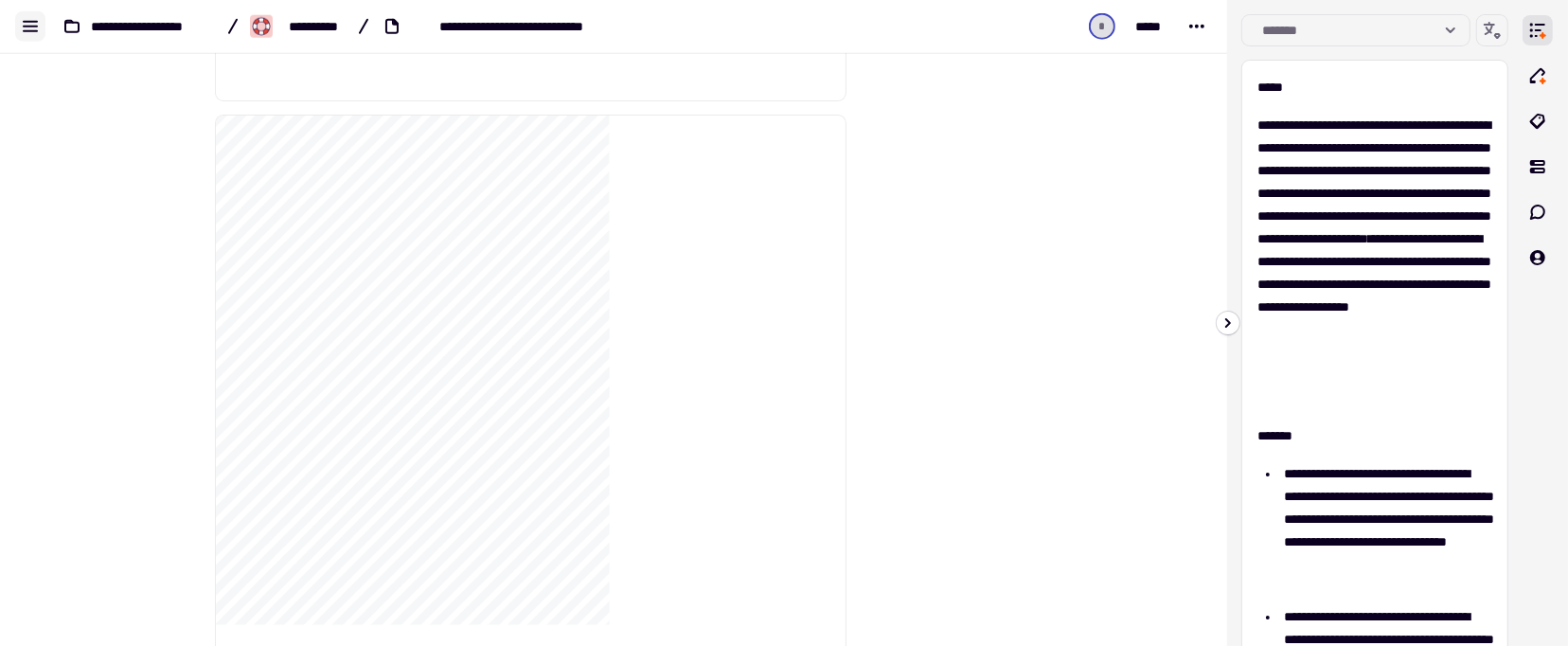 click 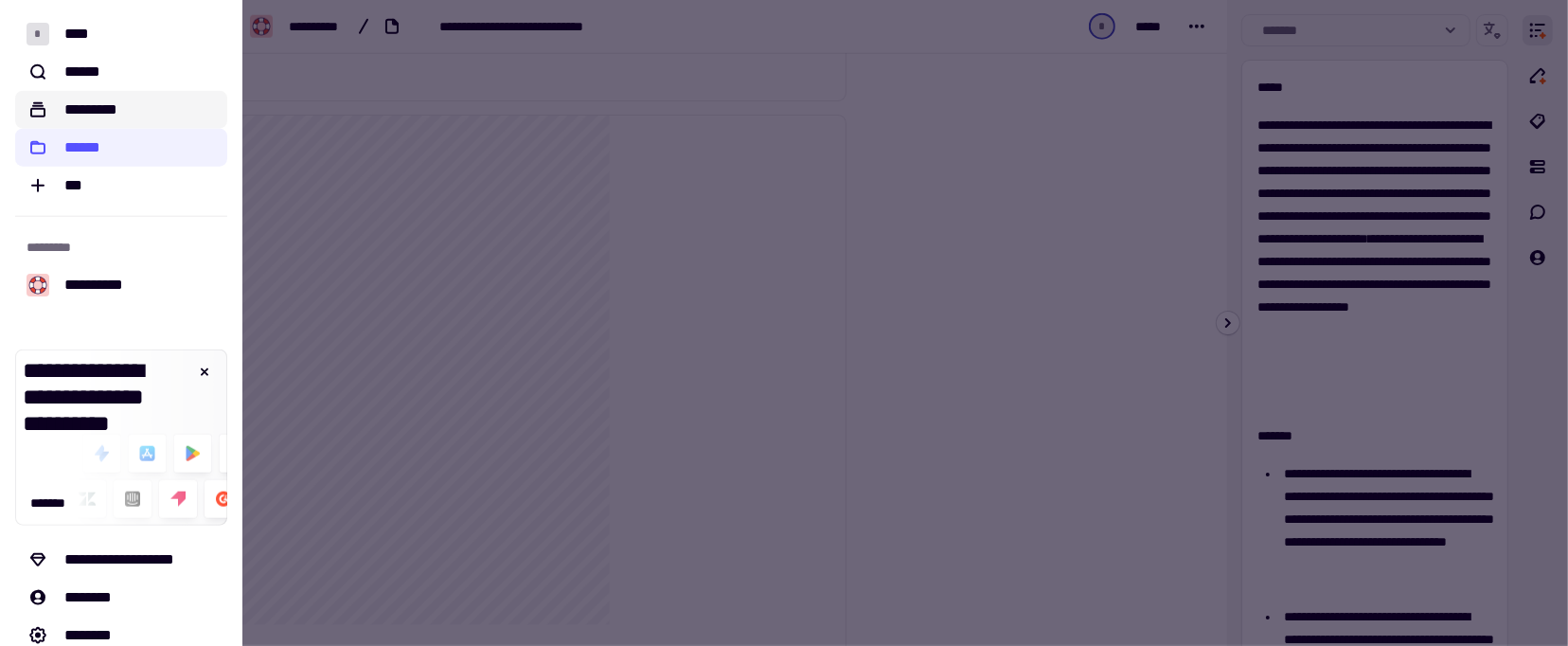 click on "*********" 